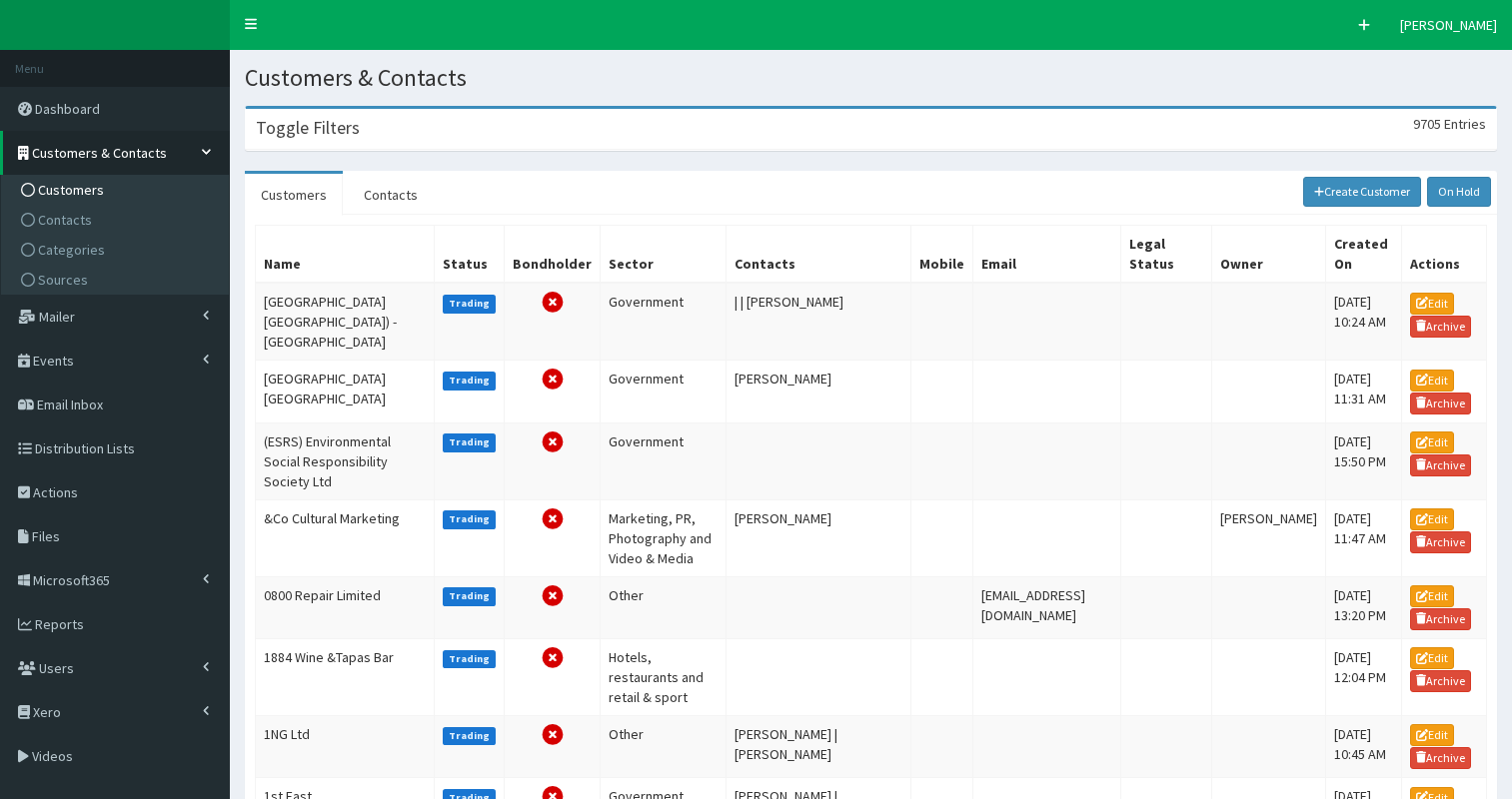 scroll, scrollTop: 0, scrollLeft: 0, axis: both 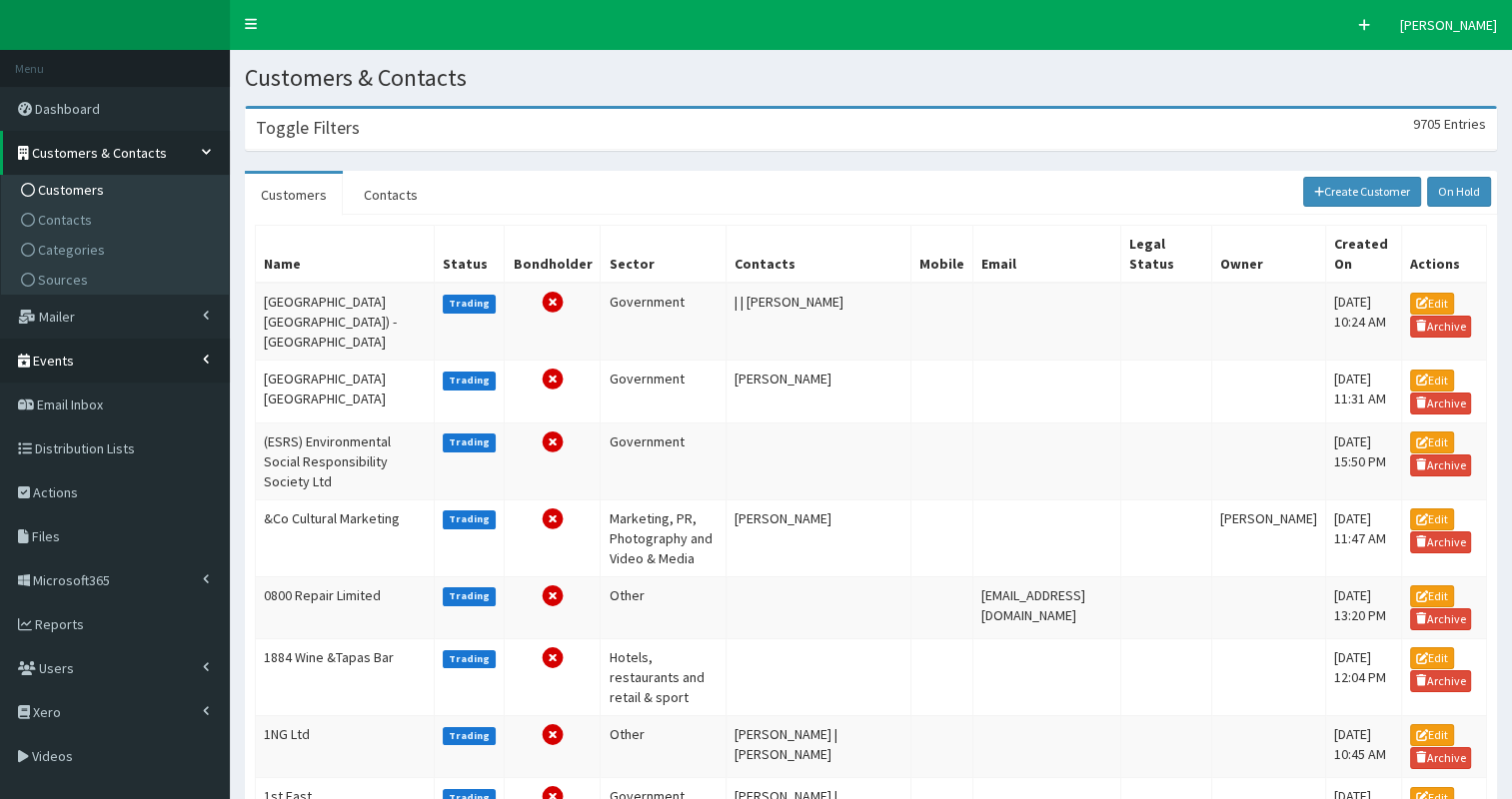 click on "Events" at bounding box center [53, 361] 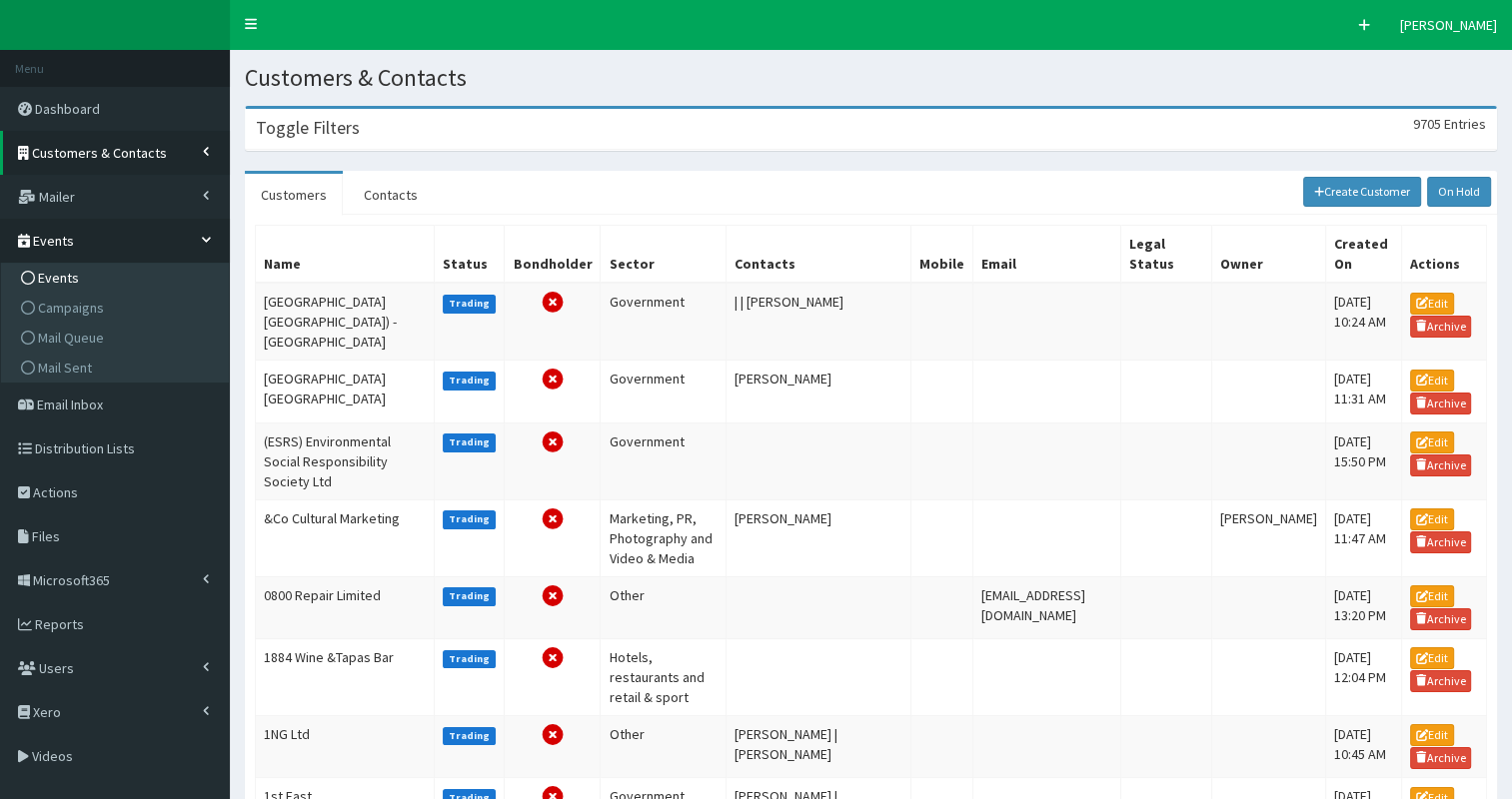 click on "Events" at bounding box center [58, 278] 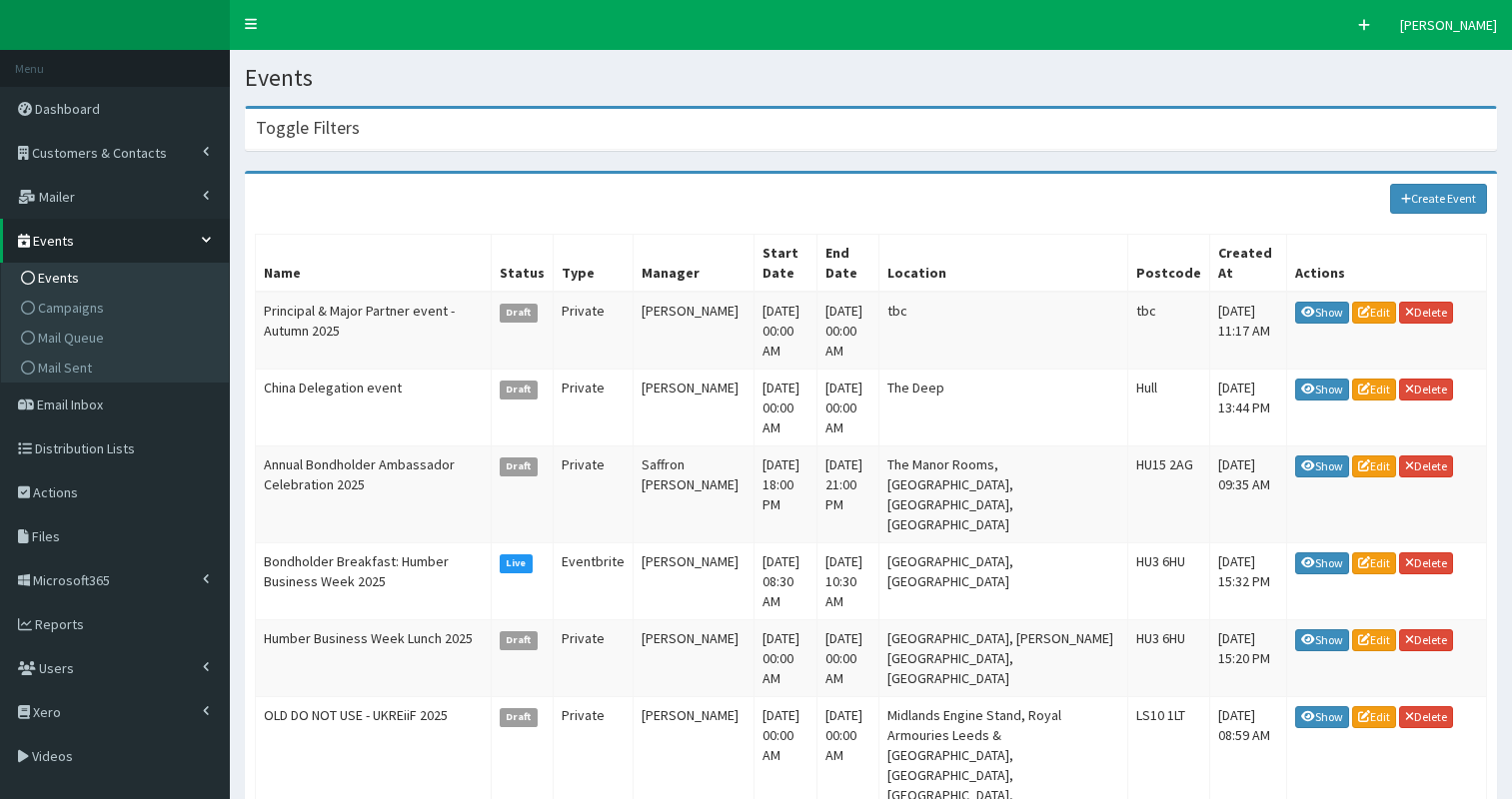 scroll, scrollTop: 0, scrollLeft: 0, axis: both 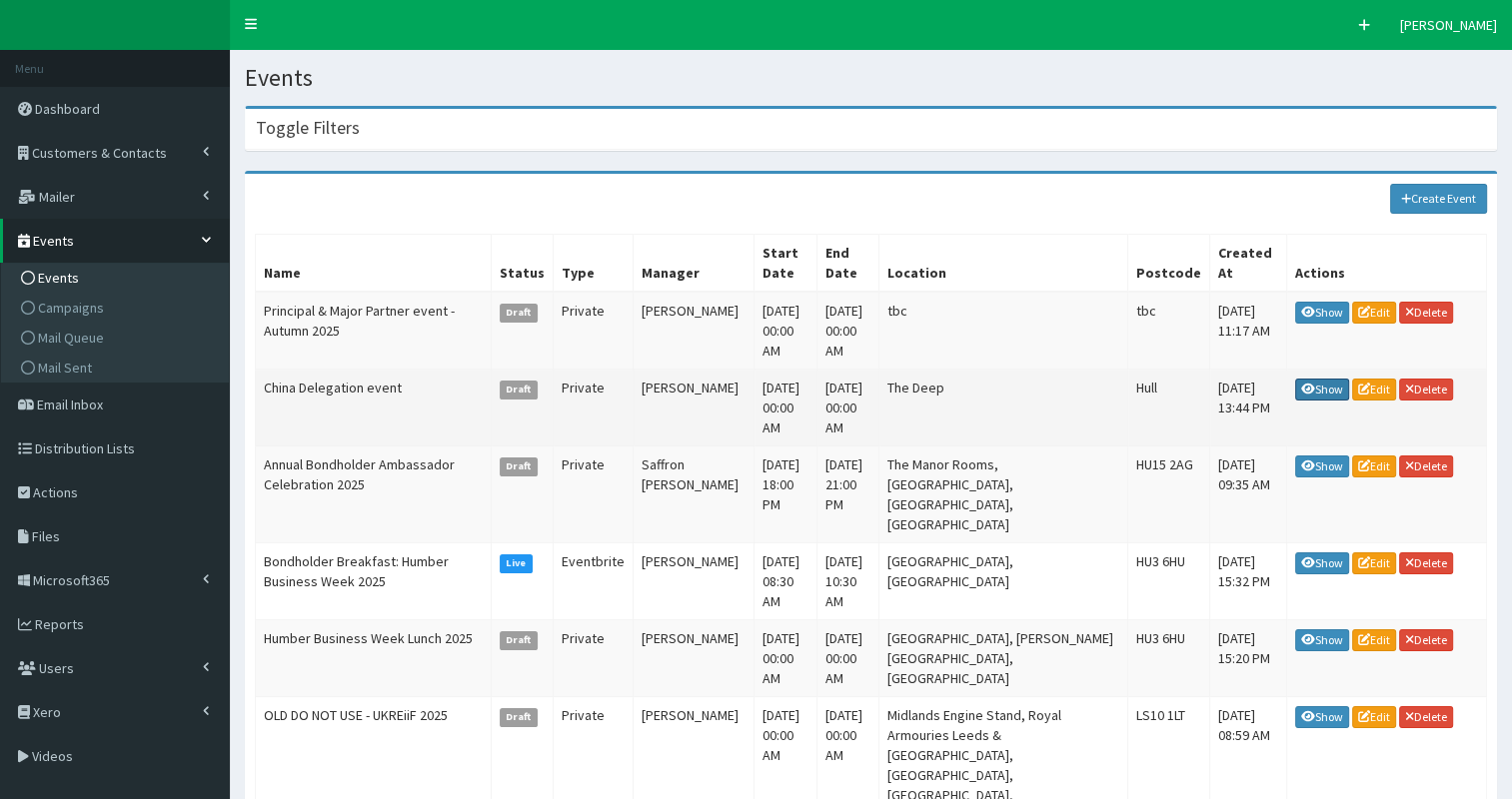 click on "Show" at bounding box center (1322, 390) 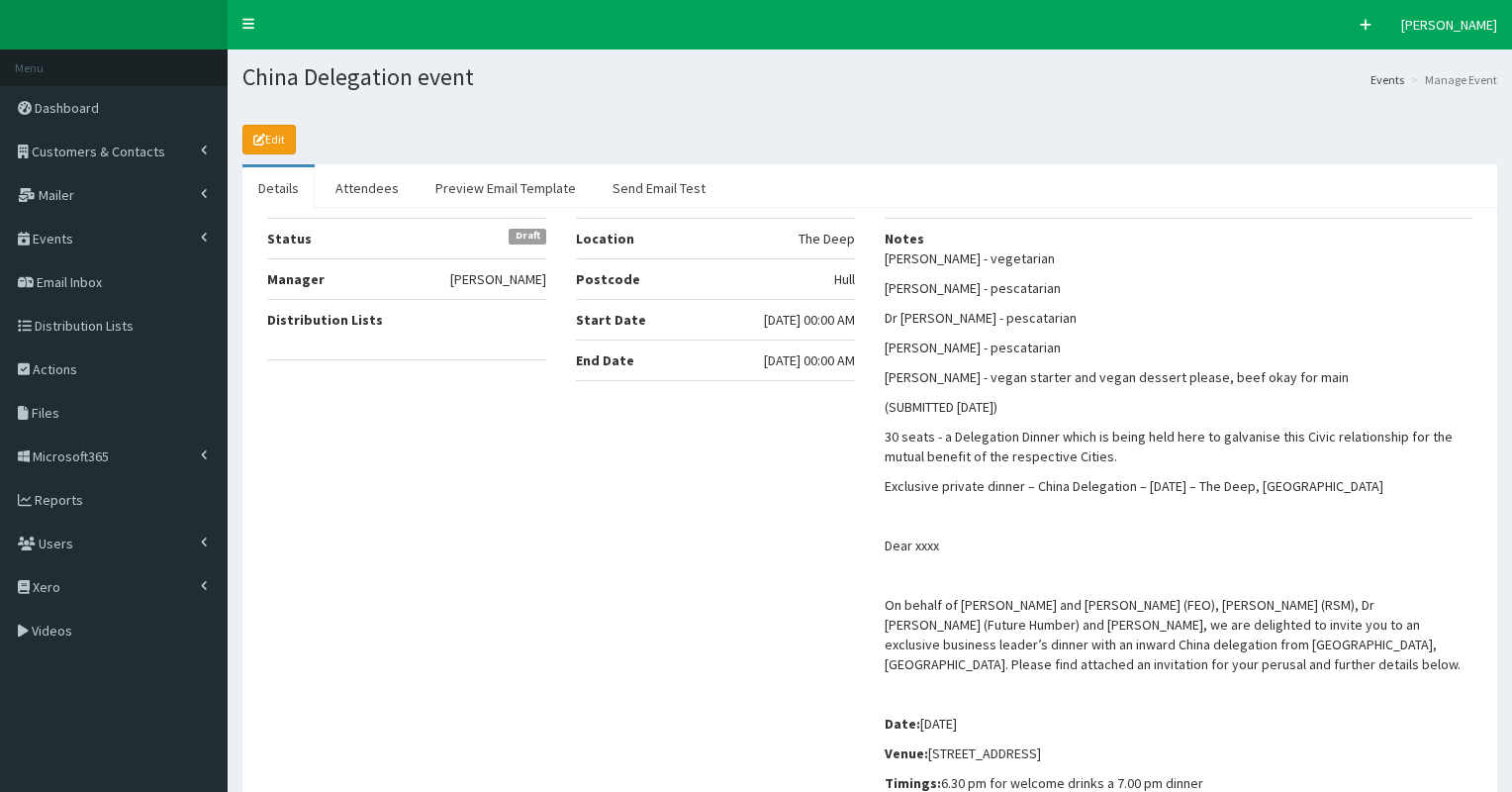 select on "50" 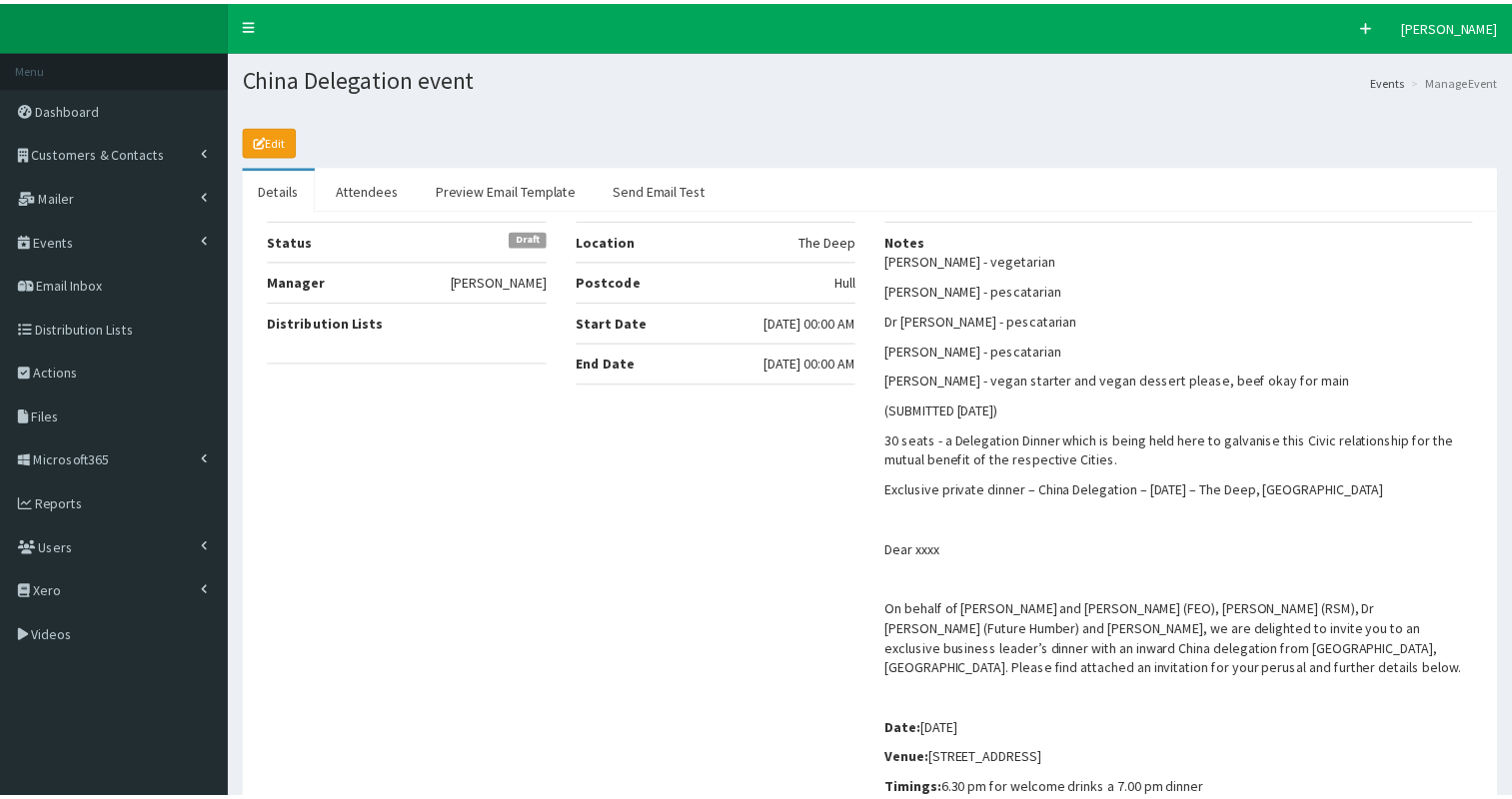 scroll, scrollTop: 0, scrollLeft: 0, axis: both 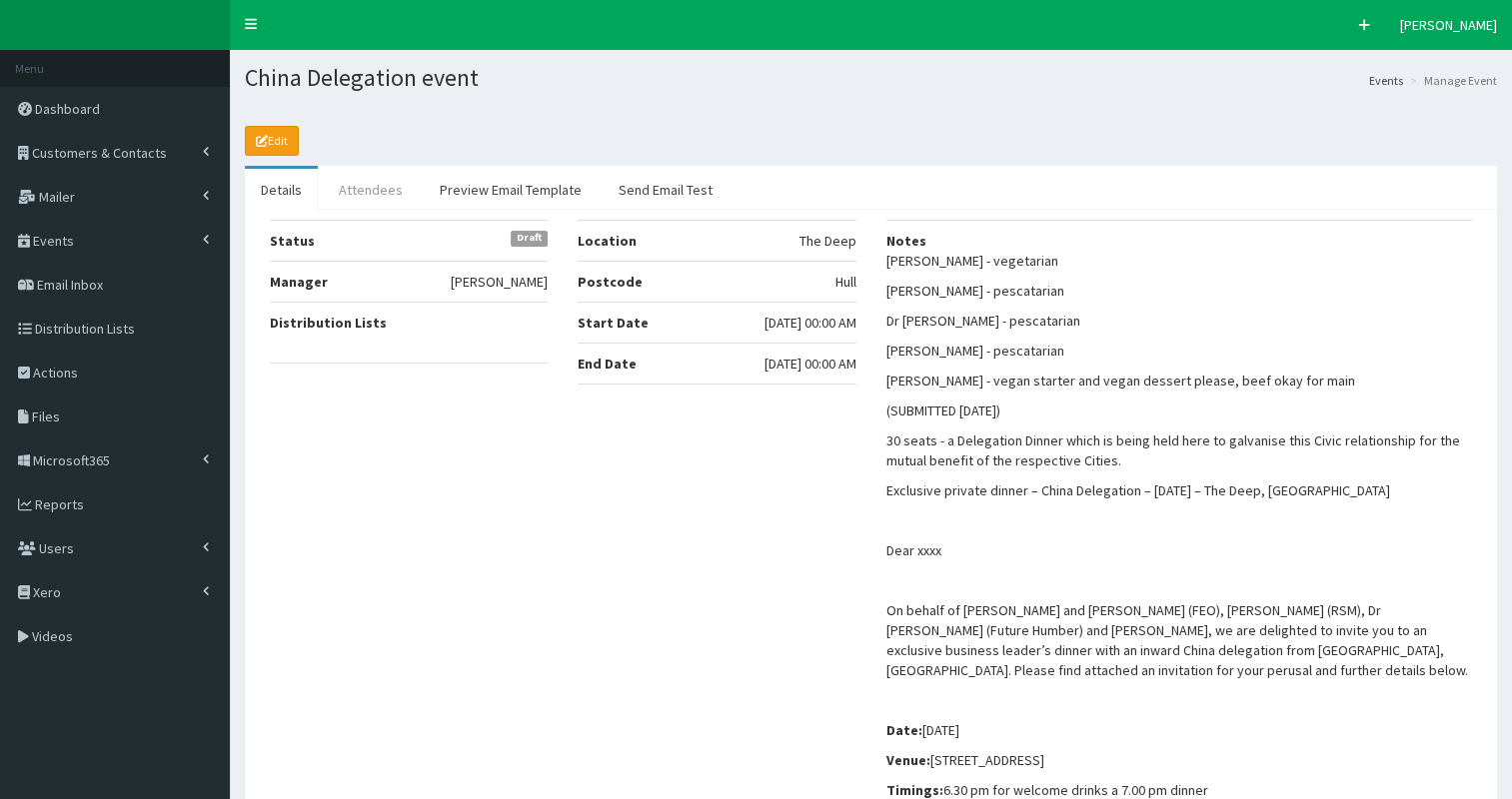 click on "Attendees" at bounding box center (371, 190) 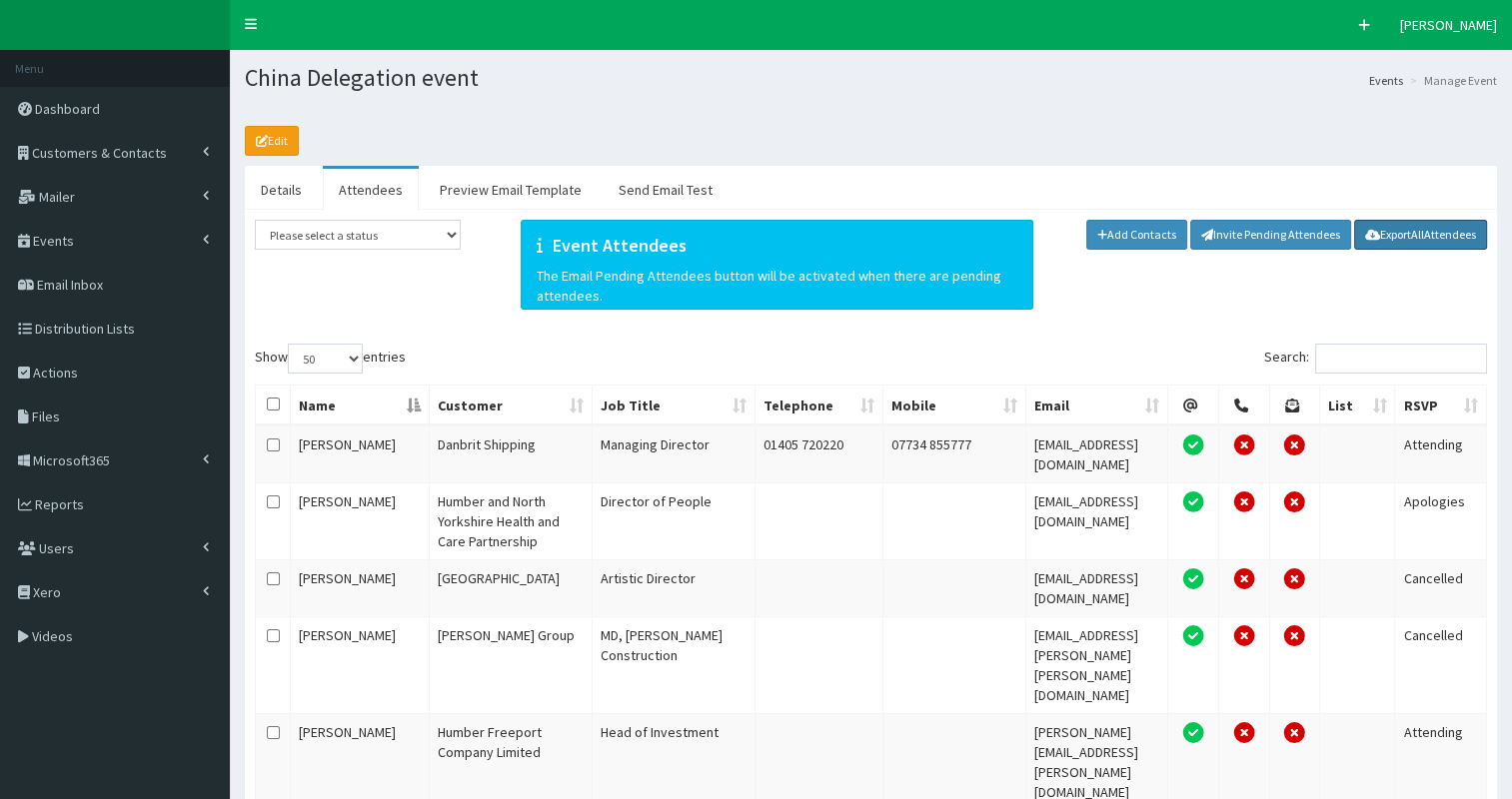 click on "Export  All  Attendees" at bounding box center (1420, 235) 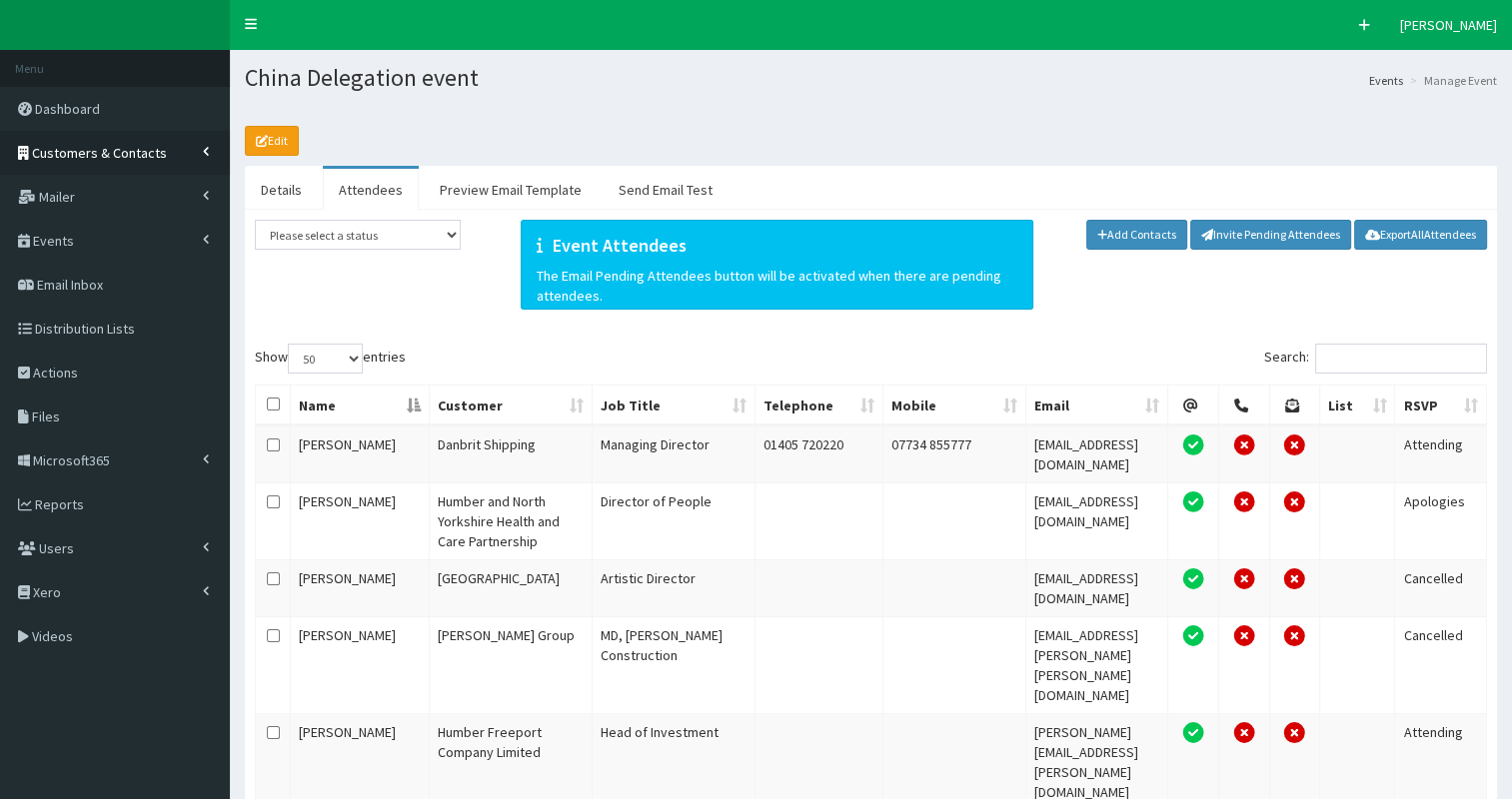 click on "Customers & Contacts" at bounding box center (99, 153) 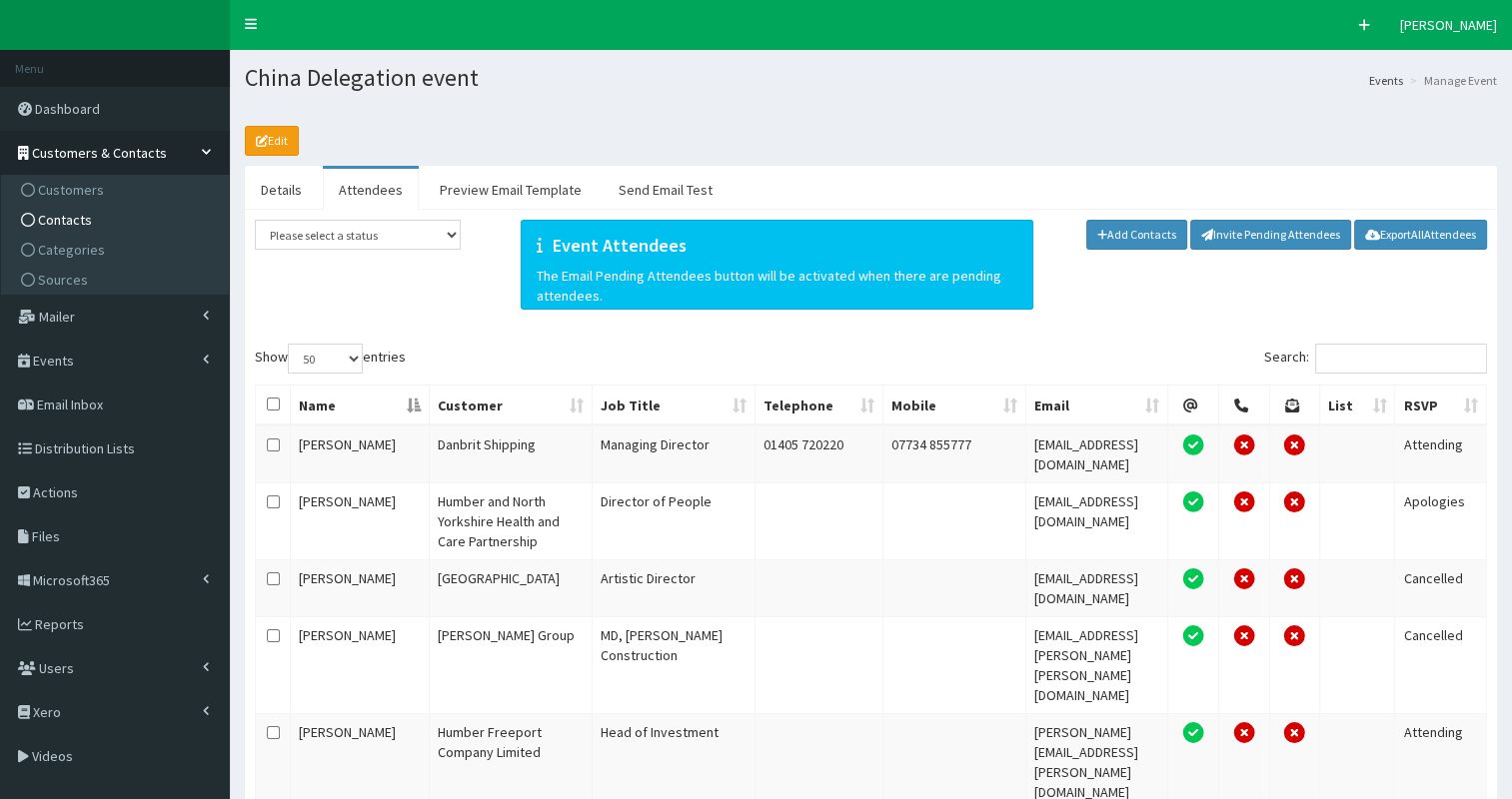 click on "Contacts" at bounding box center (117, 220) 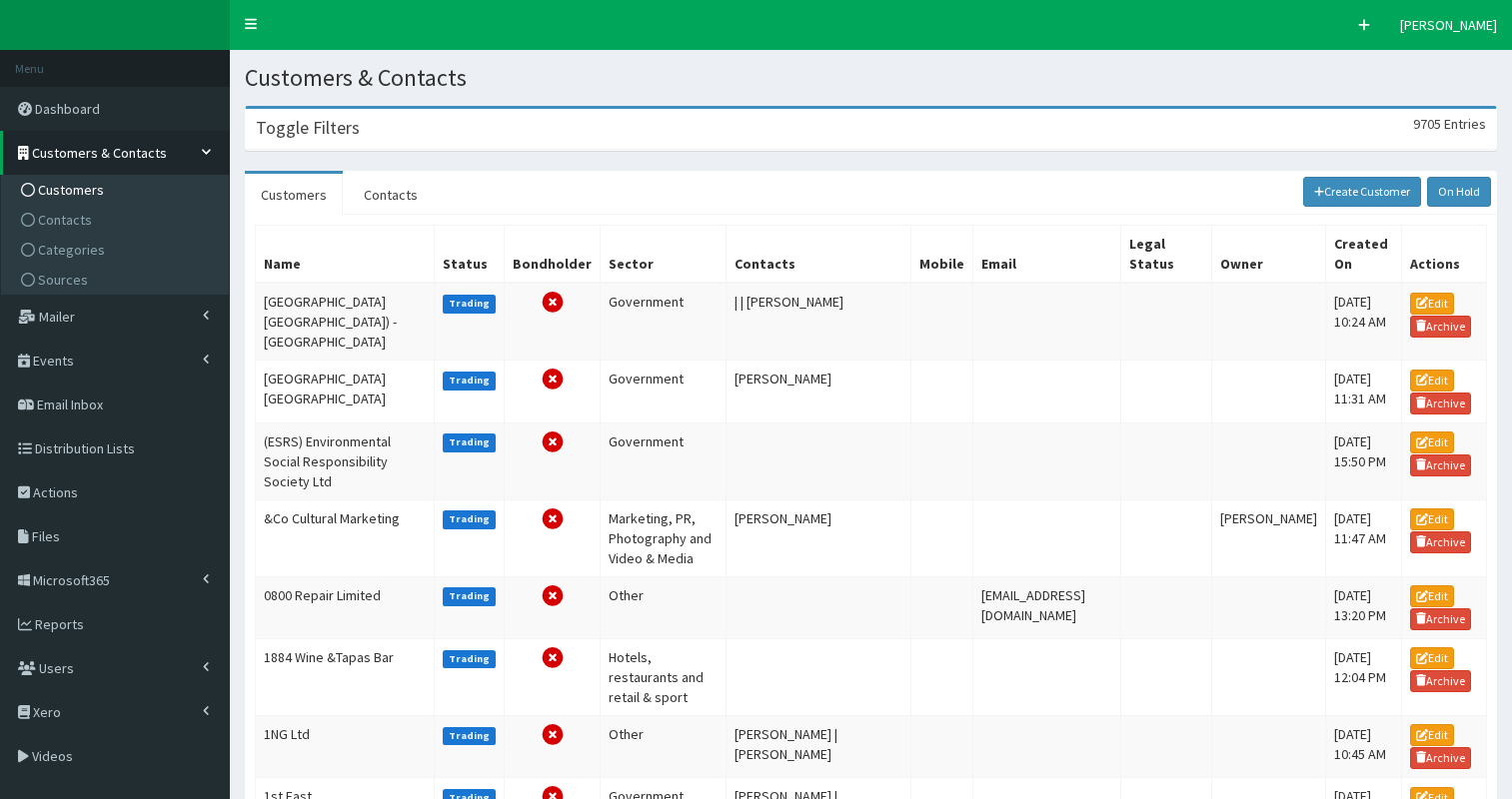 scroll, scrollTop: 0, scrollLeft: 0, axis: both 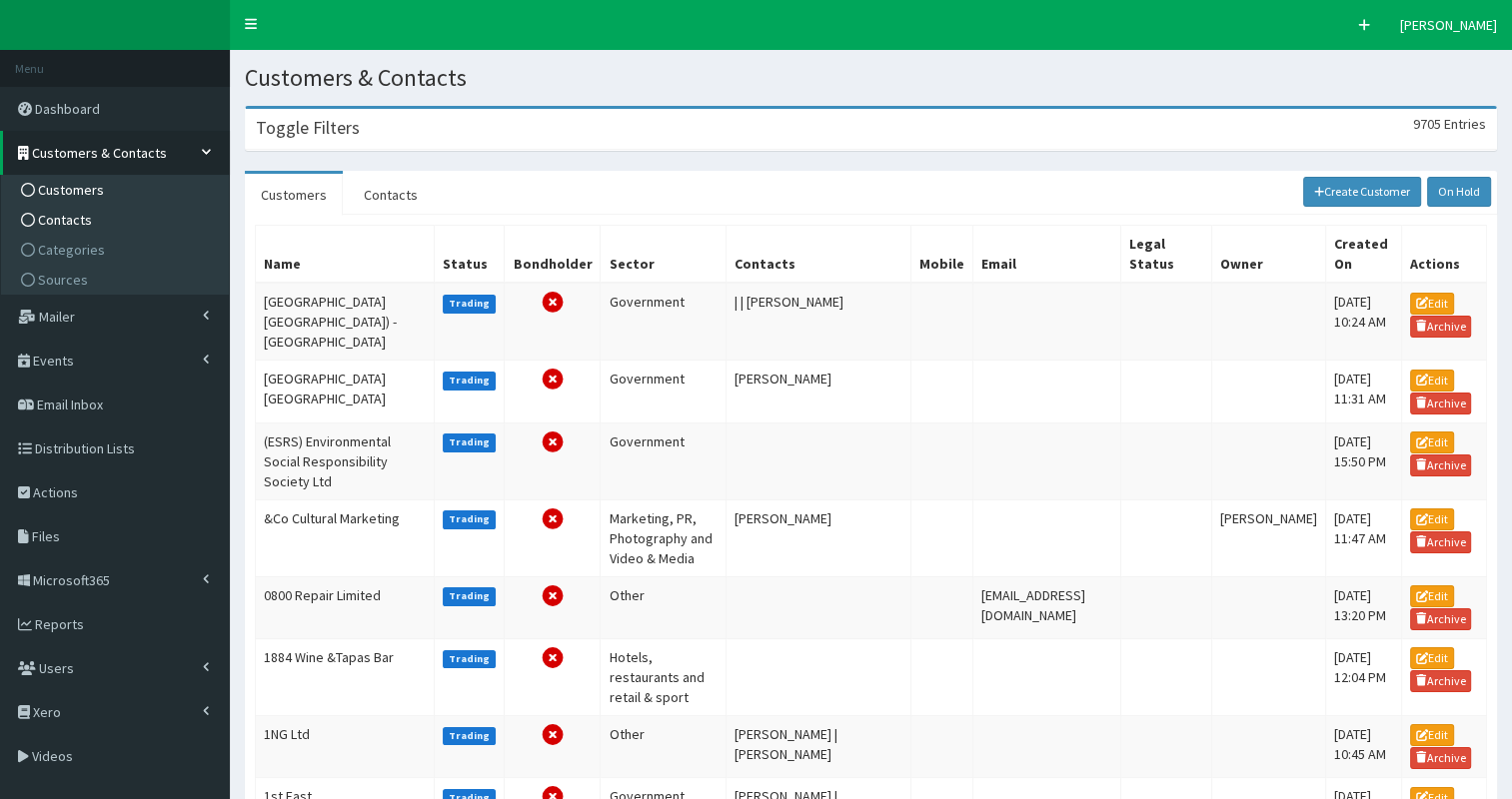click on "Contacts" at bounding box center [65, 220] 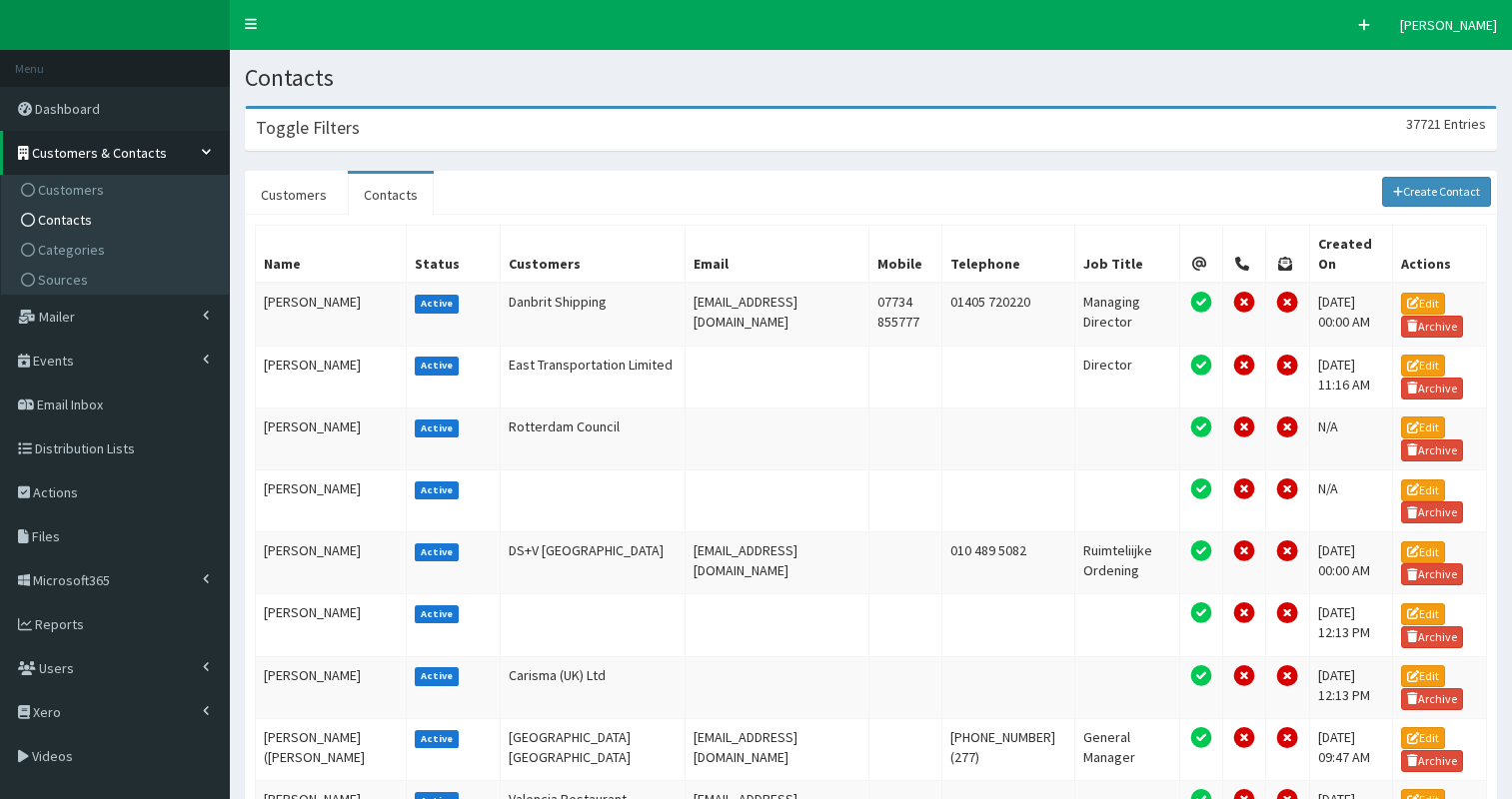 scroll, scrollTop: 0, scrollLeft: 0, axis: both 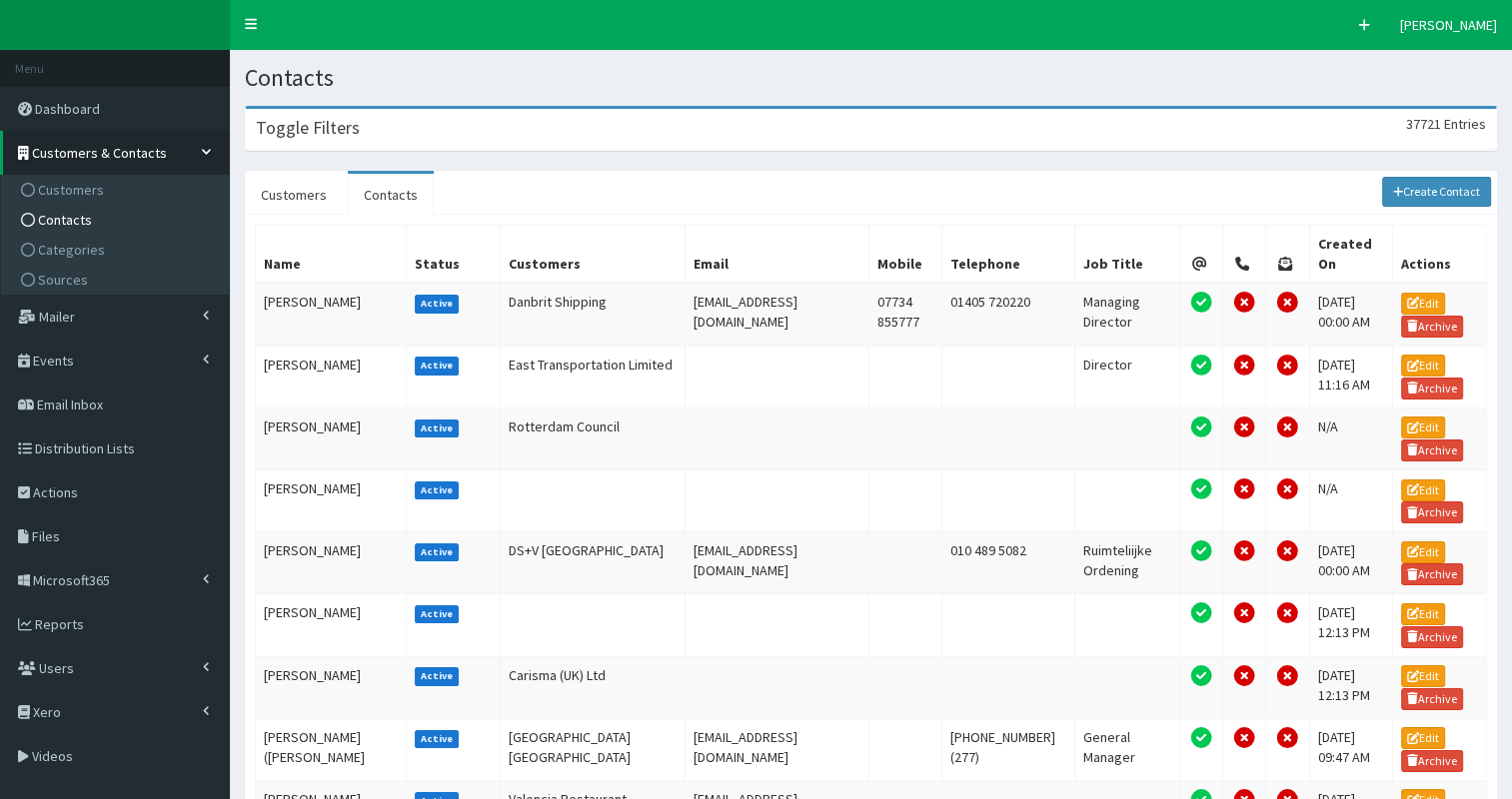 click on "Toggle Filters
37721   Entries" at bounding box center [870, 129] 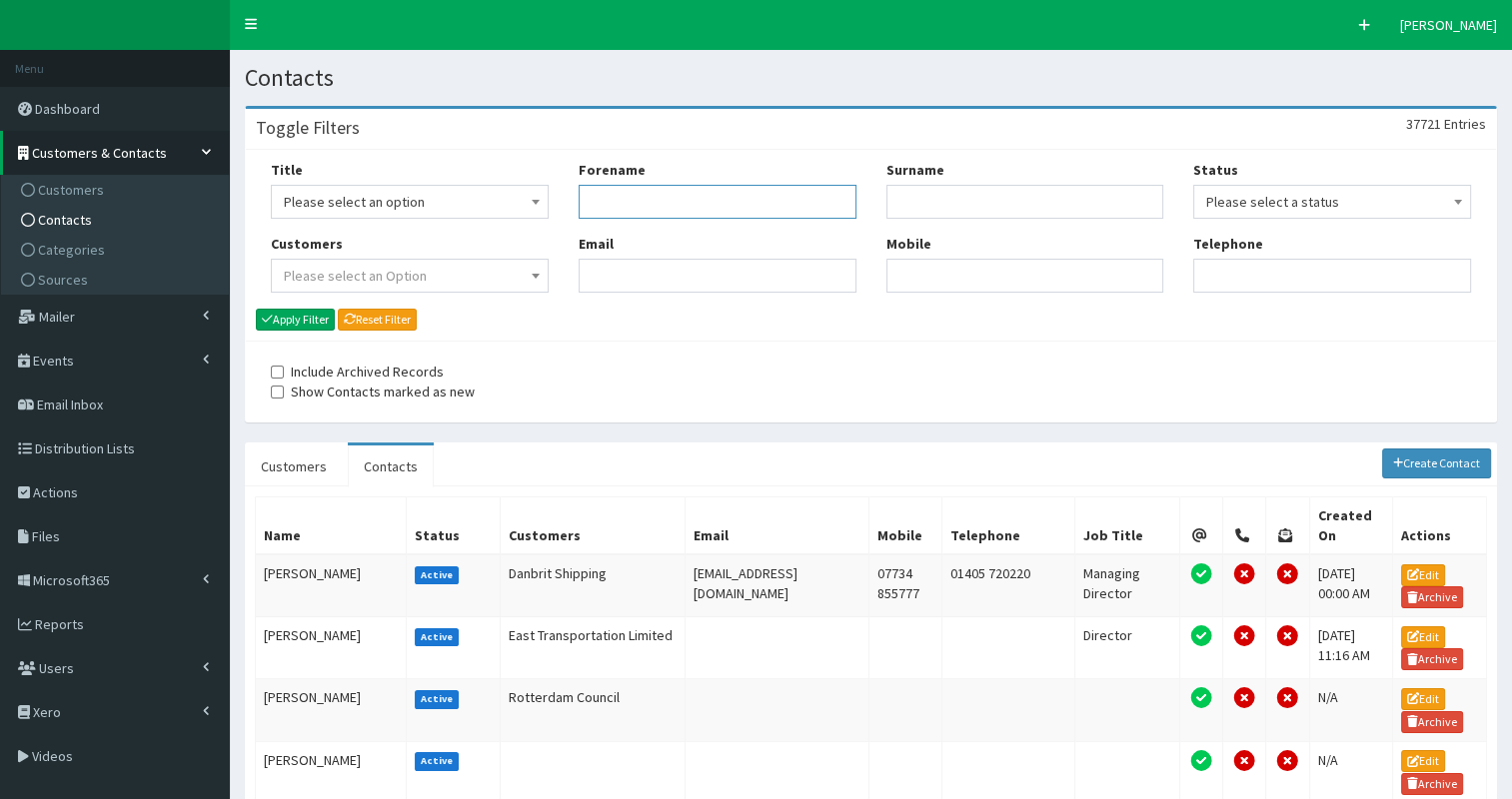 click on "Forename" at bounding box center [718, 202] 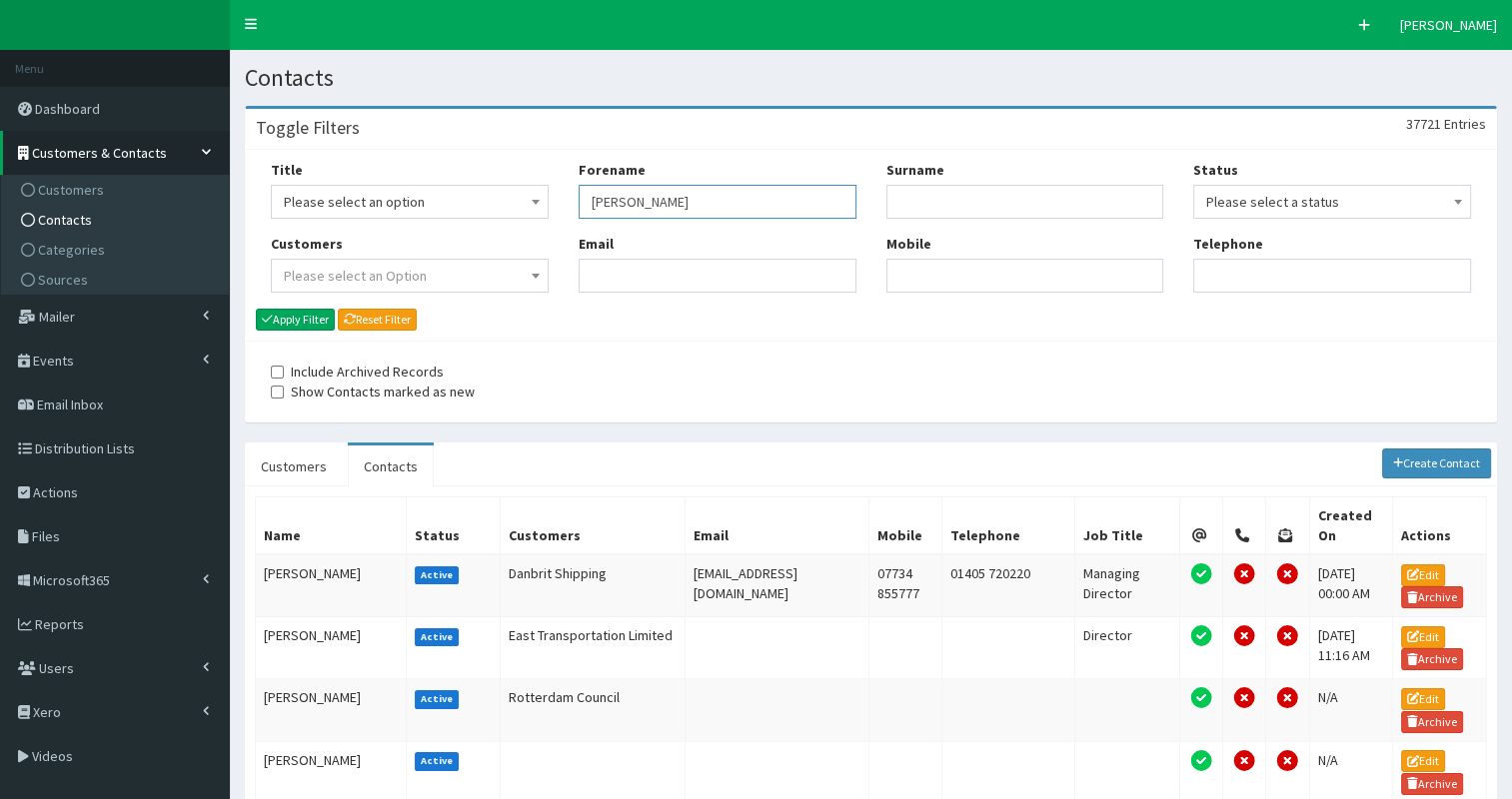 type on "[PERSON_NAME]" 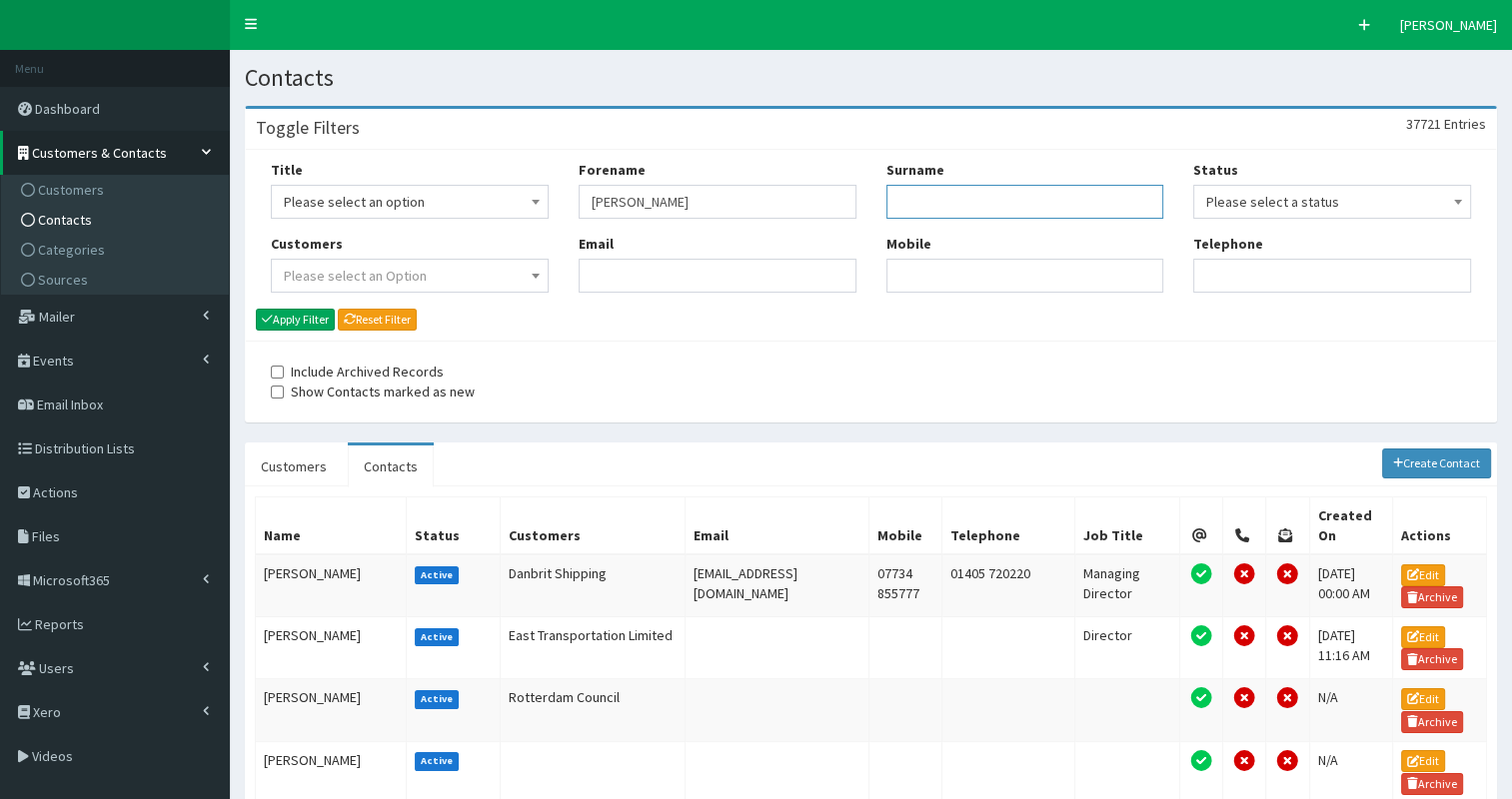 click on "Surname" at bounding box center (1025, 202) 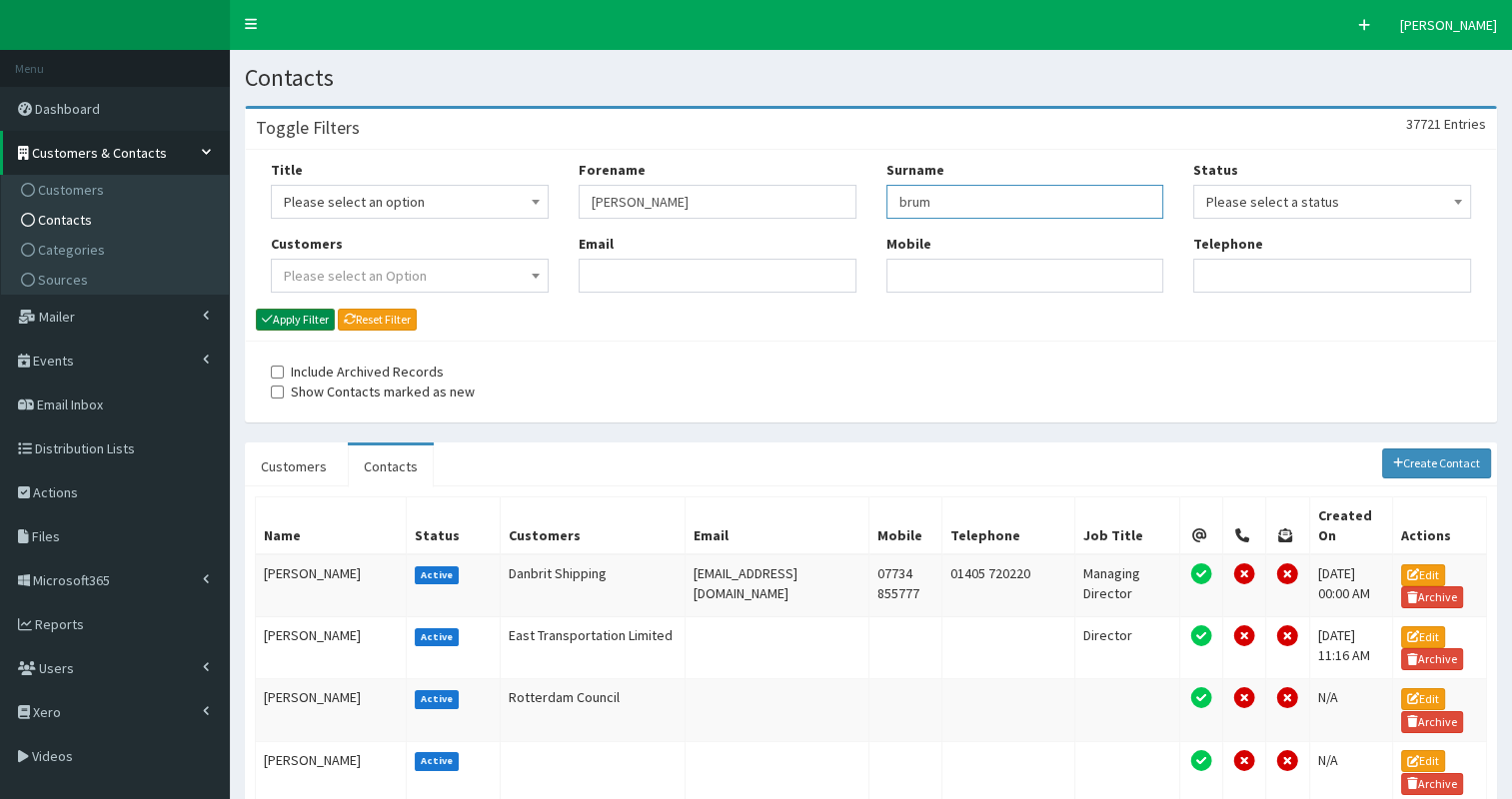 type on "brum" 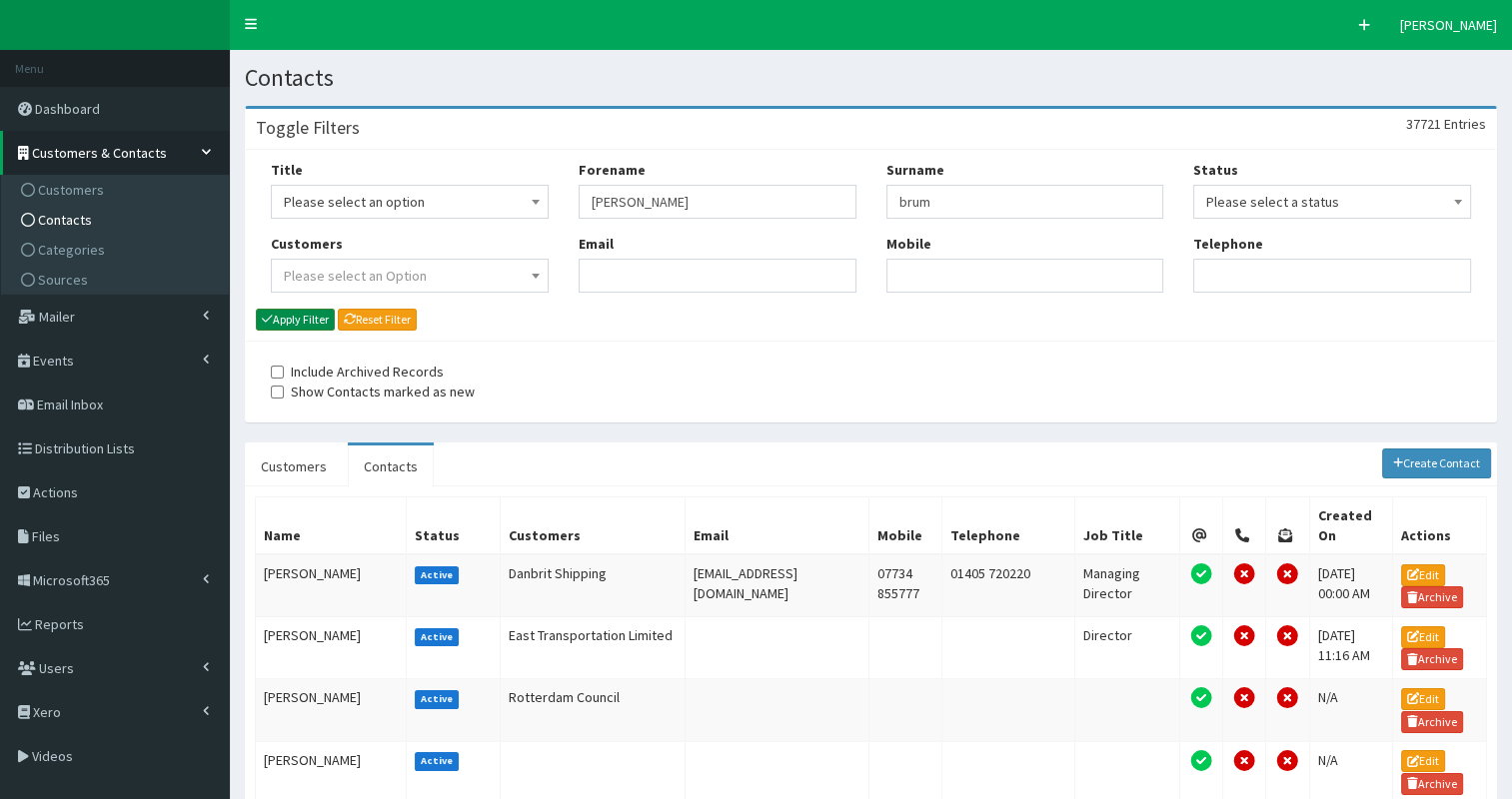 click on "Apply Filter" at bounding box center [295, 320] 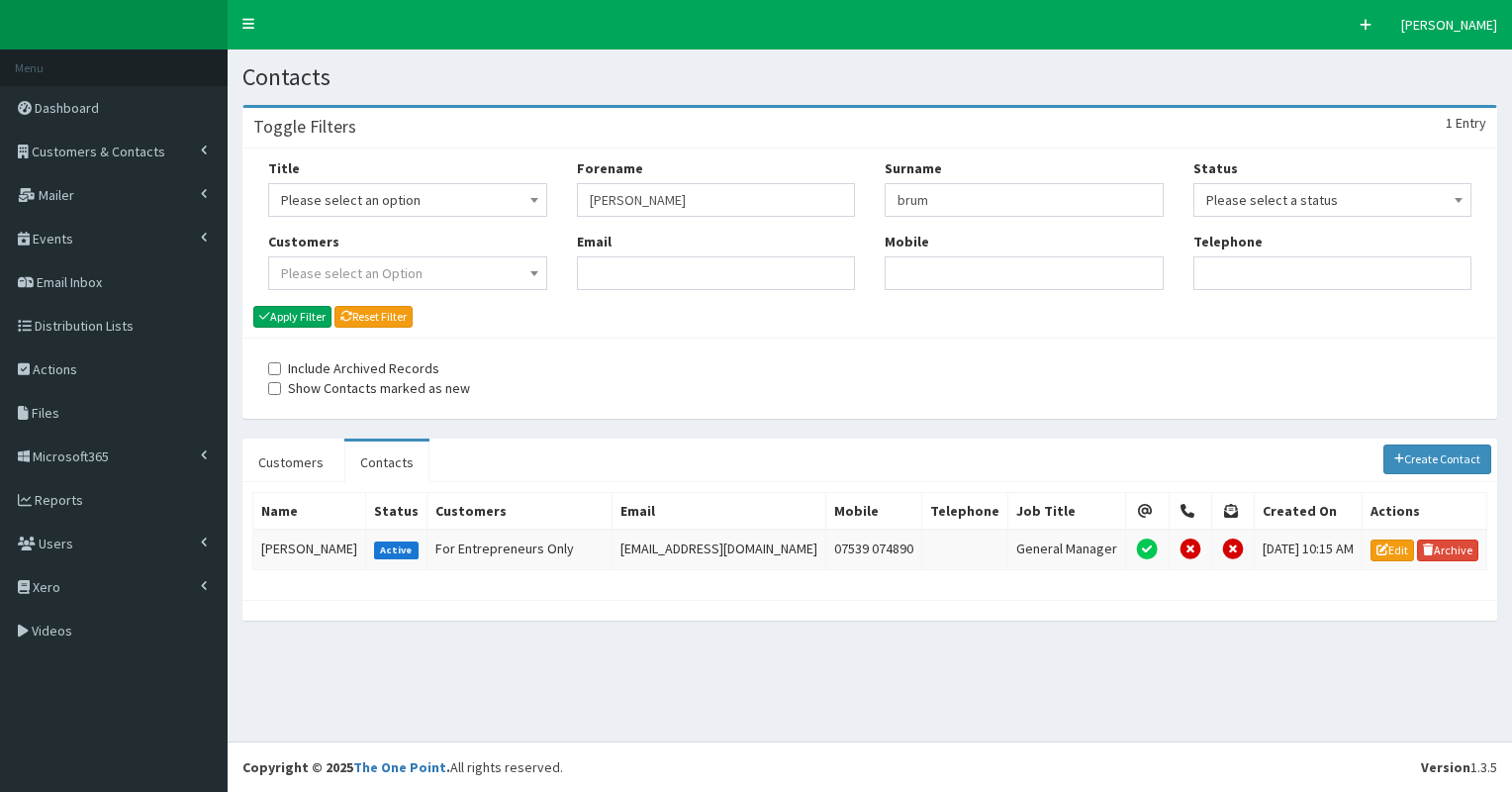 scroll, scrollTop: 0, scrollLeft: 0, axis: both 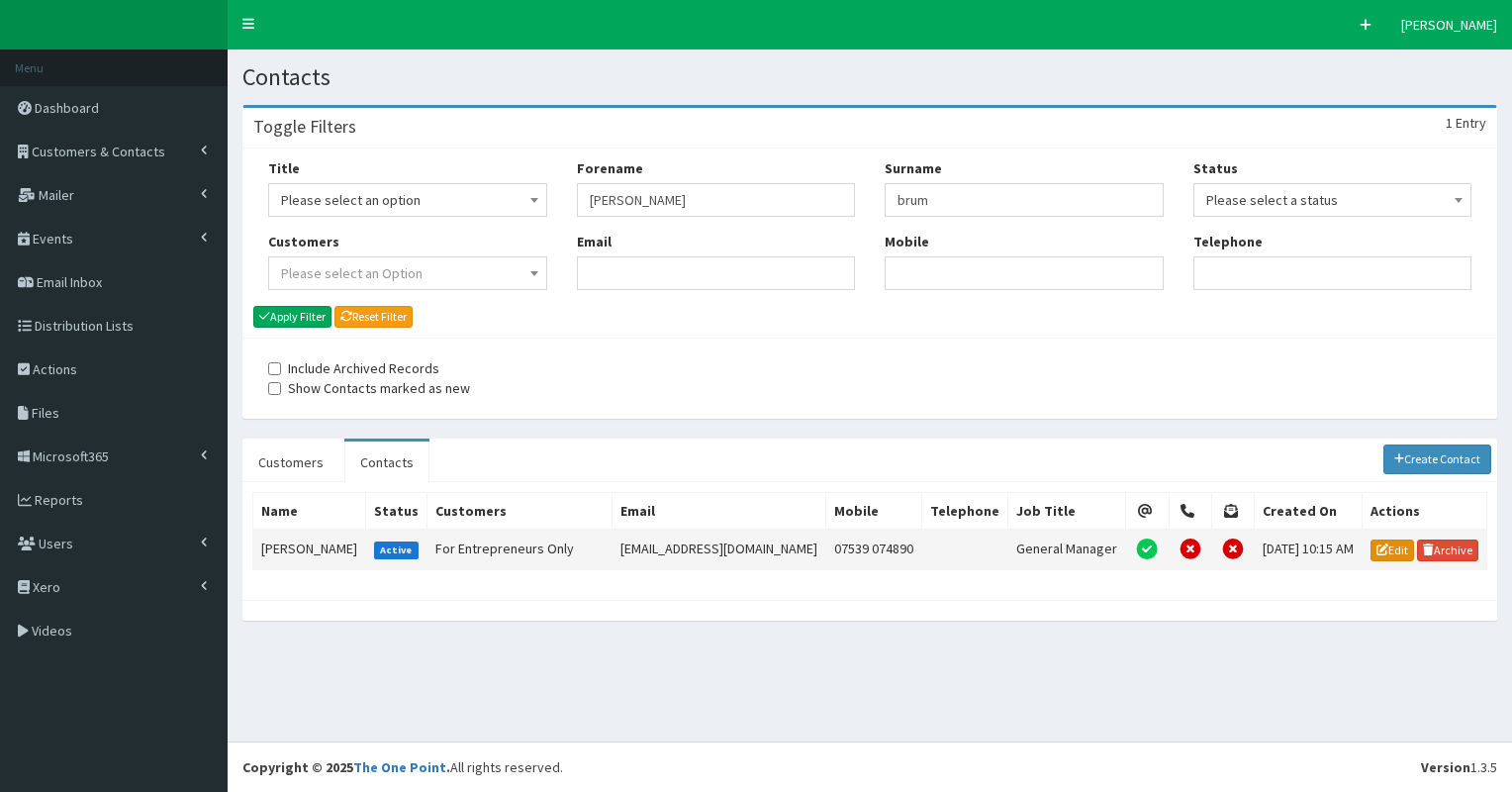 click on "Edit" at bounding box center [1392, 550] 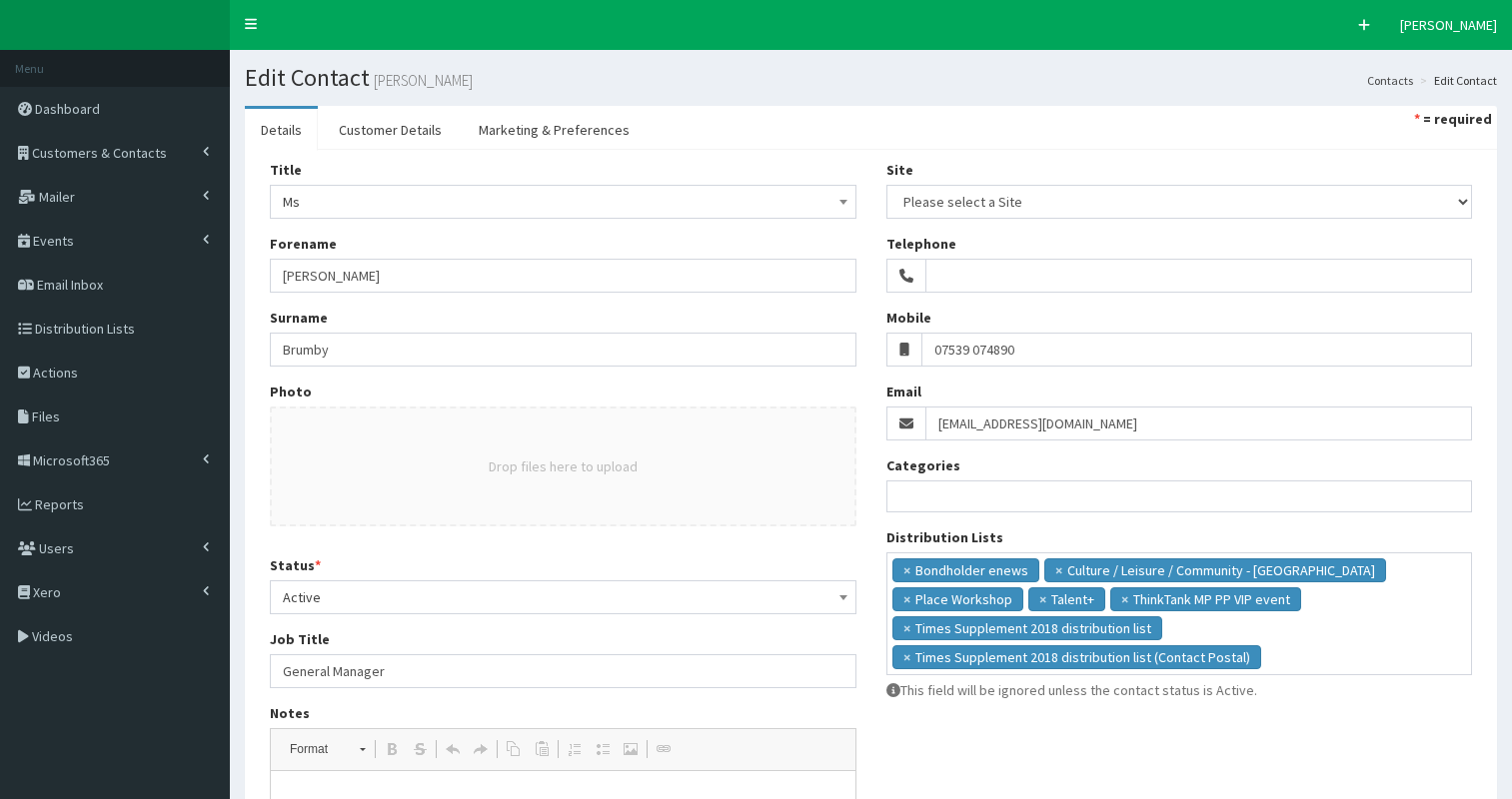 select 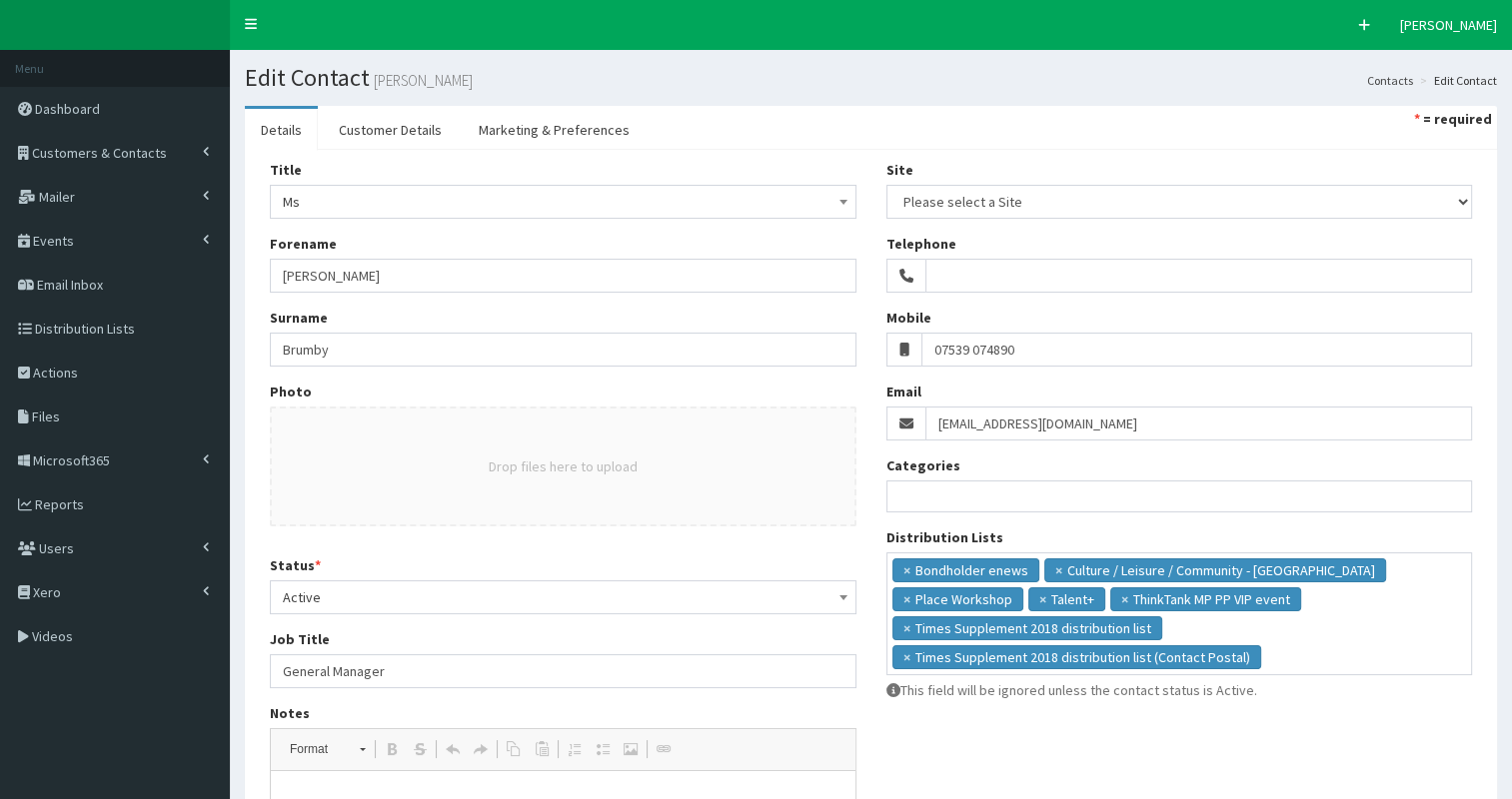 scroll, scrollTop: 0, scrollLeft: 0, axis: both 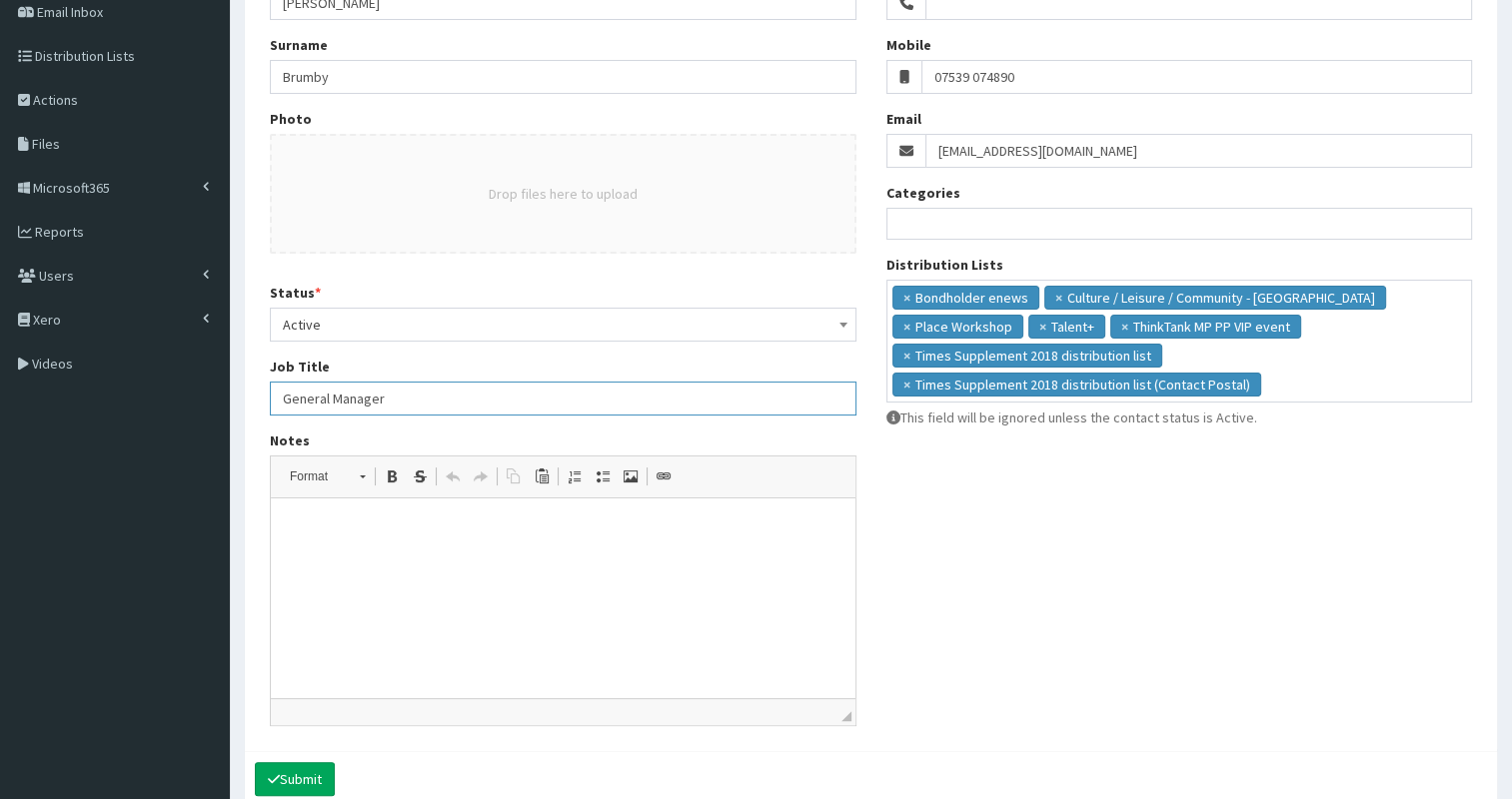 drag, startPoint x: 284, startPoint y: 393, endPoint x: 567, endPoint y: 397, distance: 283.02827 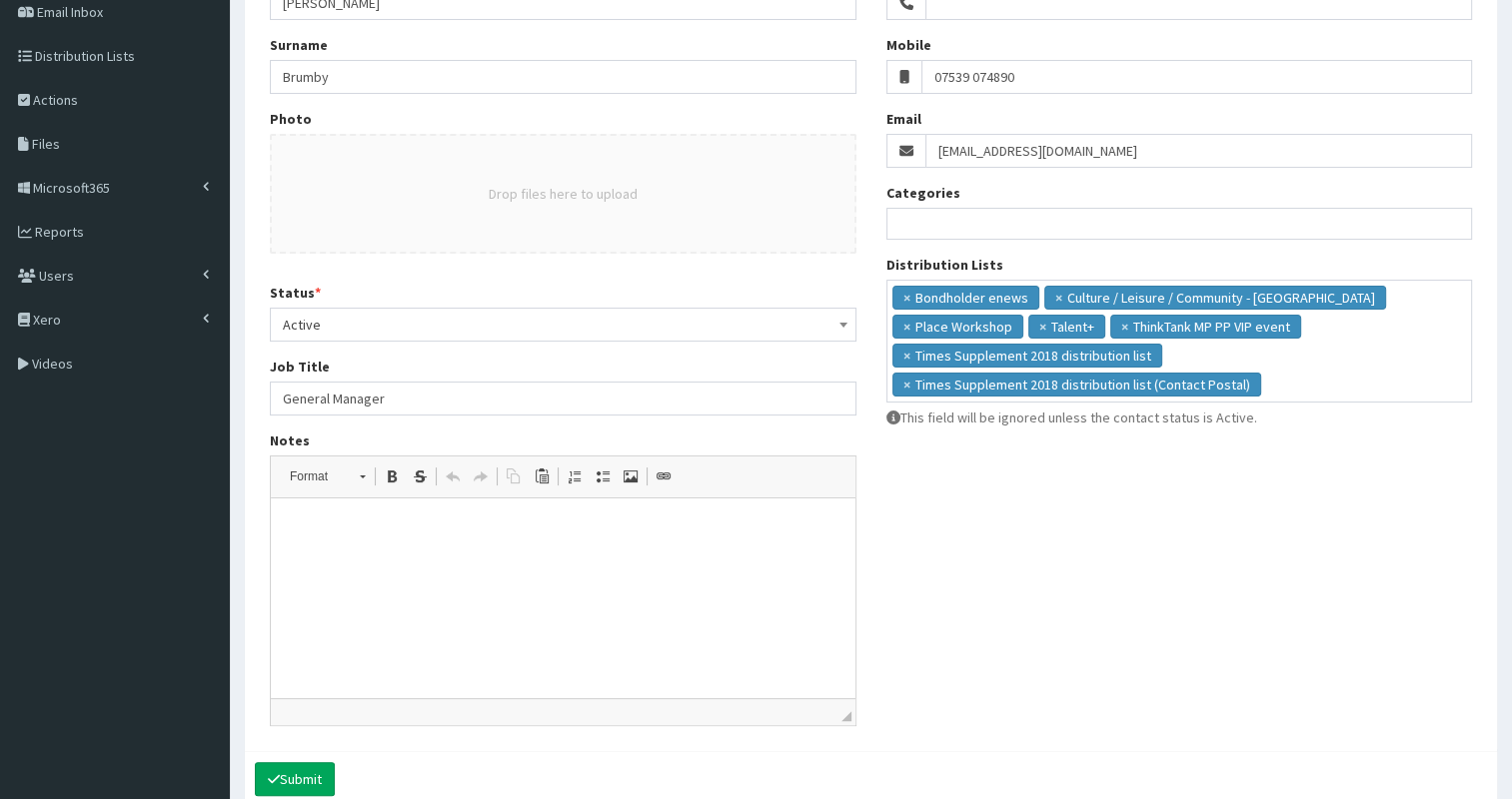 click at bounding box center [563, 528] 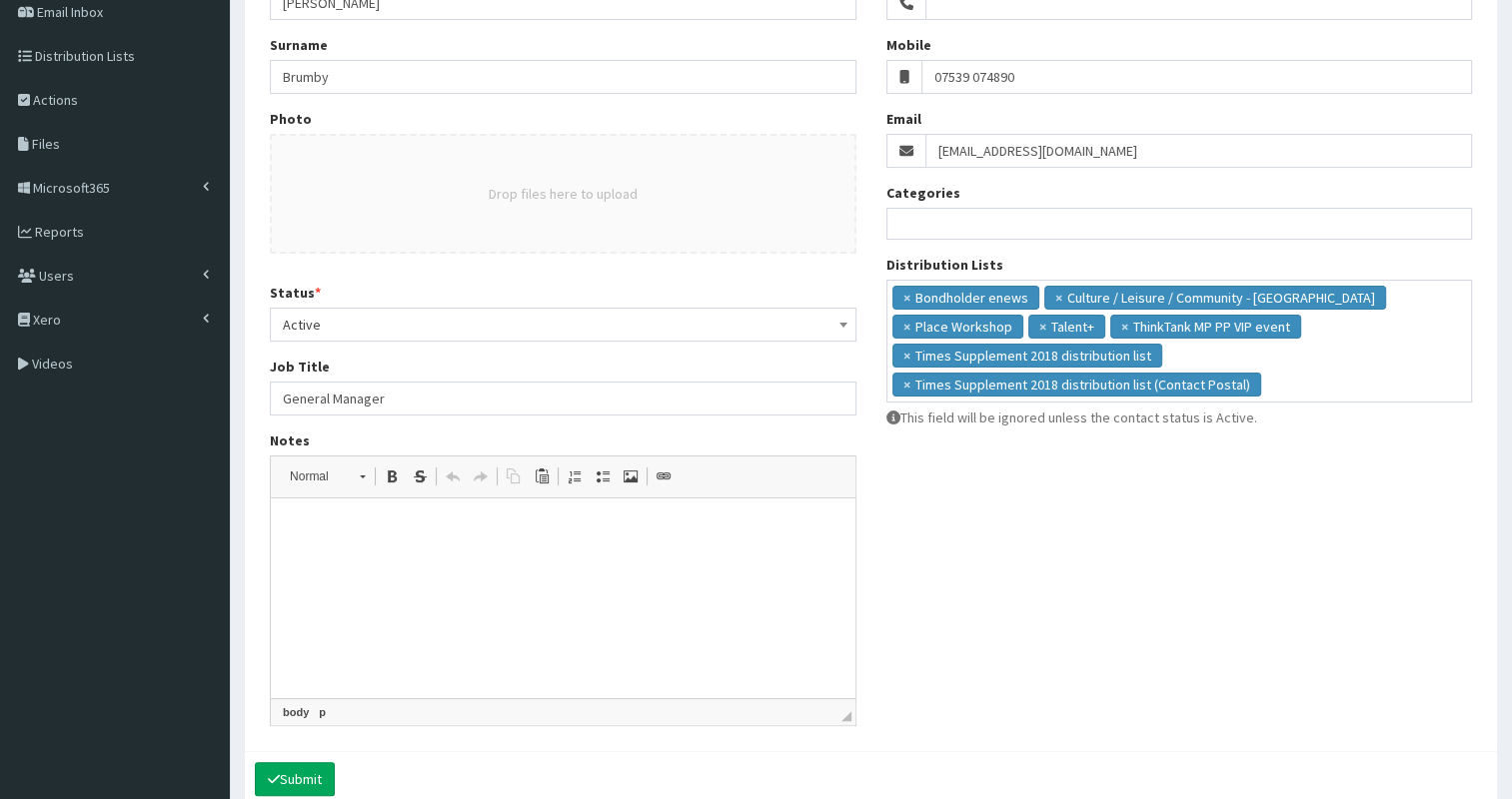type 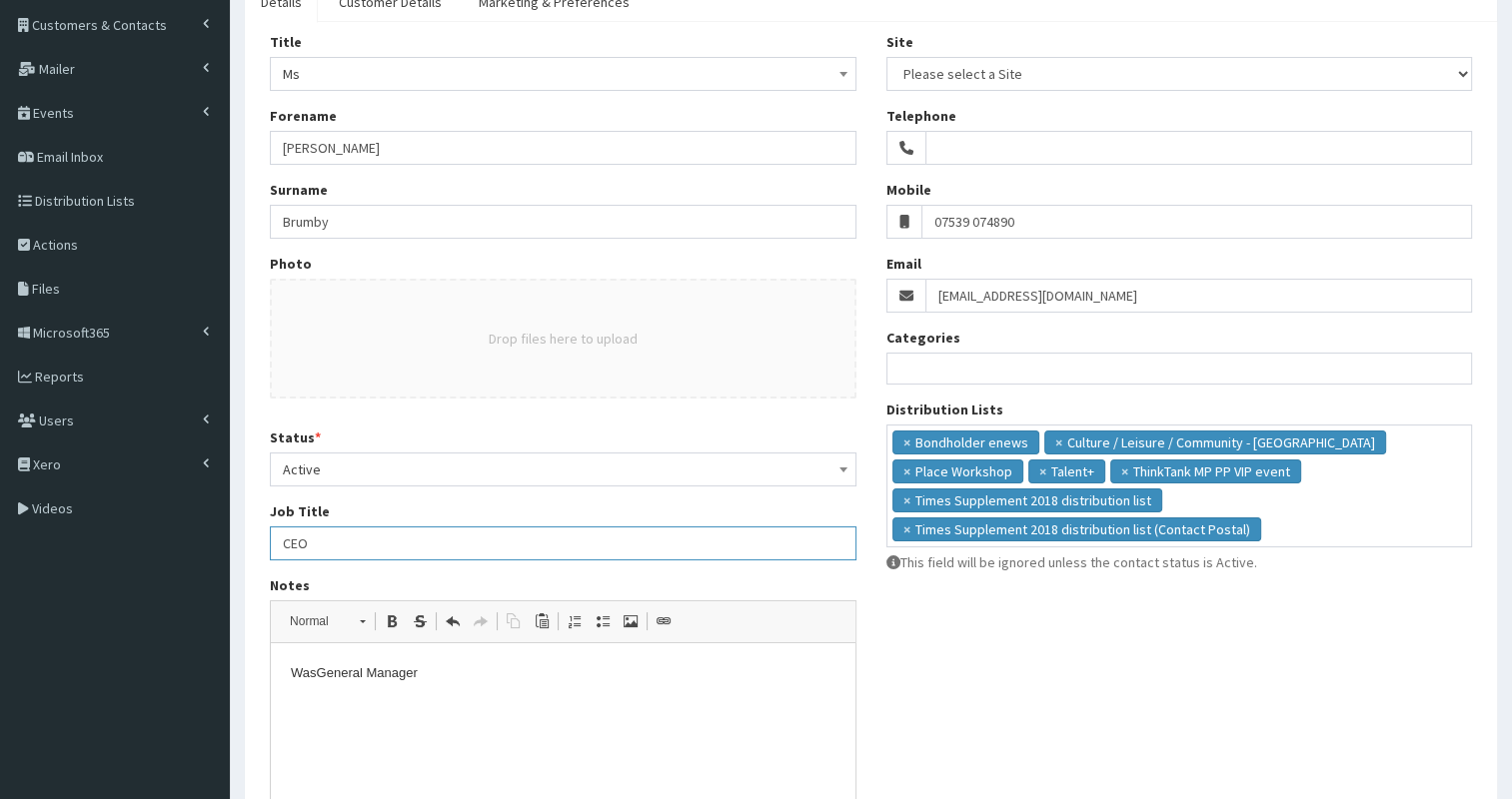scroll, scrollTop: 116, scrollLeft: 0, axis: vertical 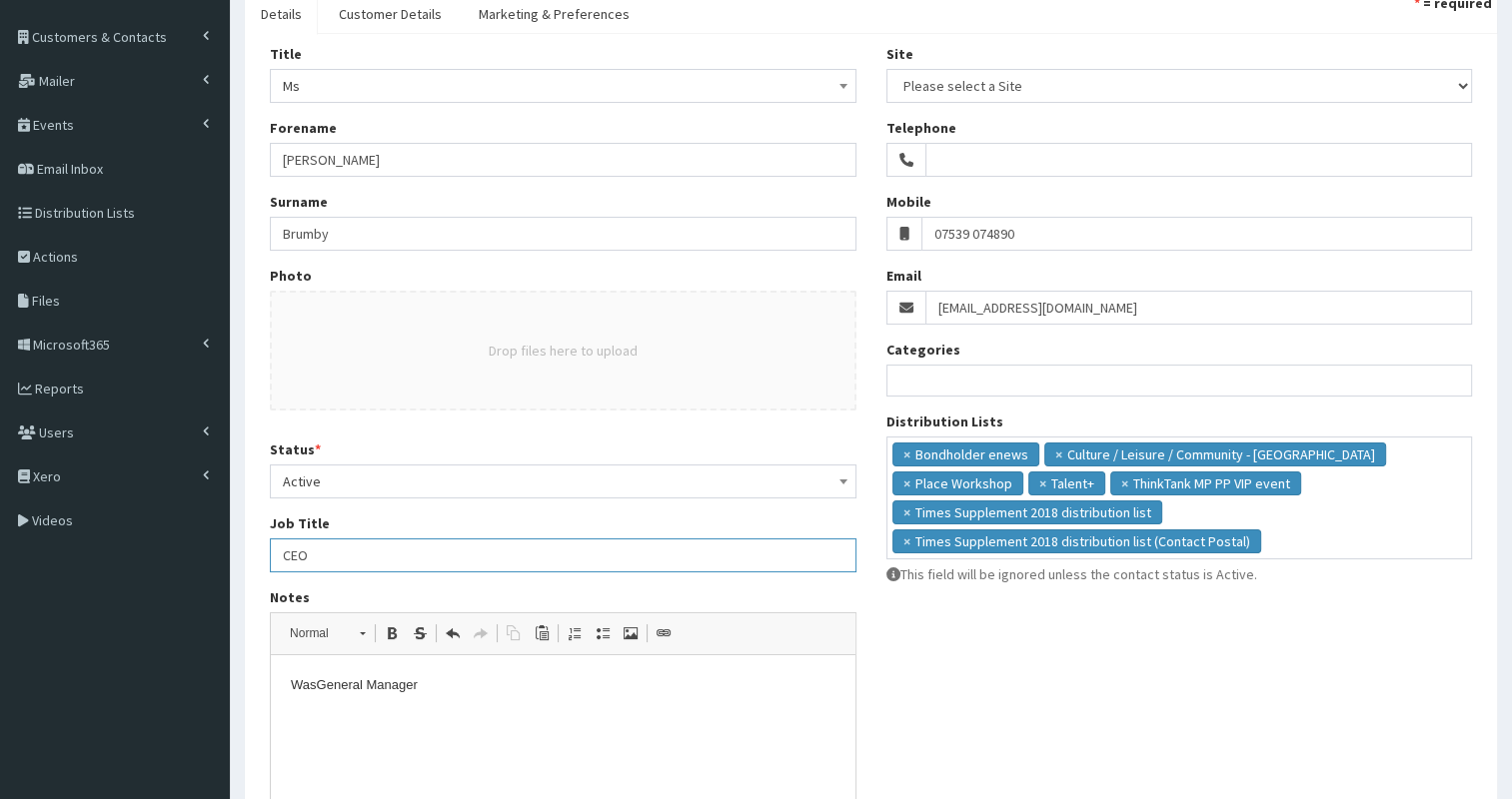 type on "CEO" 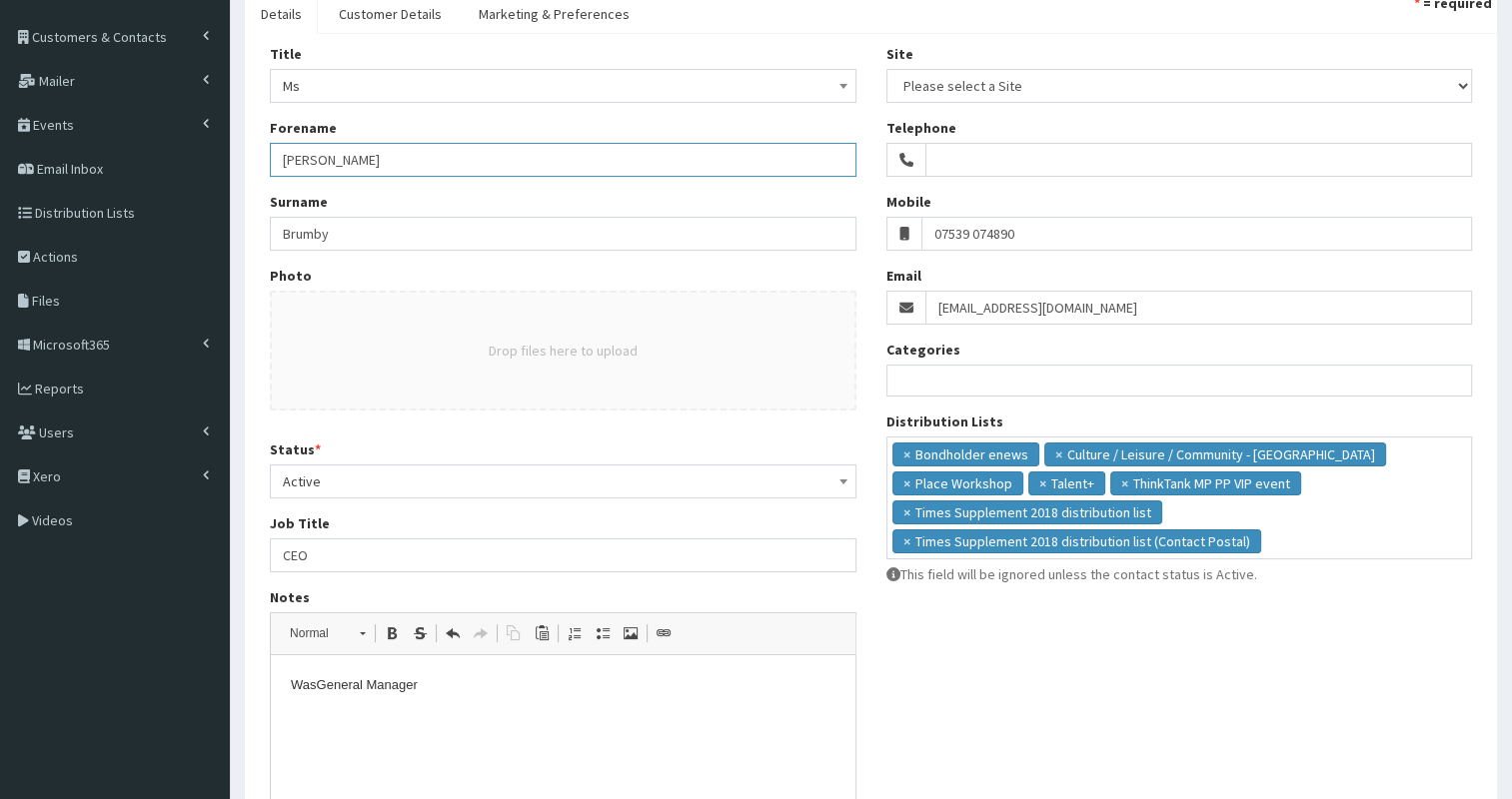 click on "Janet" at bounding box center (563, 160) 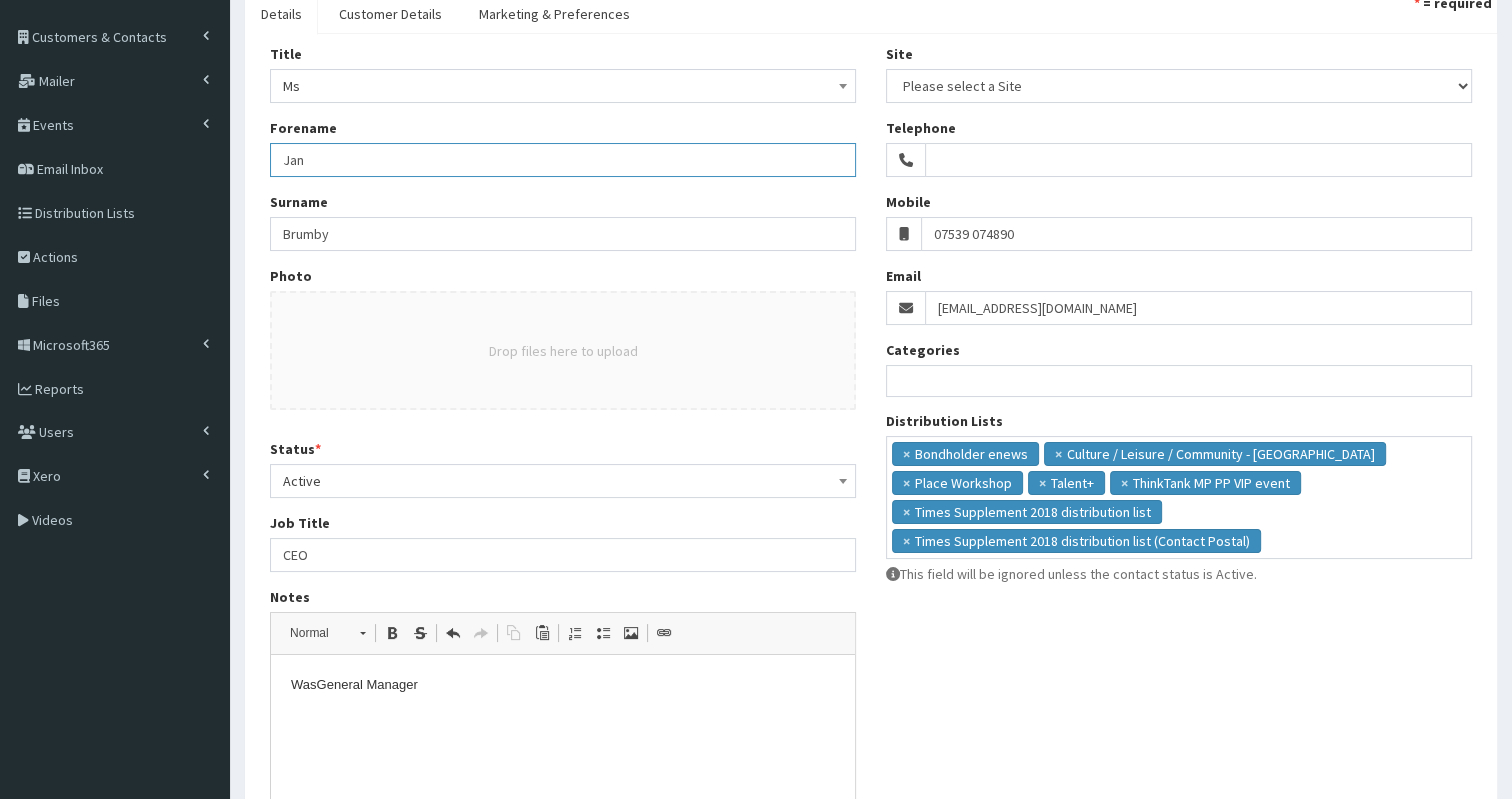 scroll, scrollTop: 364, scrollLeft: 0, axis: vertical 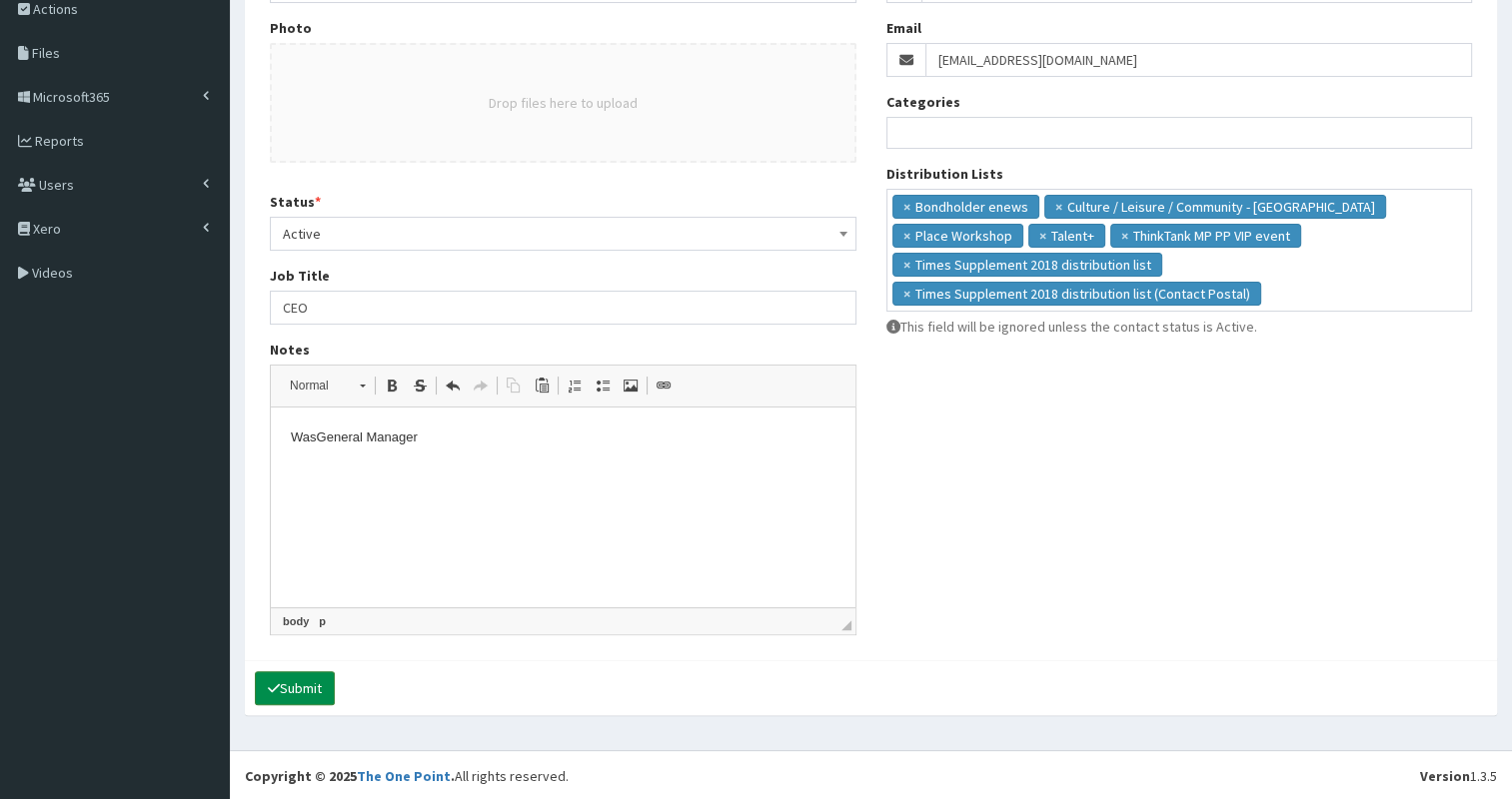 type on "Jan" 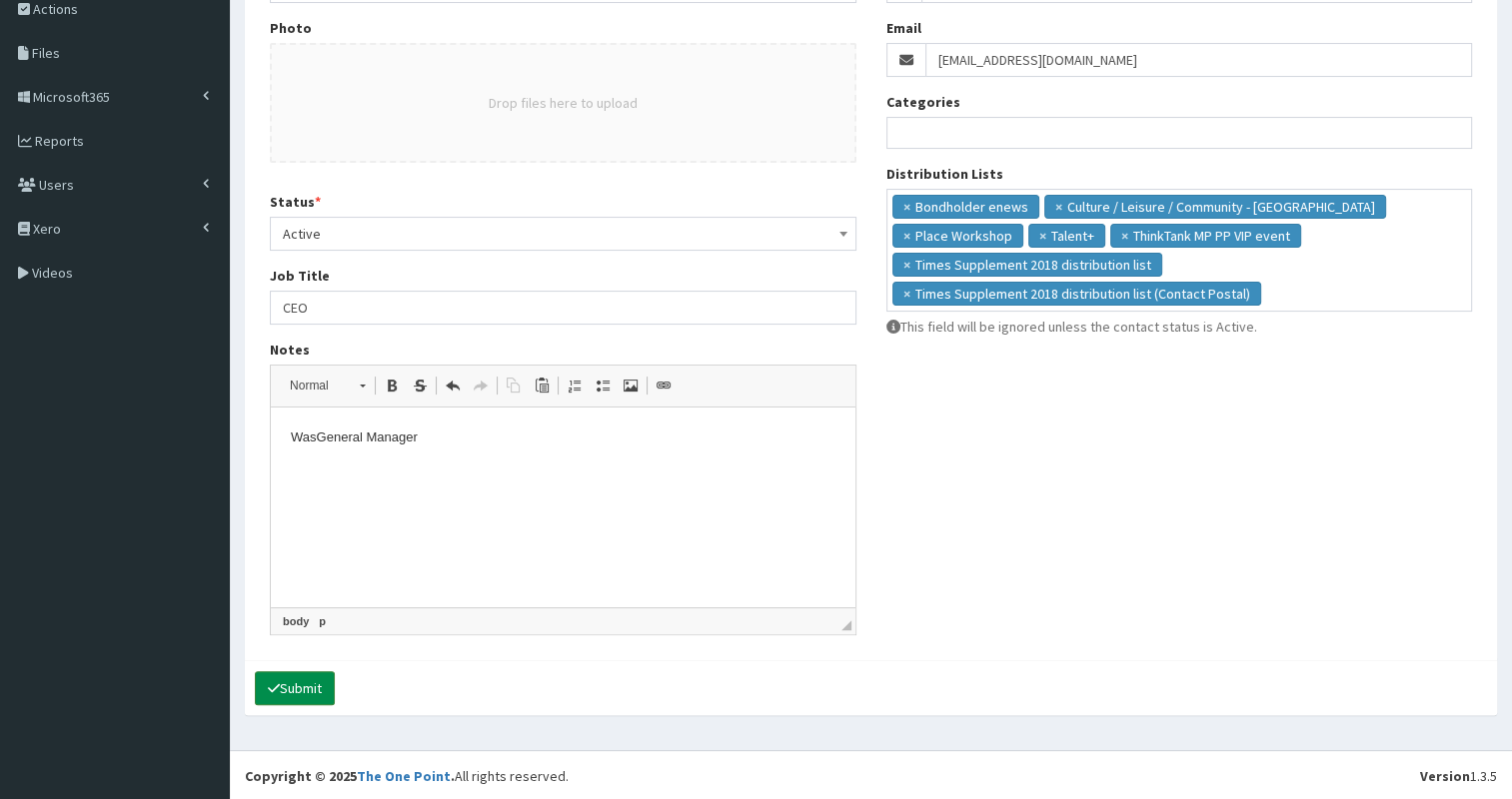 click 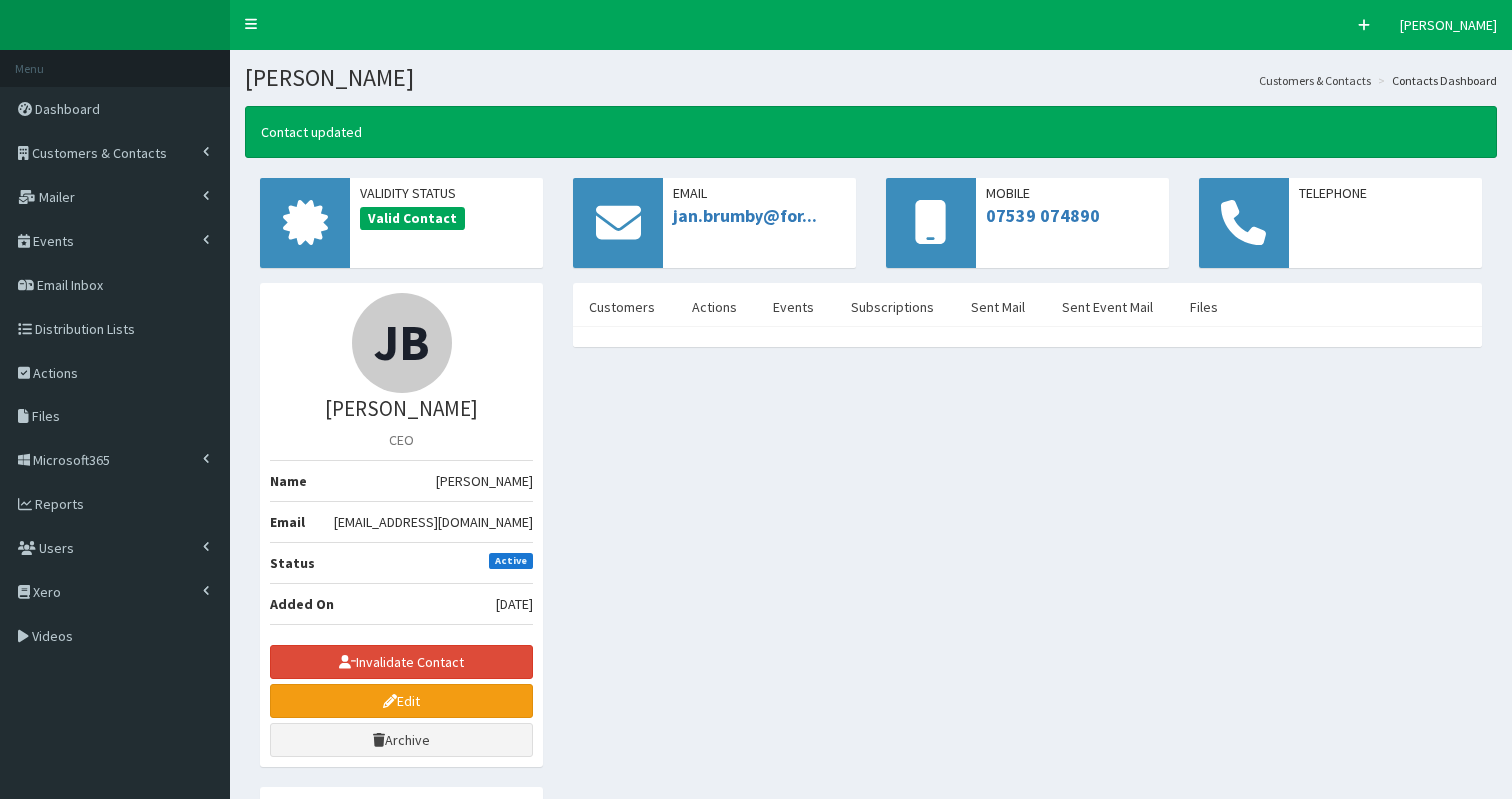 scroll, scrollTop: 0, scrollLeft: 0, axis: both 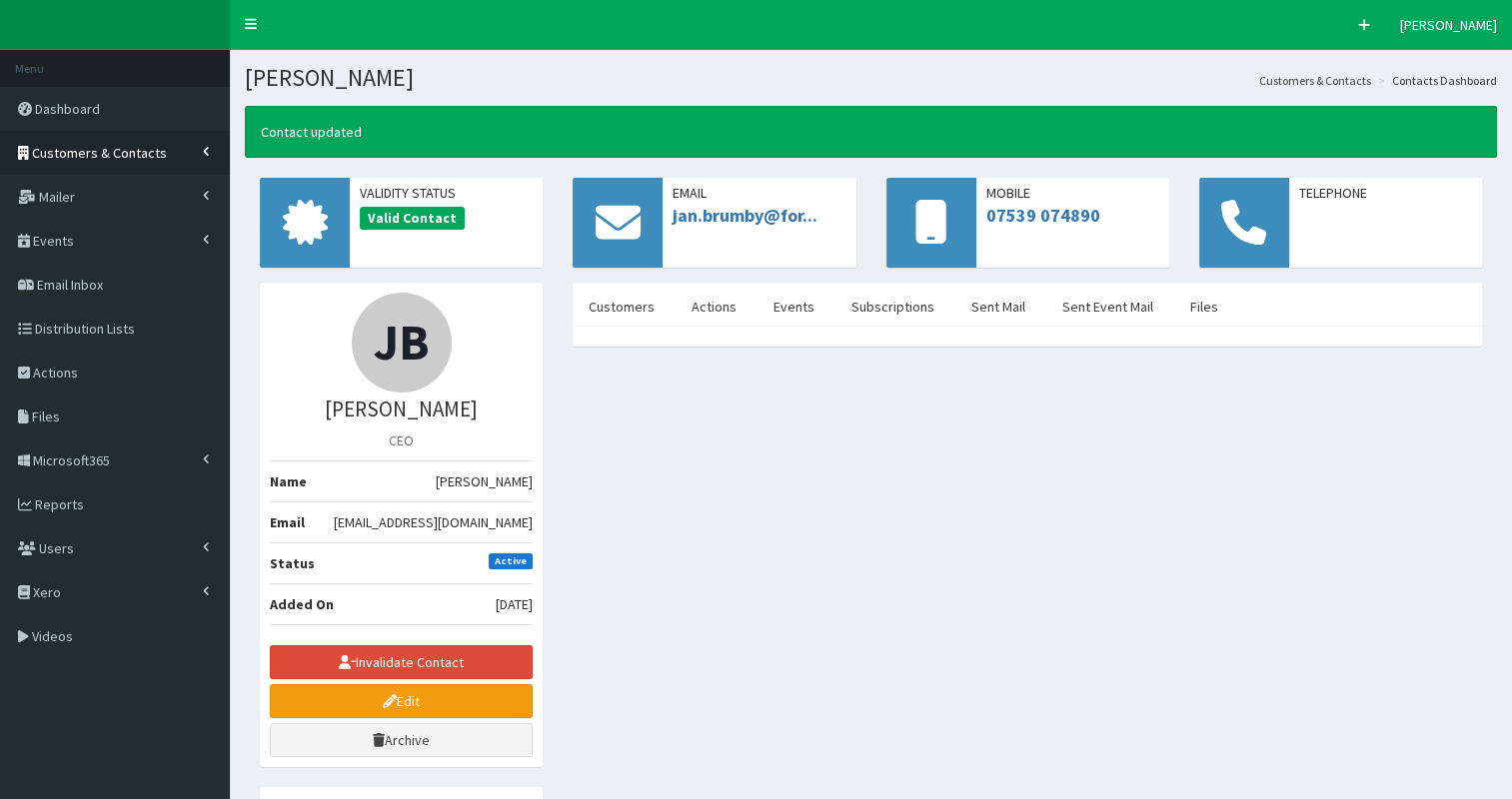 click on "Customers & Contacts" at bounding box center [99, 153] 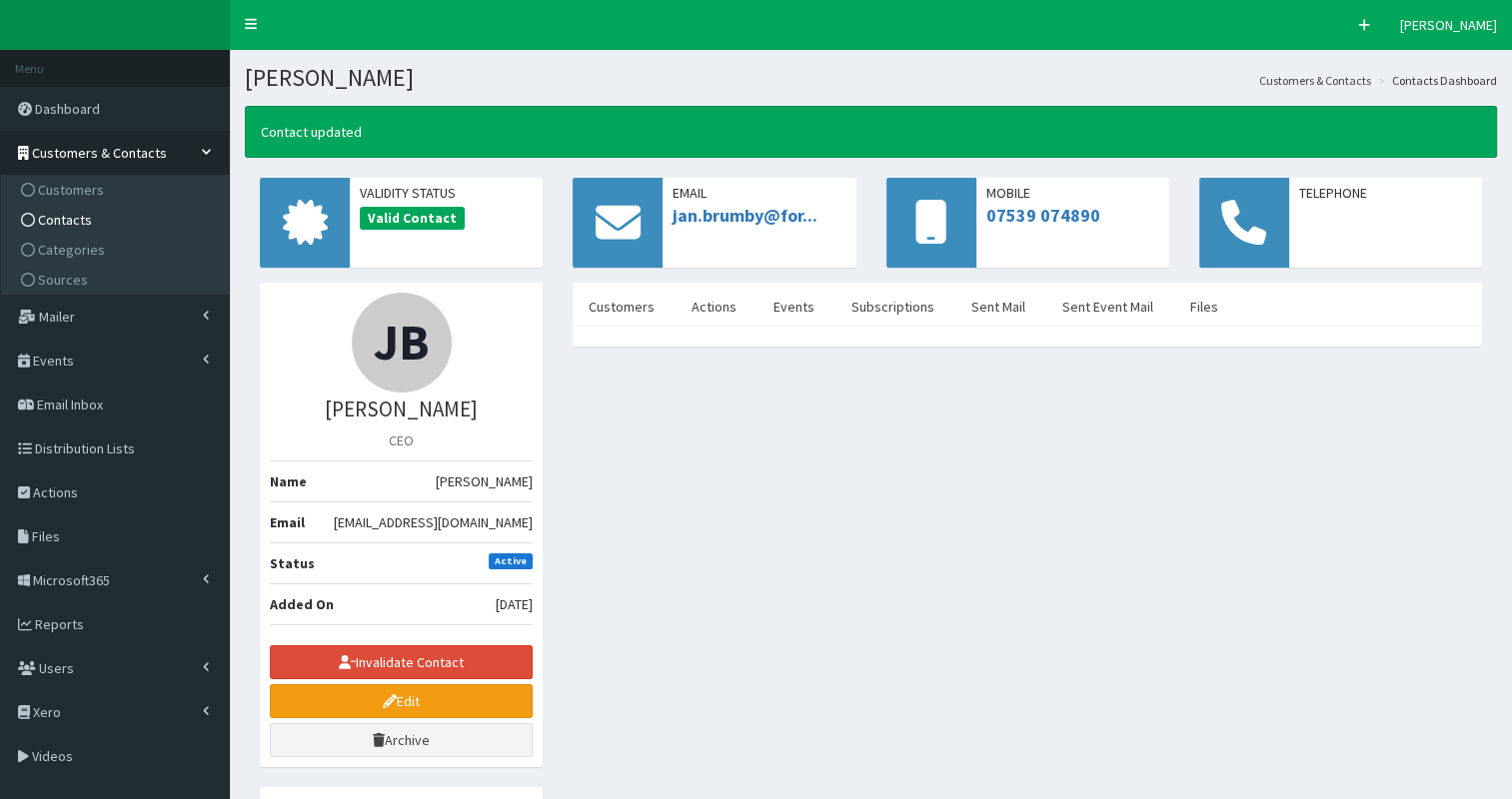 click on "Contacts" at bounding box center (117, 220) 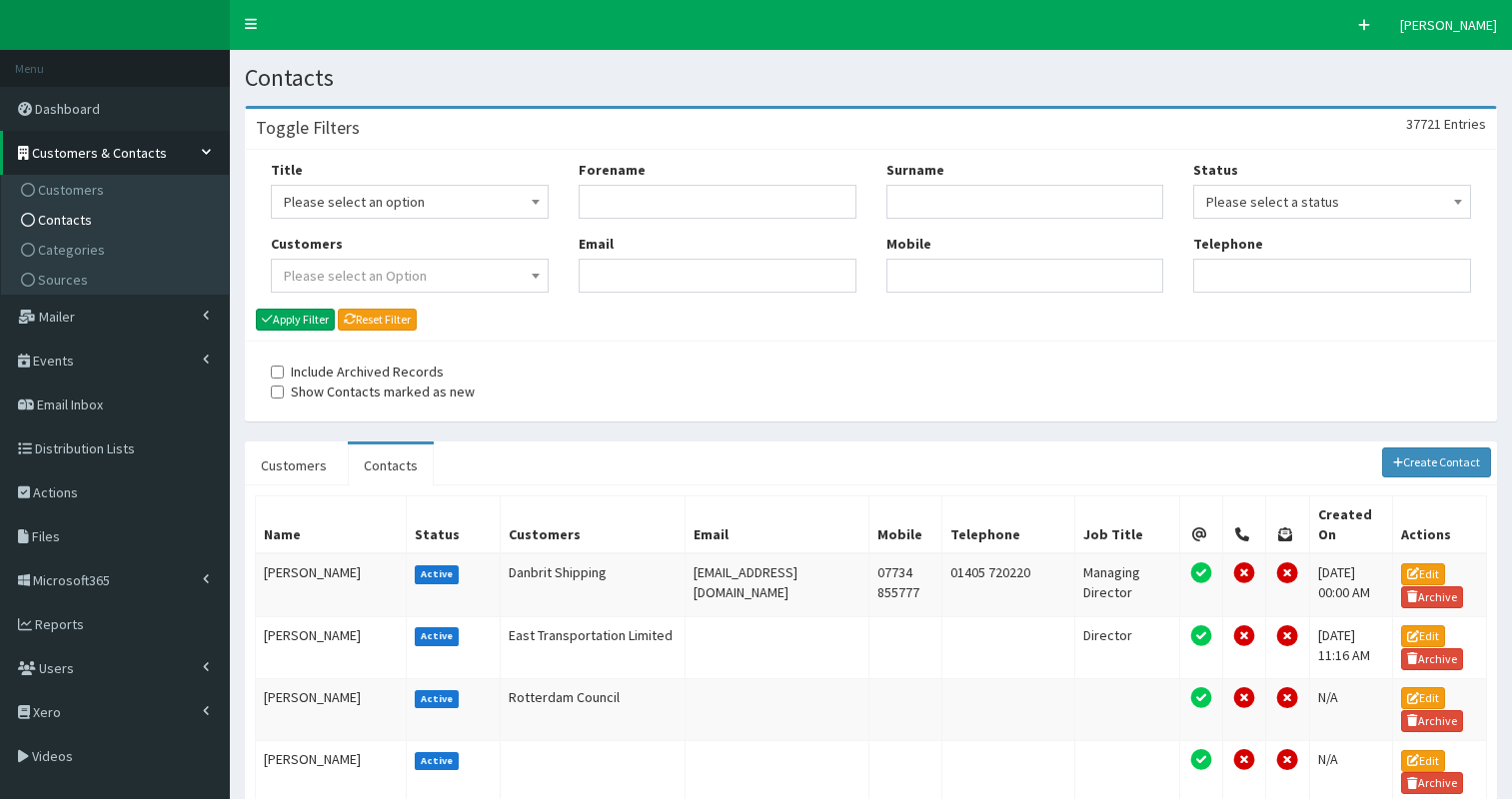 scroll, scrollTop: 0, scrollLeft: 0, axis: both 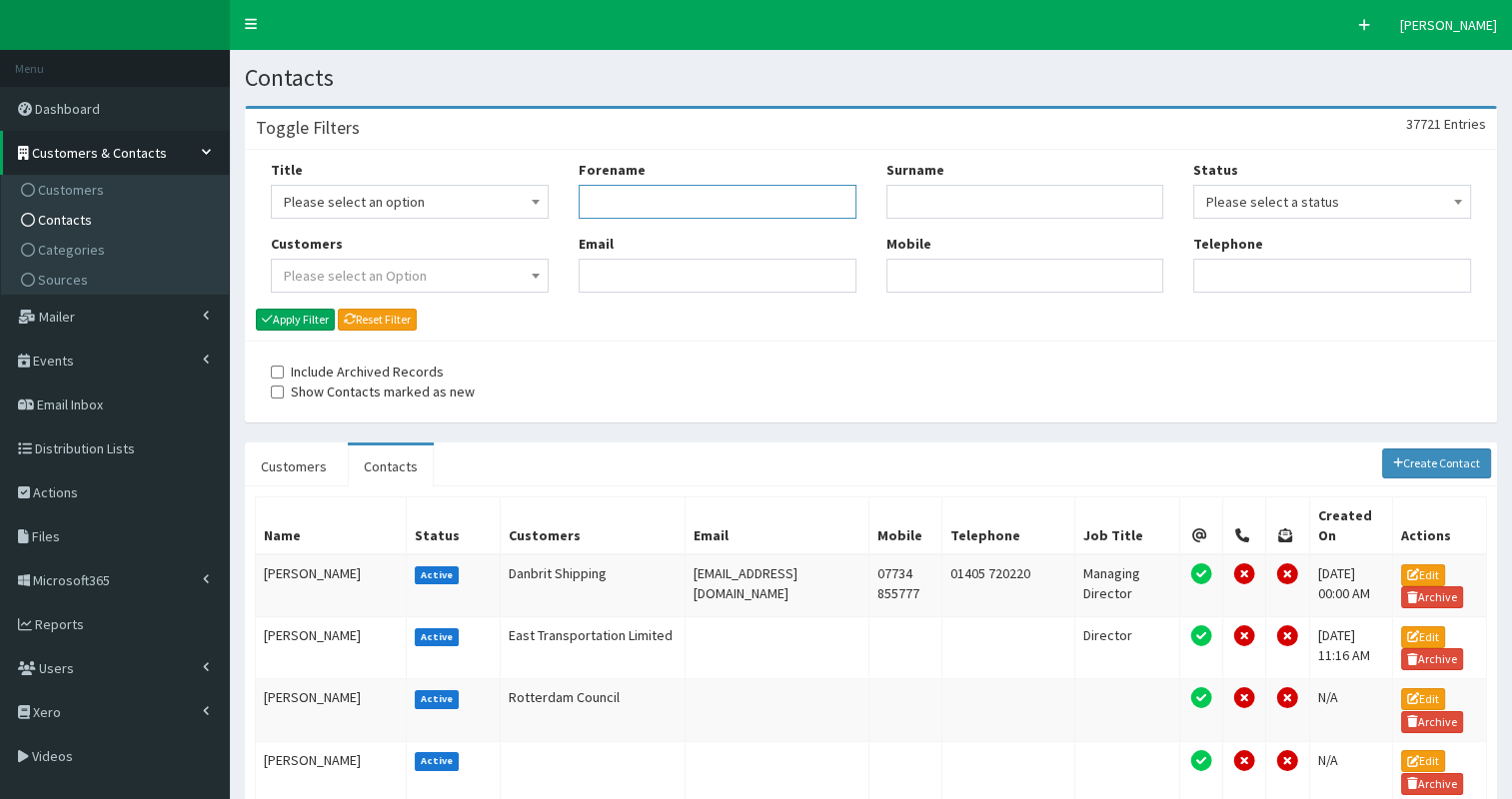 click on "Forename" at bounding box center [718, 202] 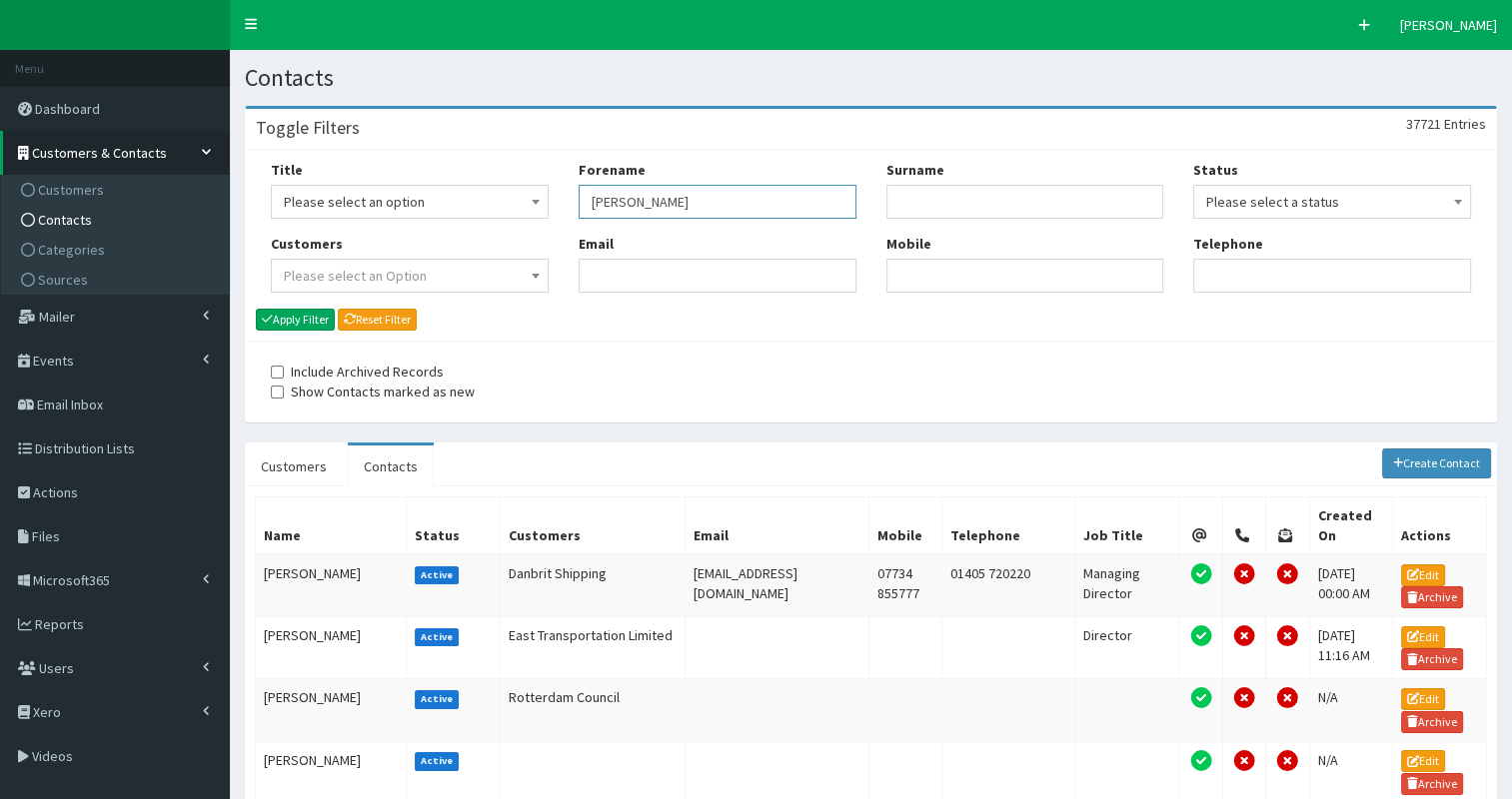 type on "[PERSON_NAME]" 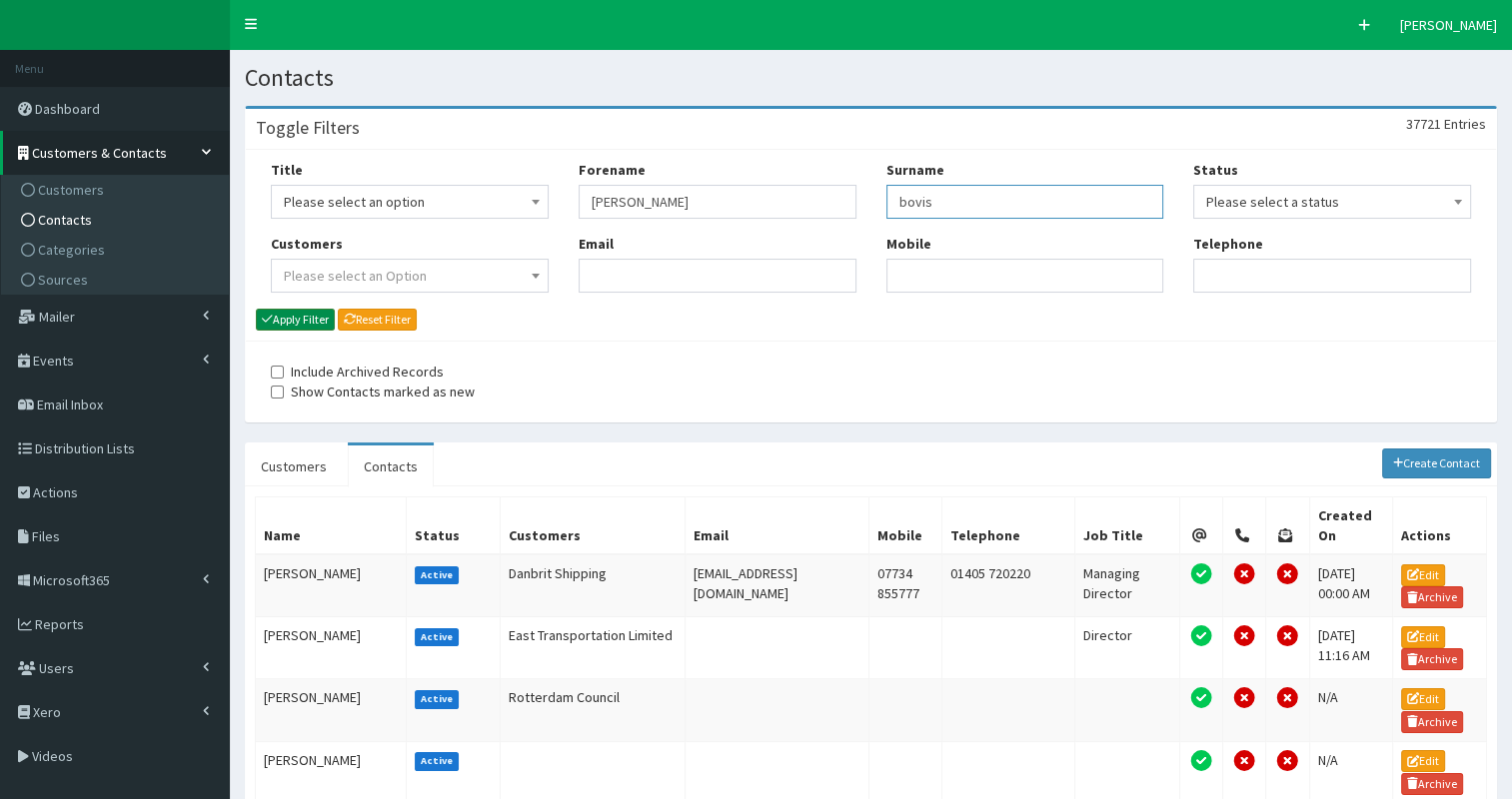 type on "bovis" 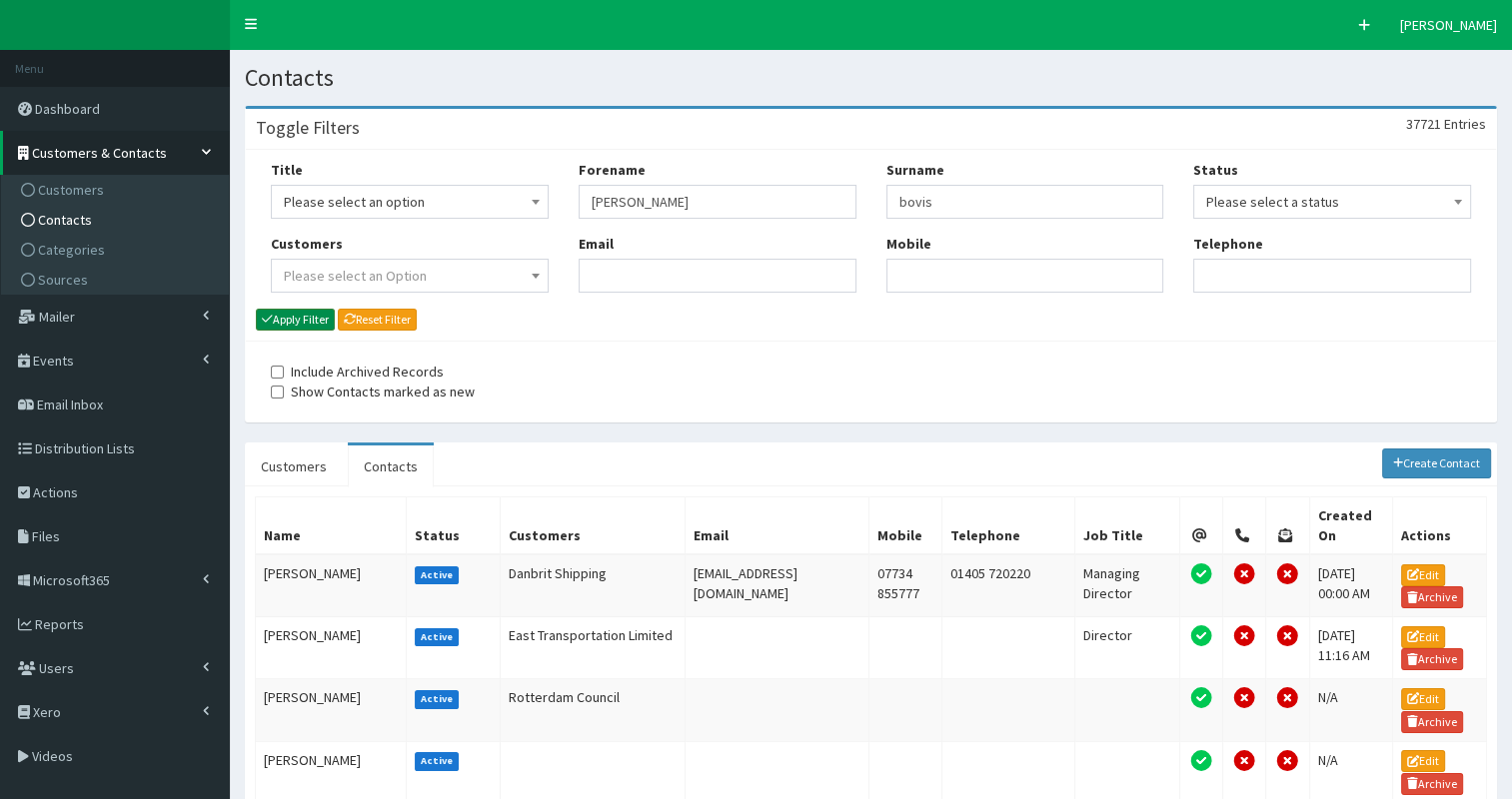 click 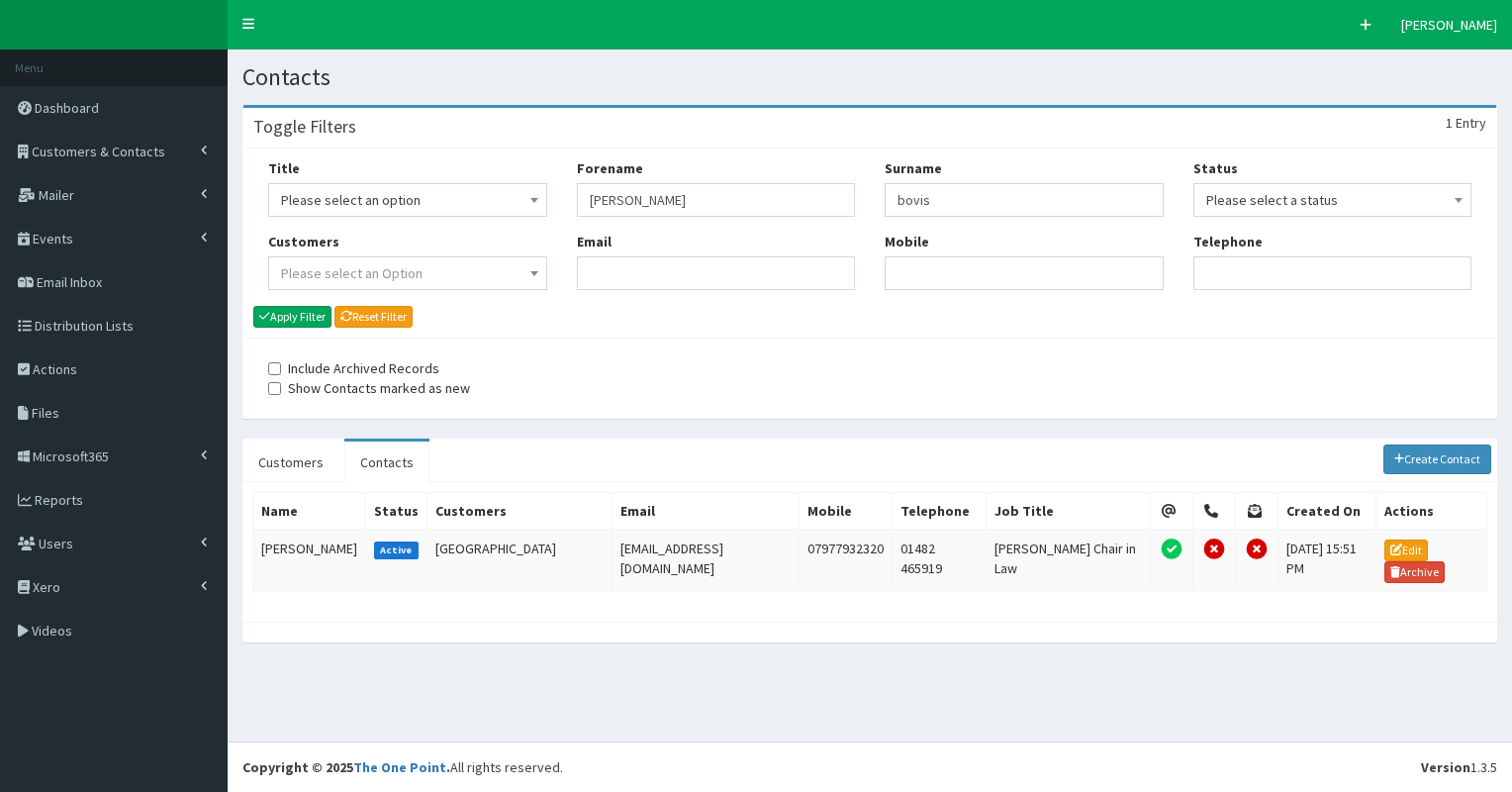 scroll, scrollTop: 0, scrollLeft: 0, axis: both 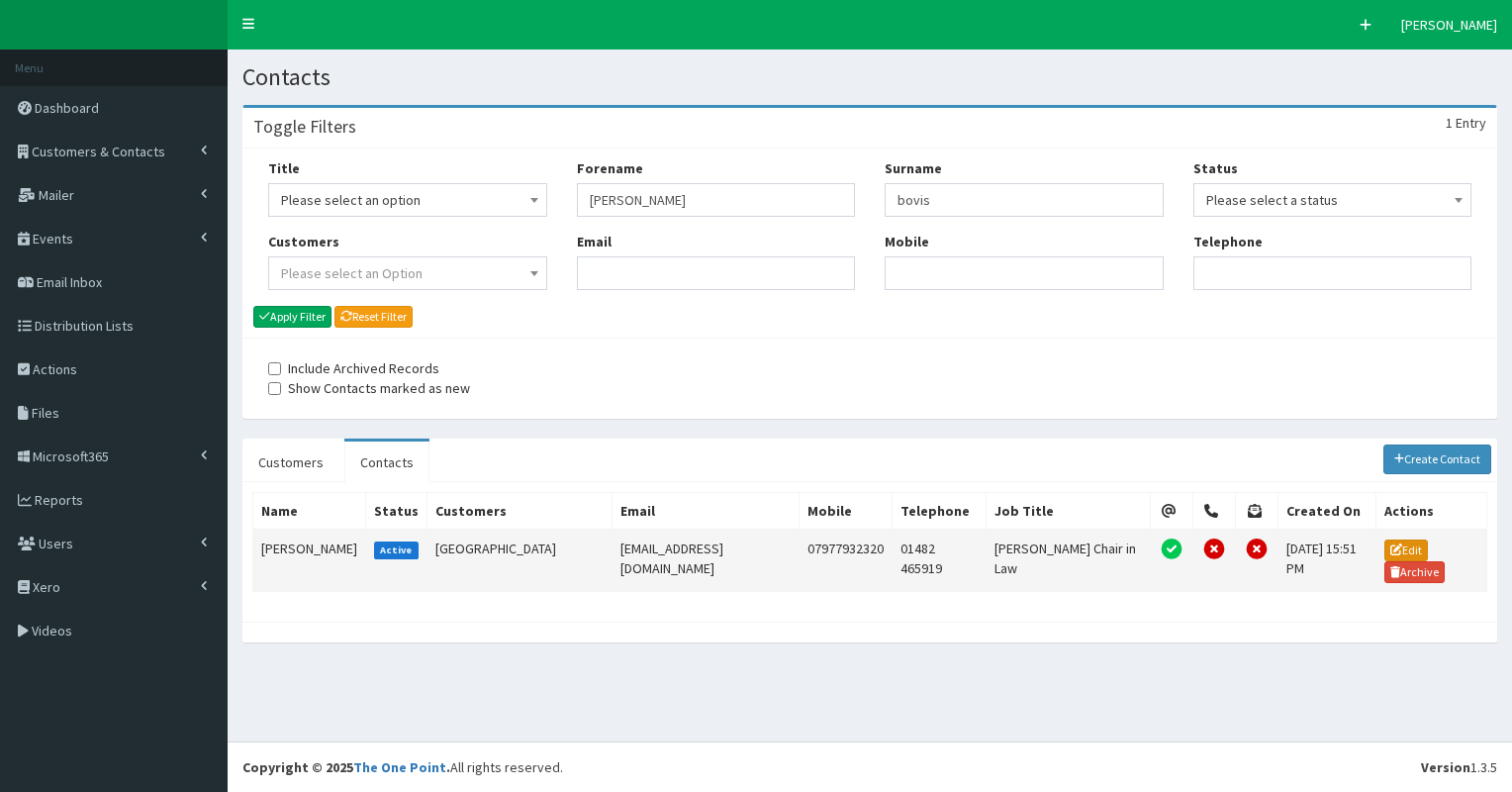 click on "Edit" at bounding box center [1406, 550] 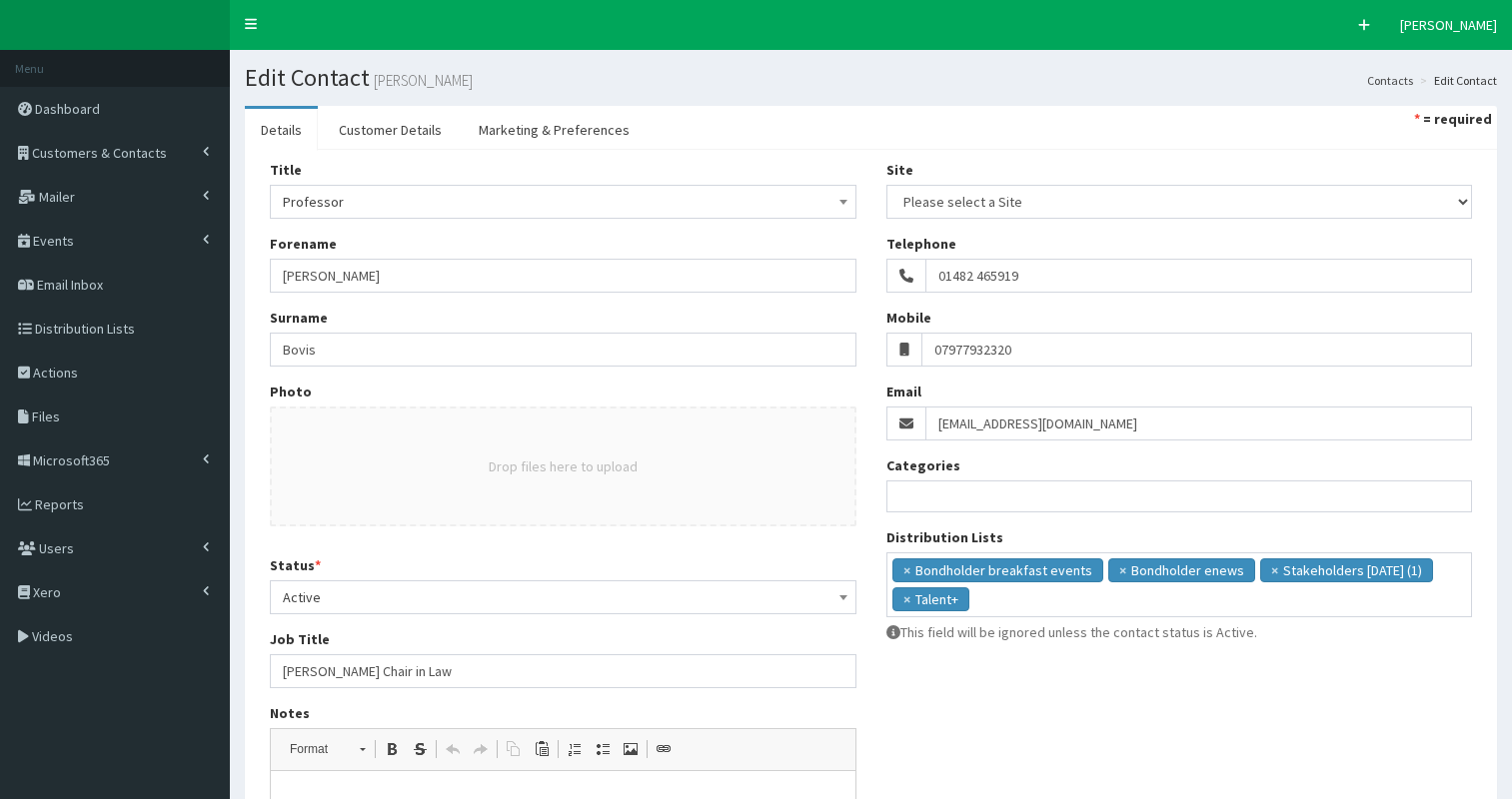select 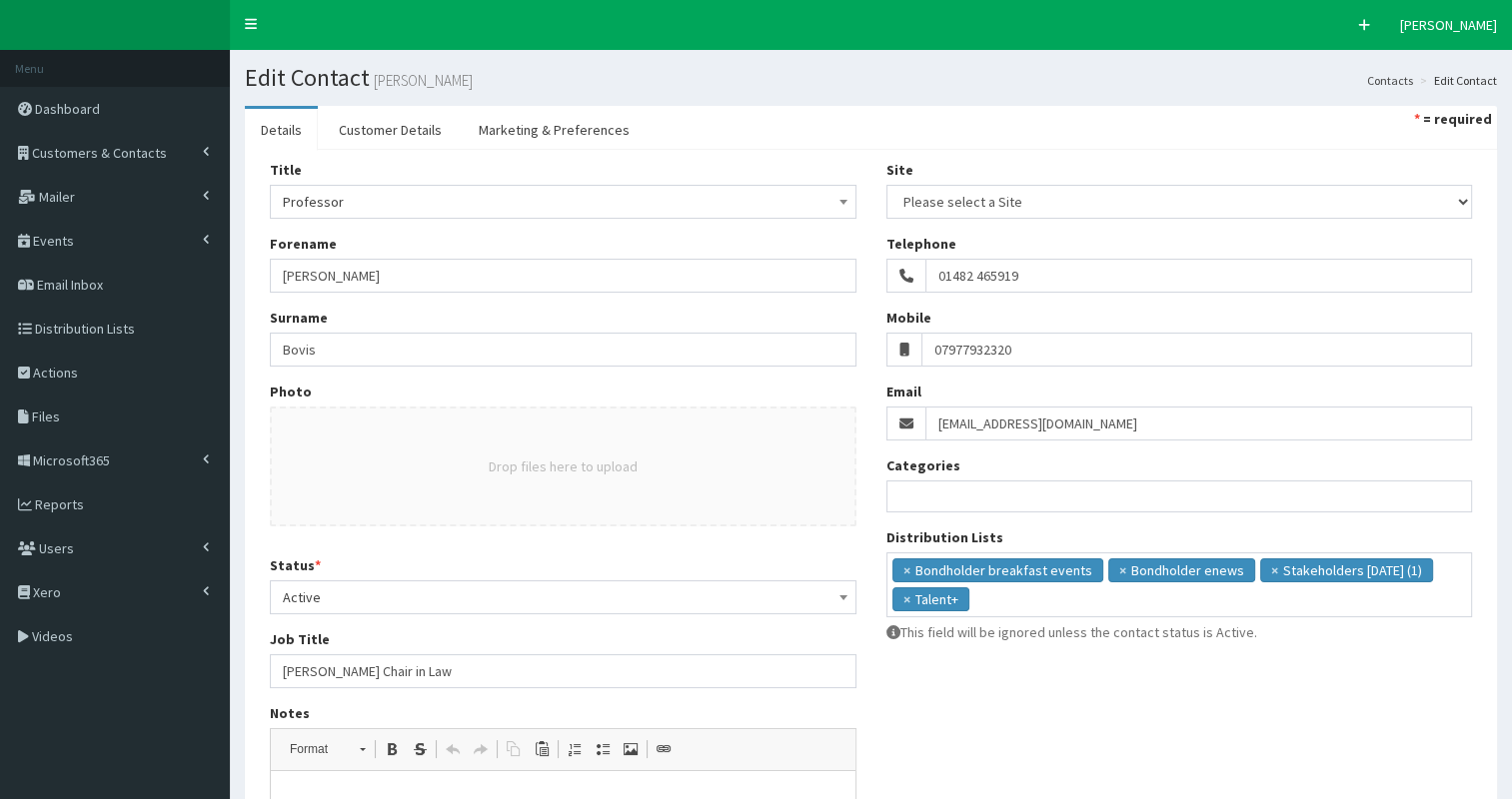 scroll, scrollTop: 0, scrollLeft: 0, axis: both 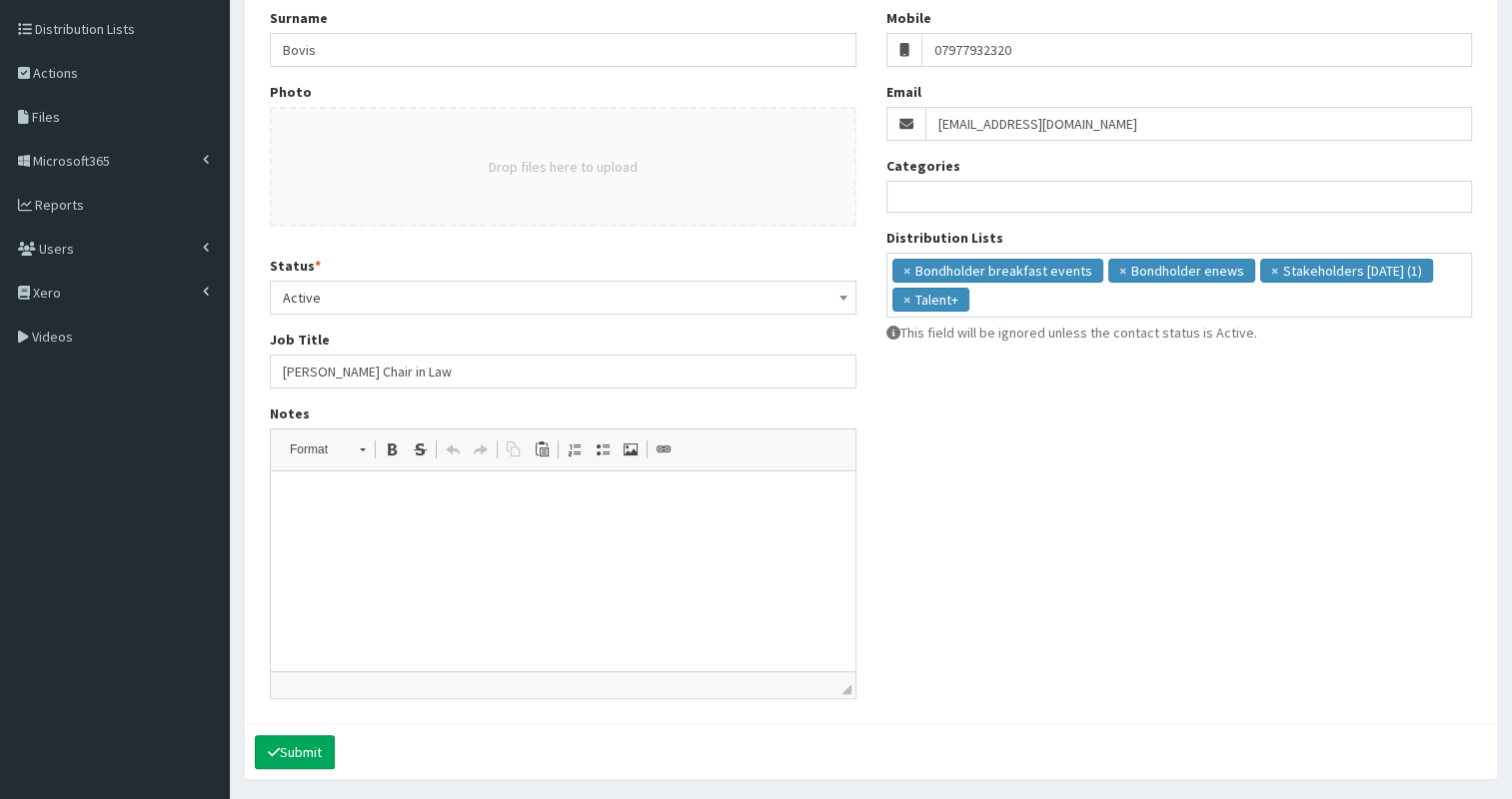 click at bounding box center [563, 501] 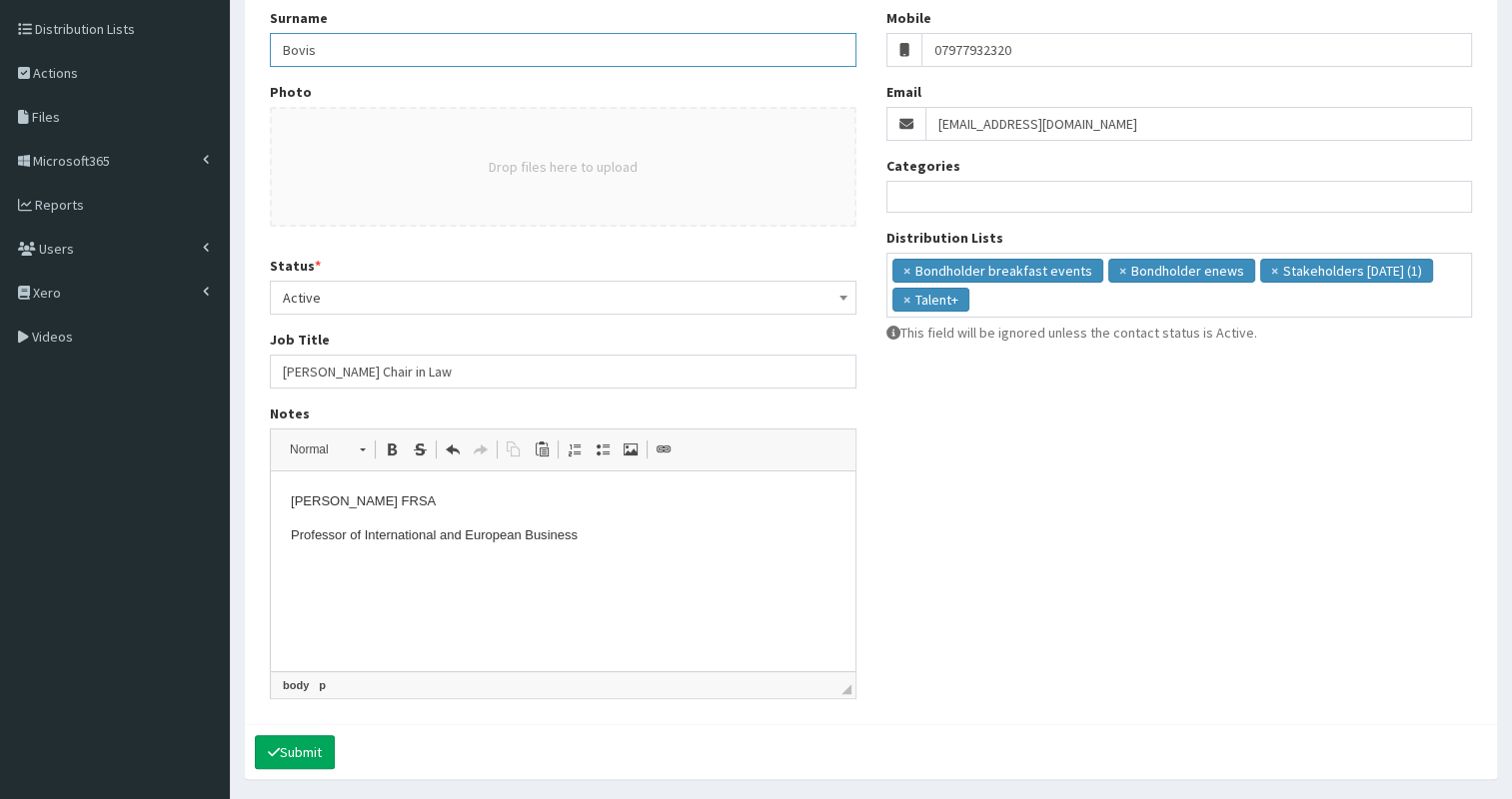 click on "Bovis" at bounding box center (563, 50) 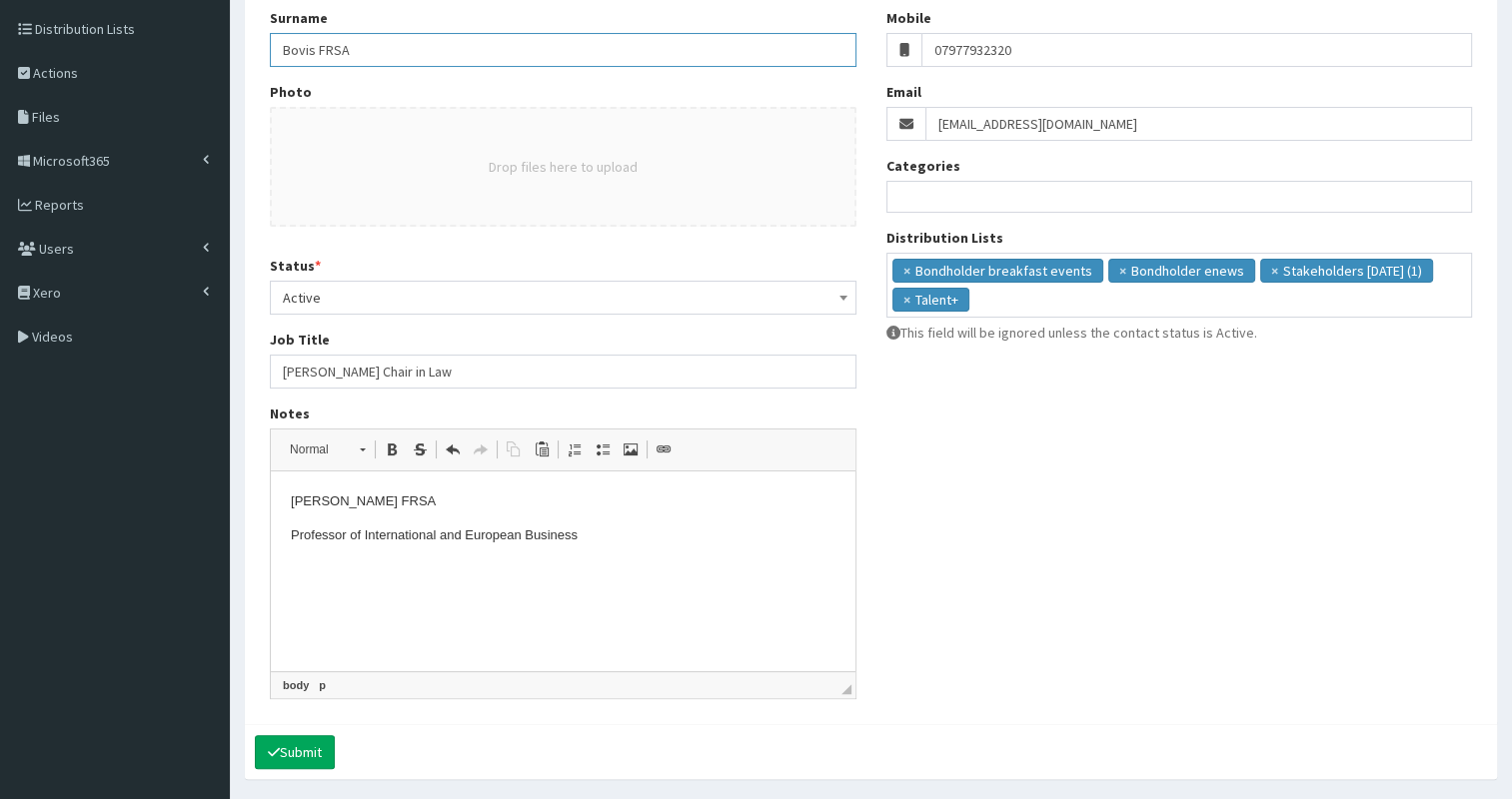 type on "Bovis FRSA" 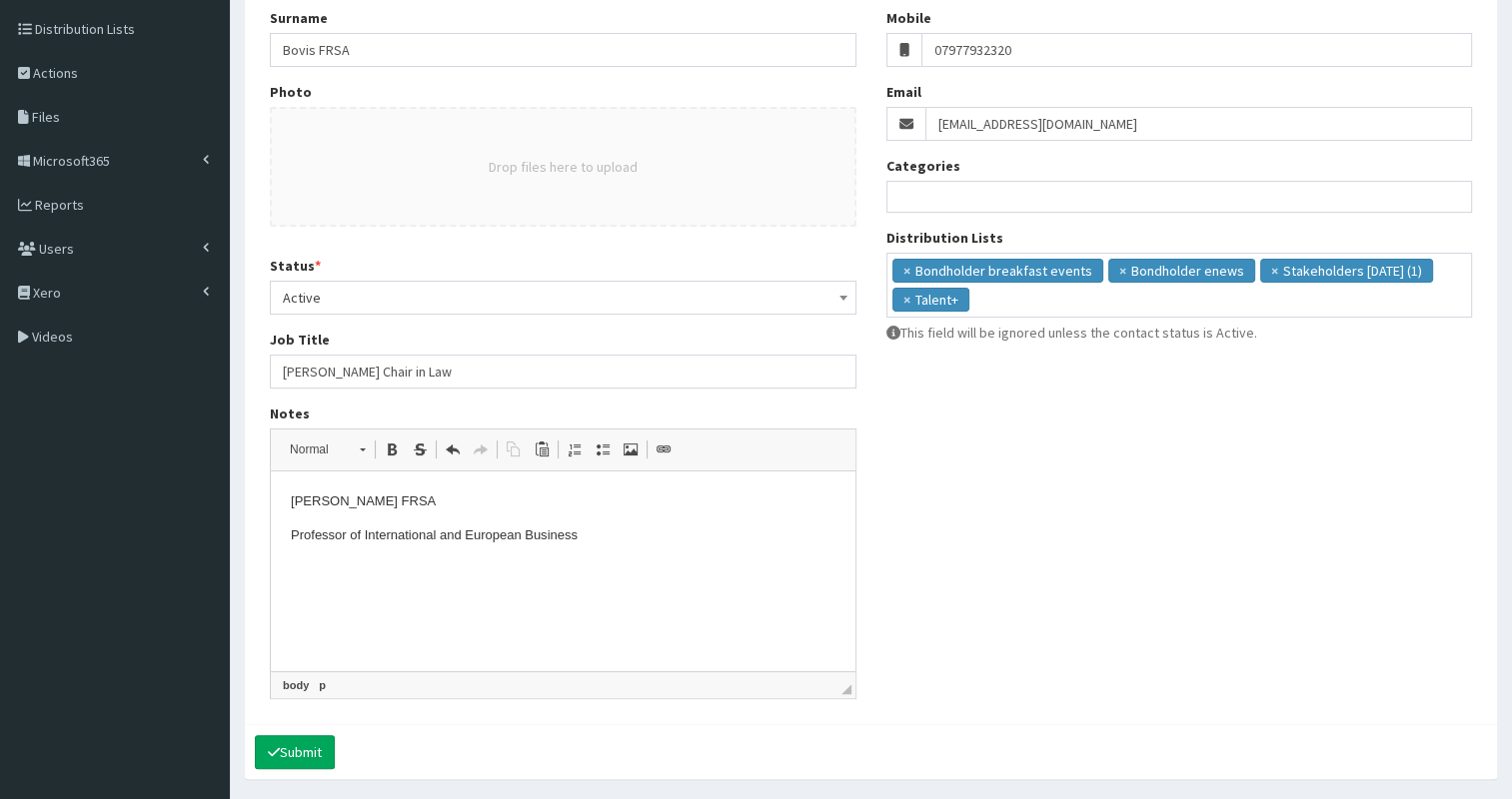drag, startPoint x: 286, startPoint y: 538, endPoint x: 652, endPoint y: 553, distance: 366.30725 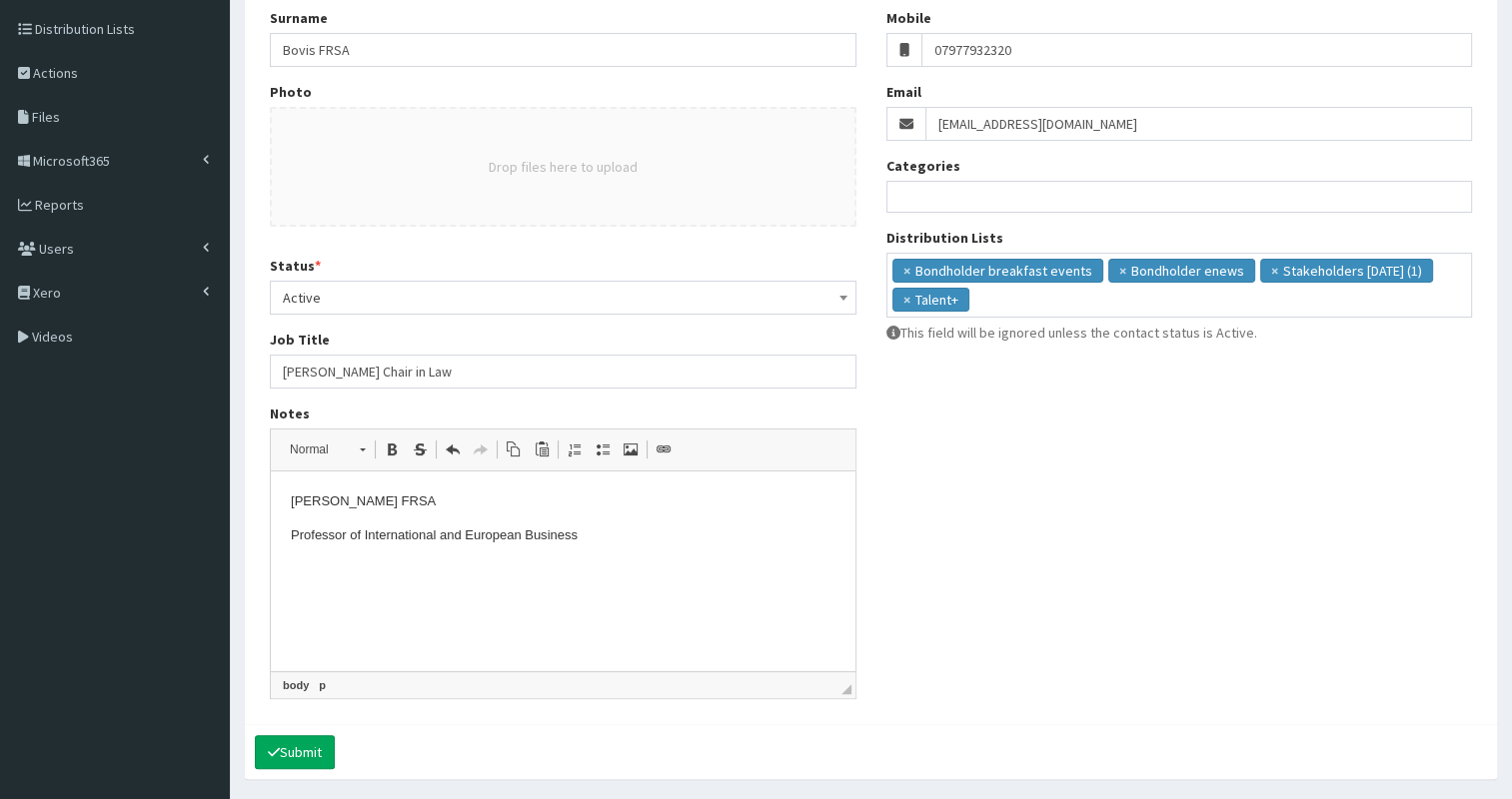 copy on "Professor of International and European Business" 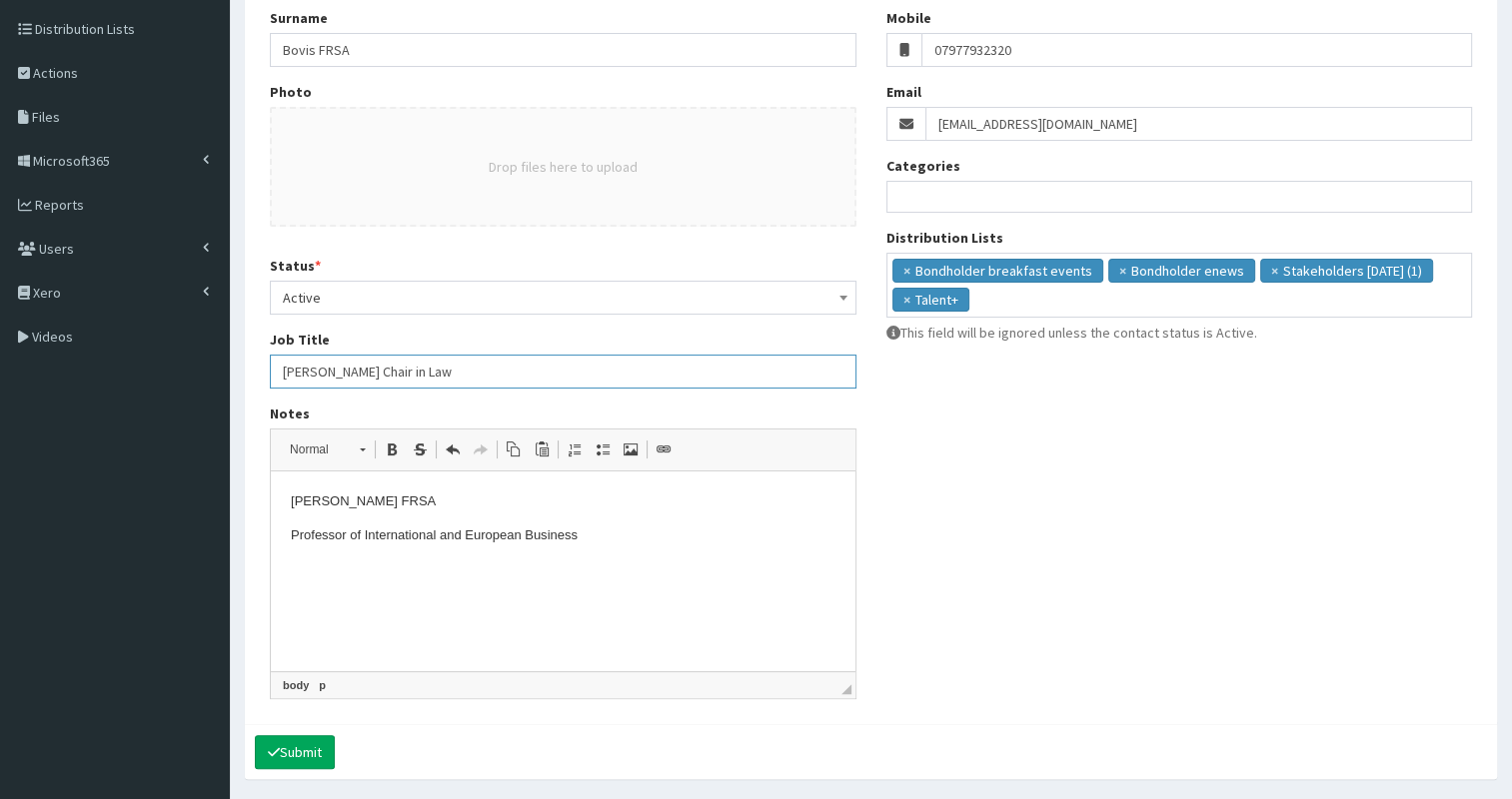 drag, startPoint x: 277, startPoint y: 368, endPoint x: 571, endPoint y: 366, distance: 294.0068 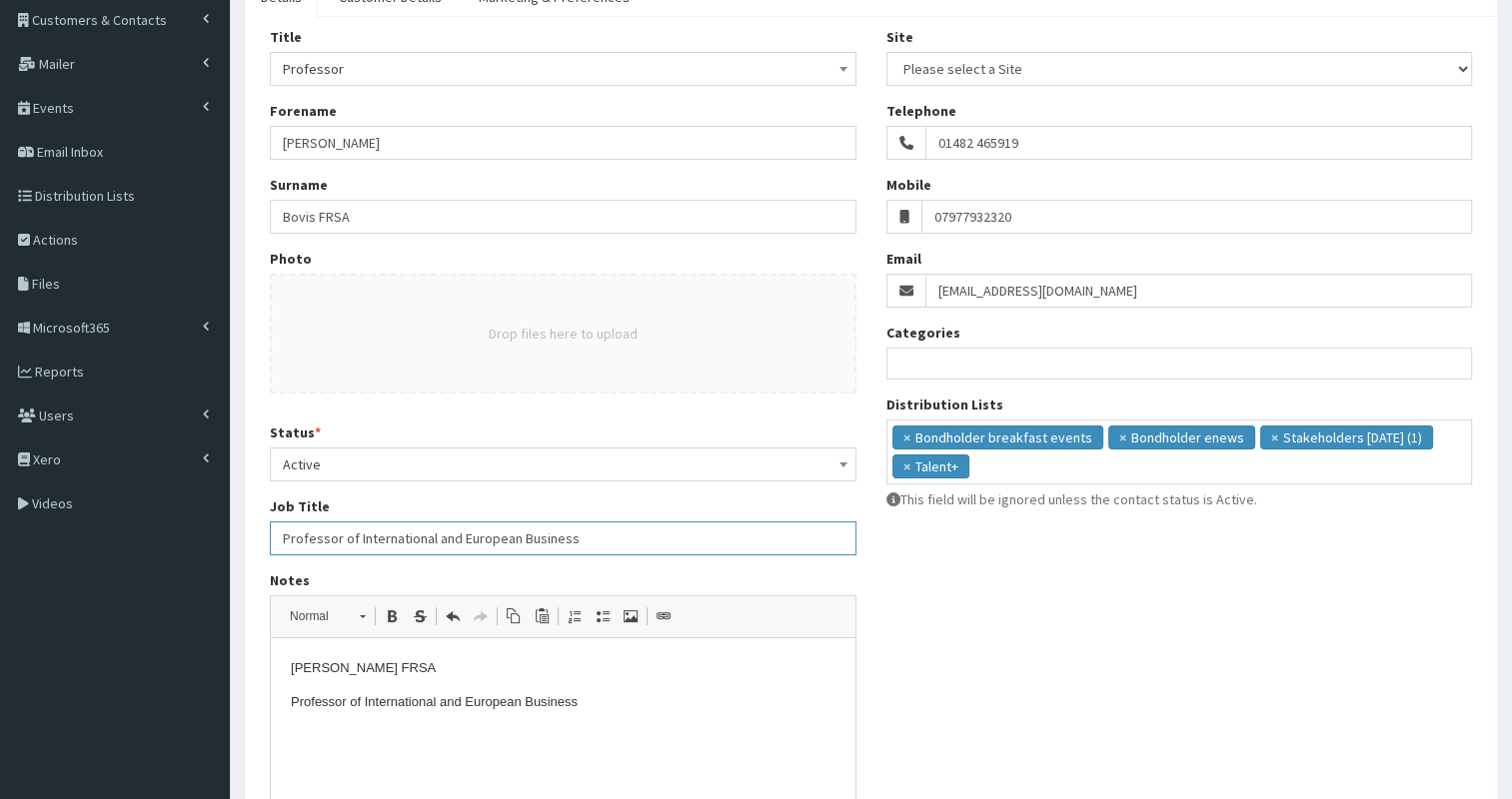 scroll, scrollTop: 134, scrollLeft: 0, axis: vertical 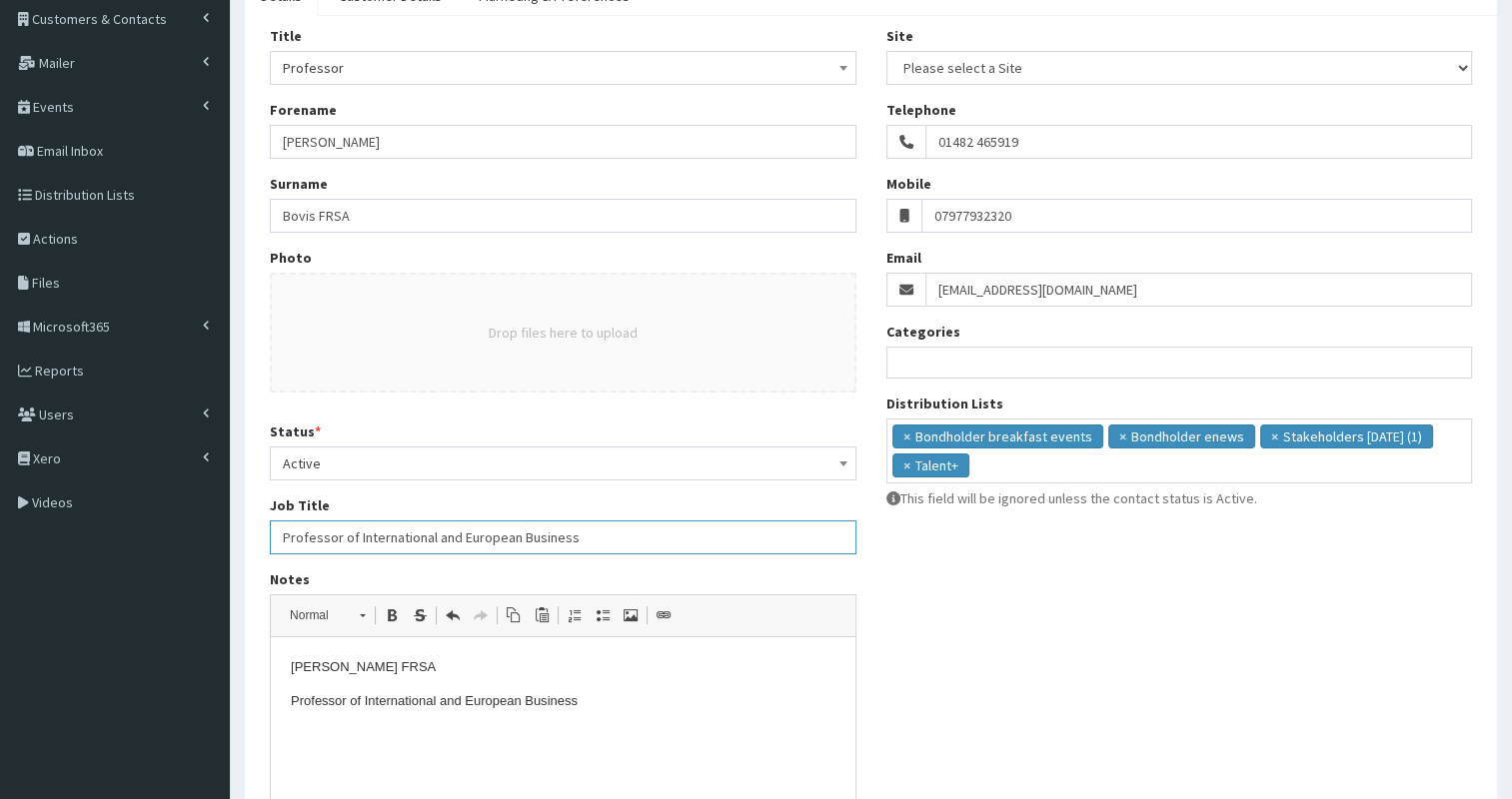 type on "Professor of International and European Business" 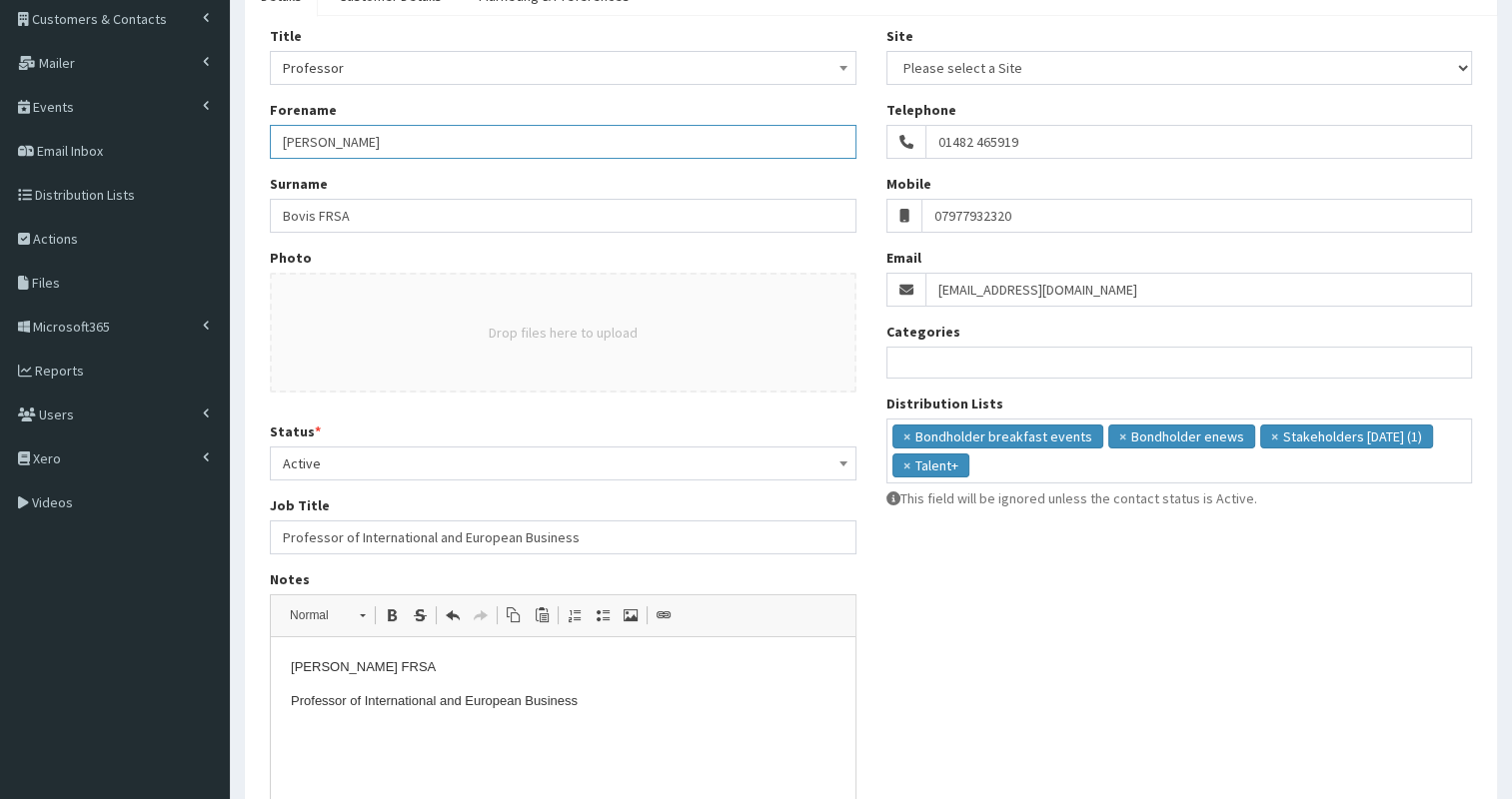 click on "Christopher H" at bounding box center (563, 142) 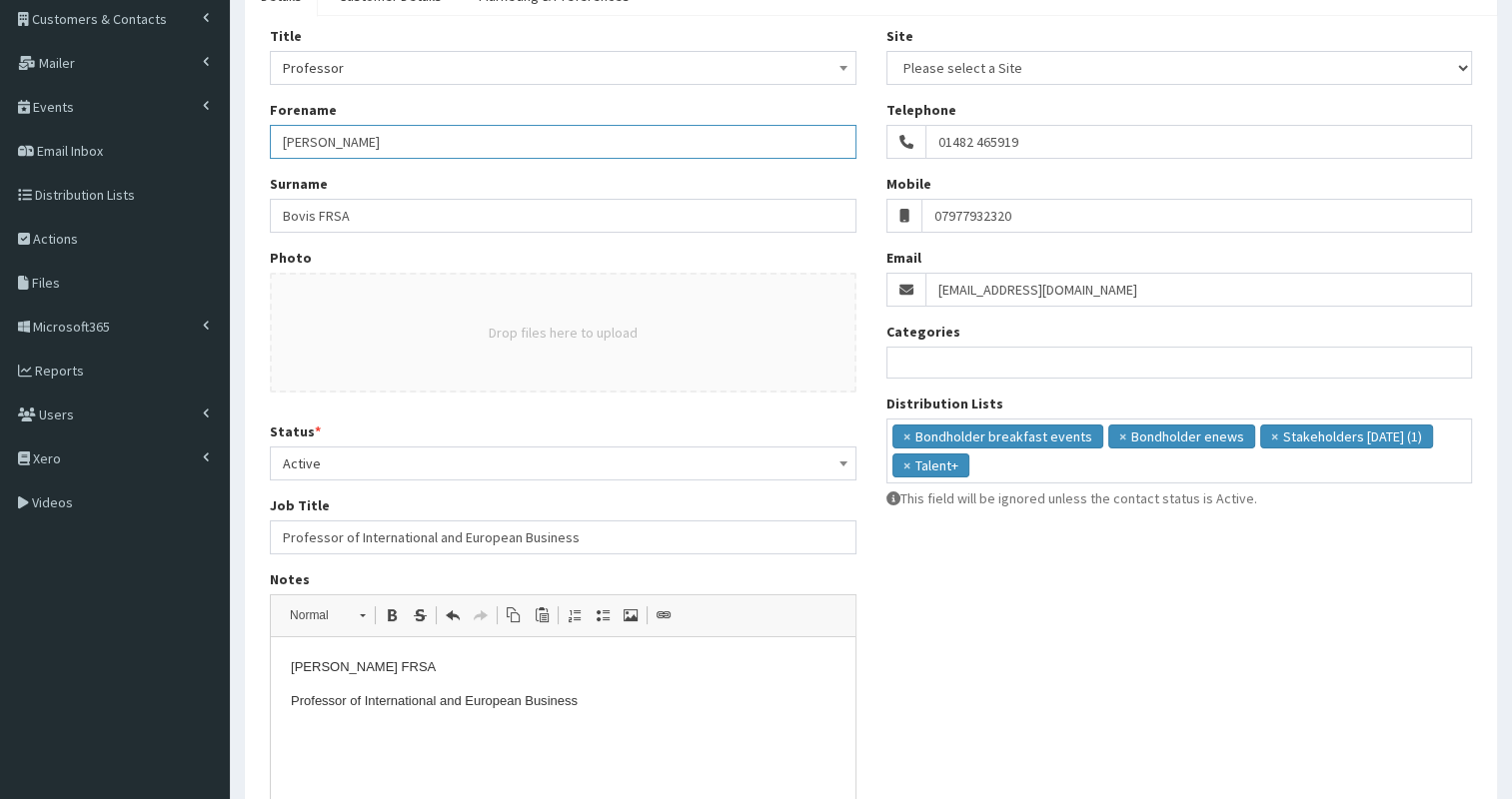 type on "Christopher" 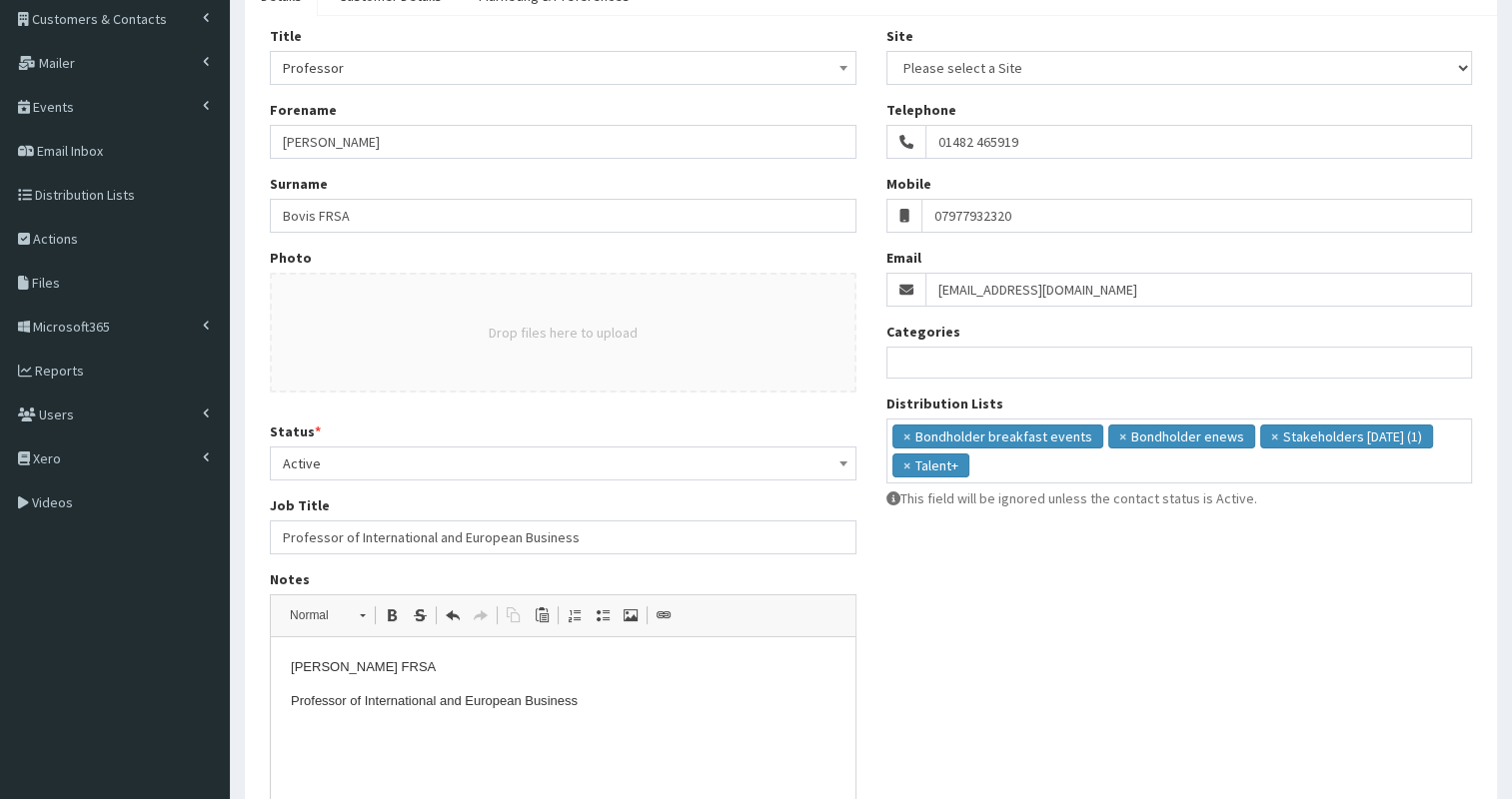drag, startPoint x: 285, startPoint y: 666, endPoint x: 617, endPoint y: 707, distance: 334.52205 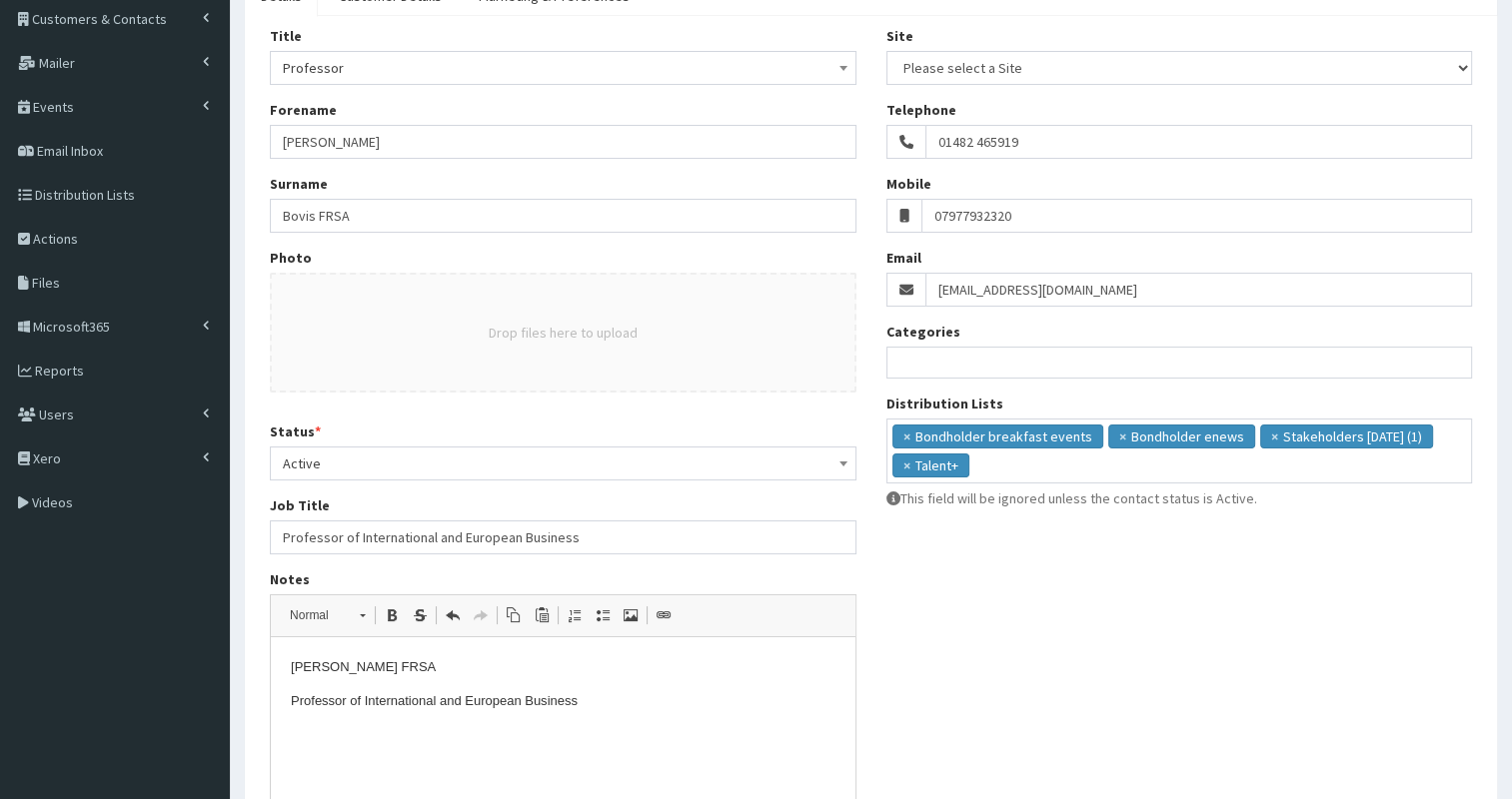 copy on "Professor Christopher Bovis FRSA  Professor of International and European Business" 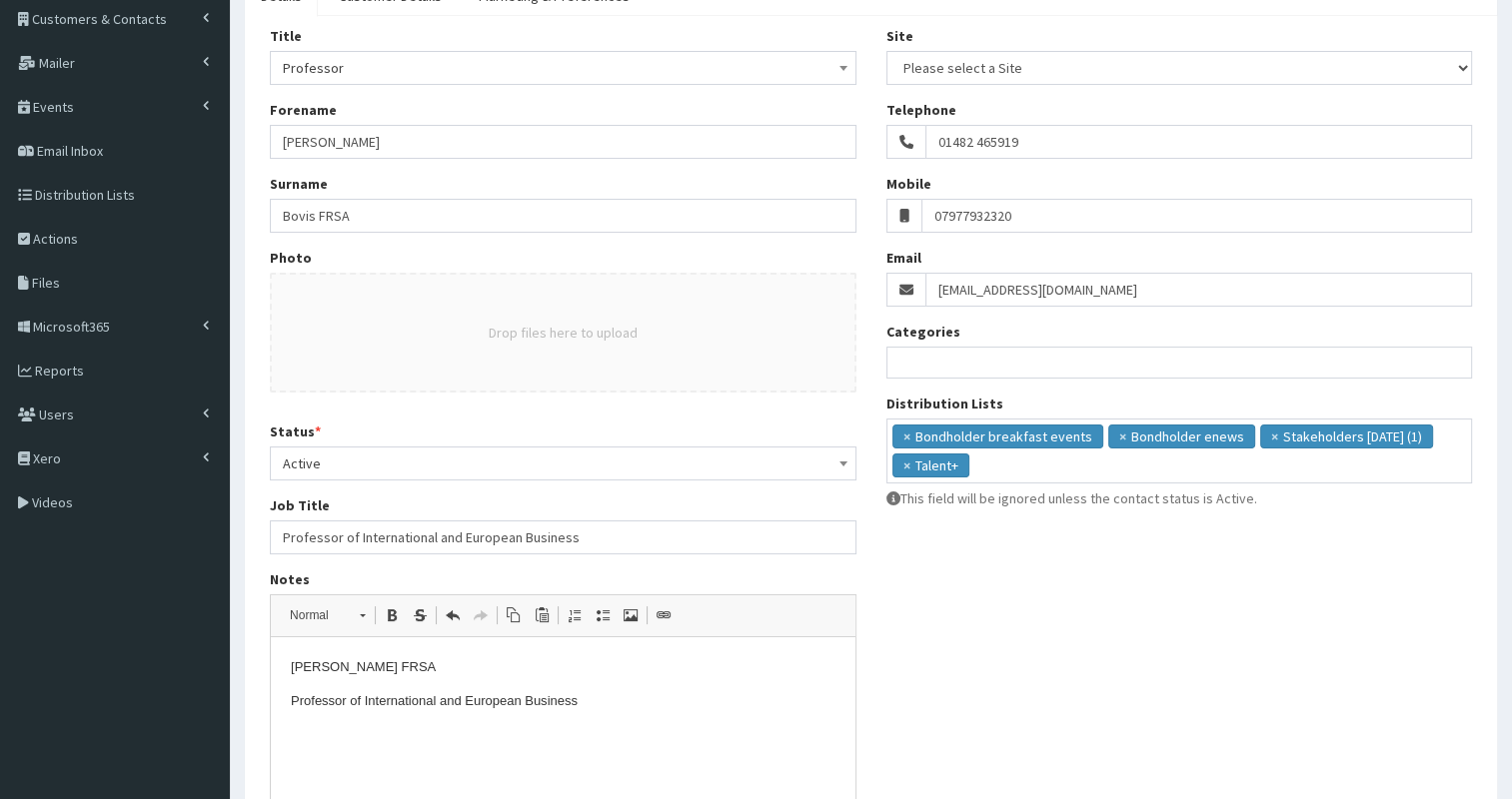 scroll, scrollTop: 364, scrollLeft: 0, axis: vertical 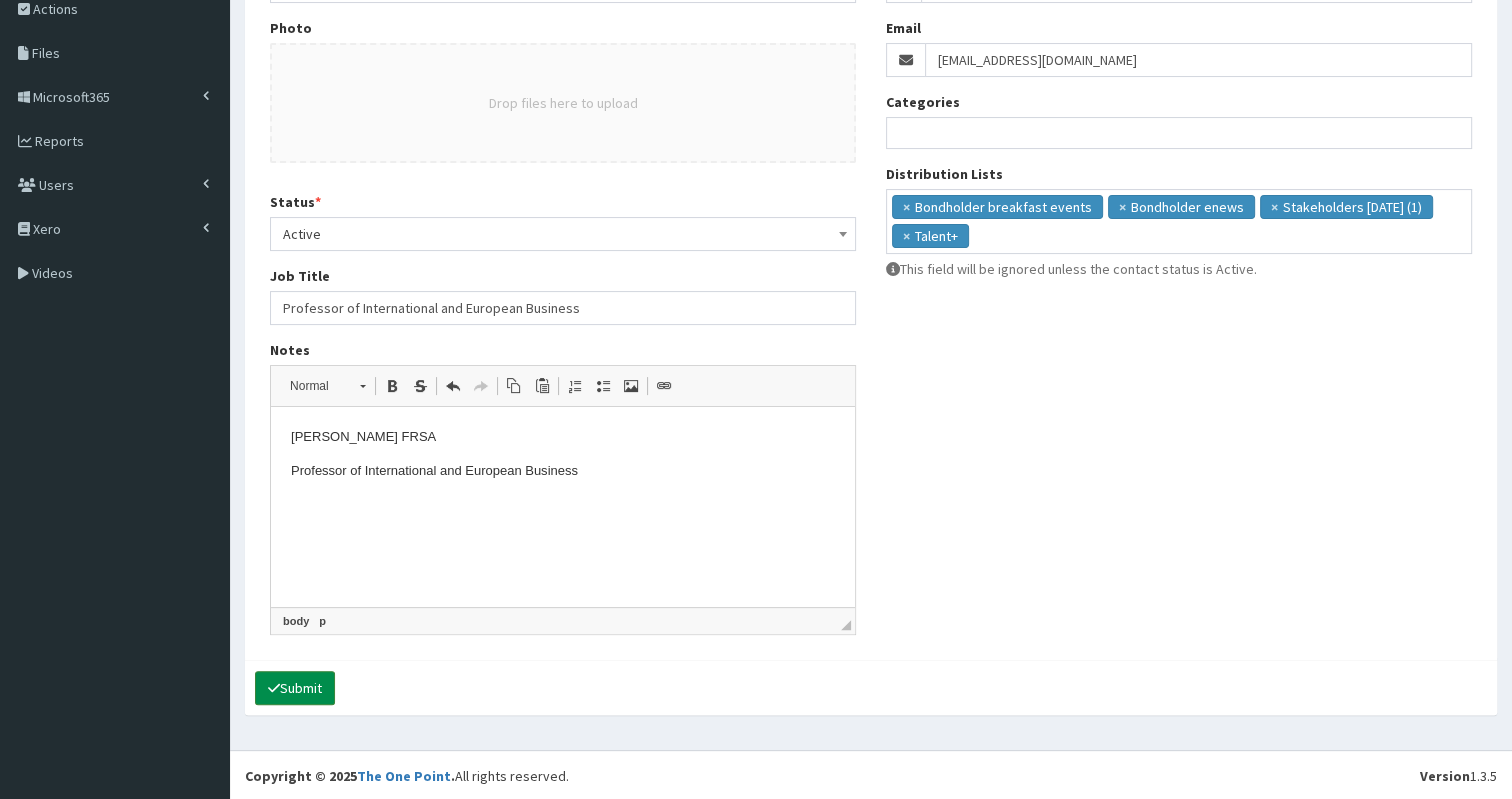 click on "Submit" at bounding box center [295, 688] 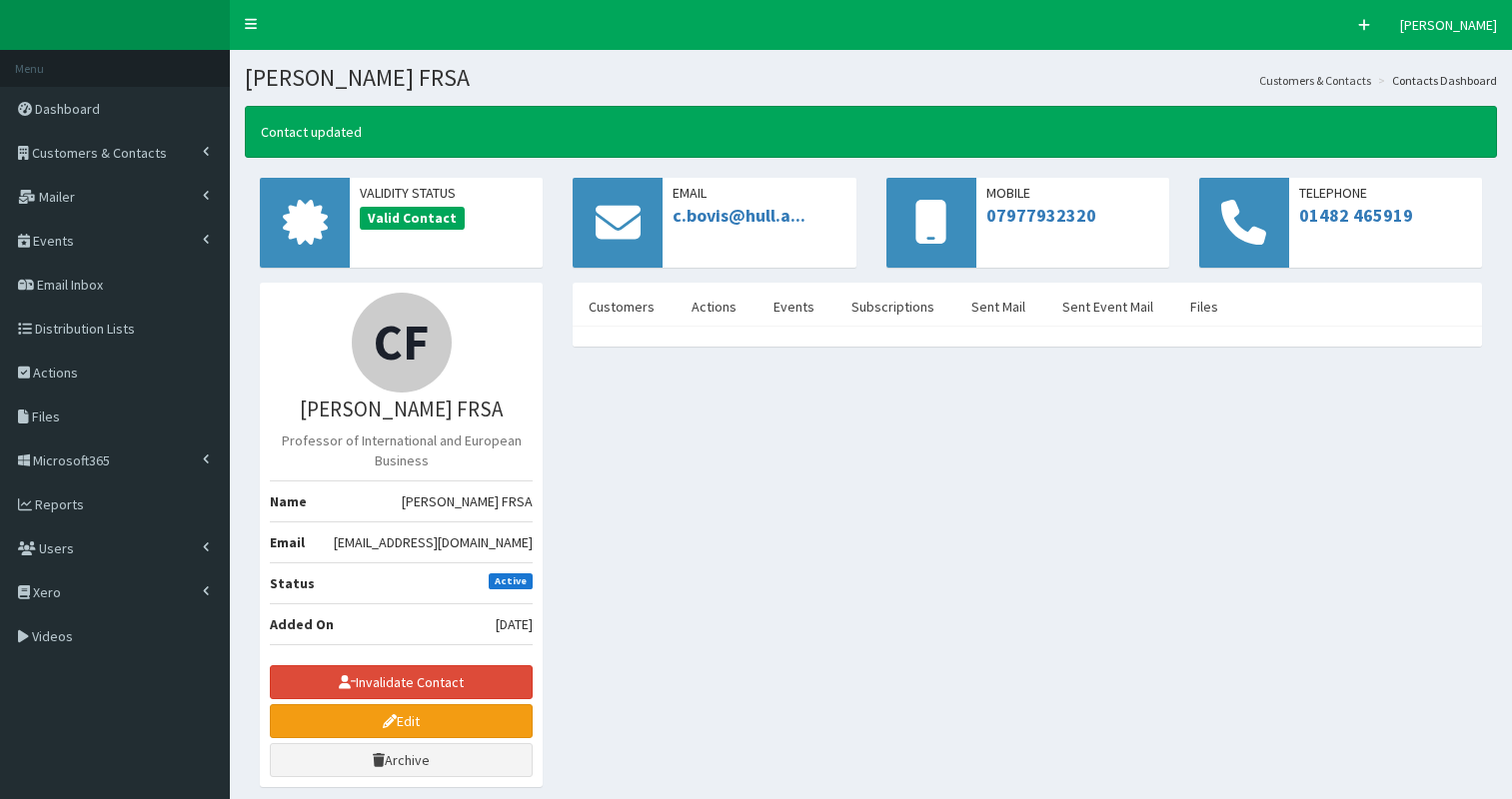 scroll, scrollTop: 0, scrollLeft: 0, axis: both 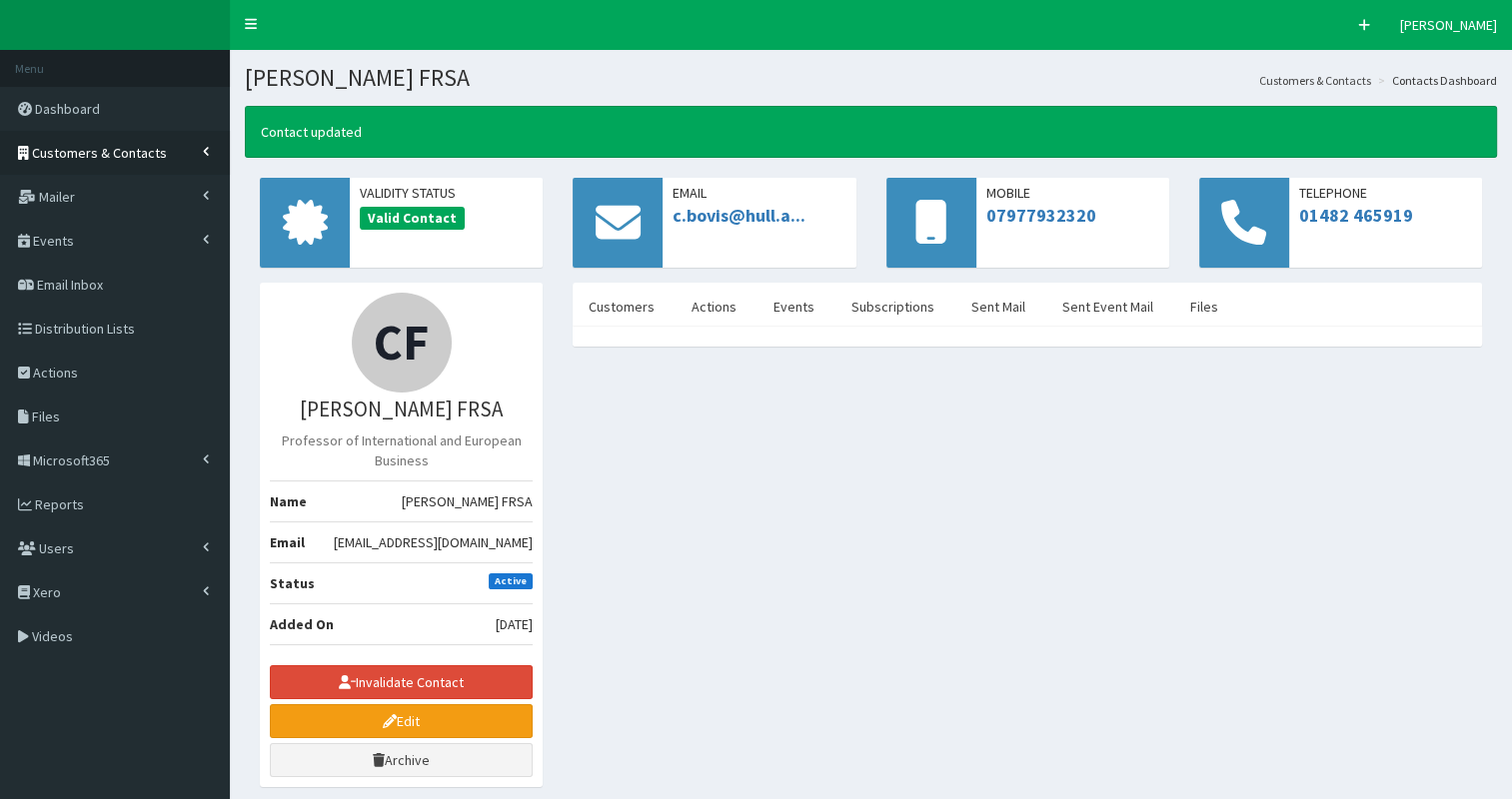 click on "Customers & Contacts" at bounding box center (99, 153) 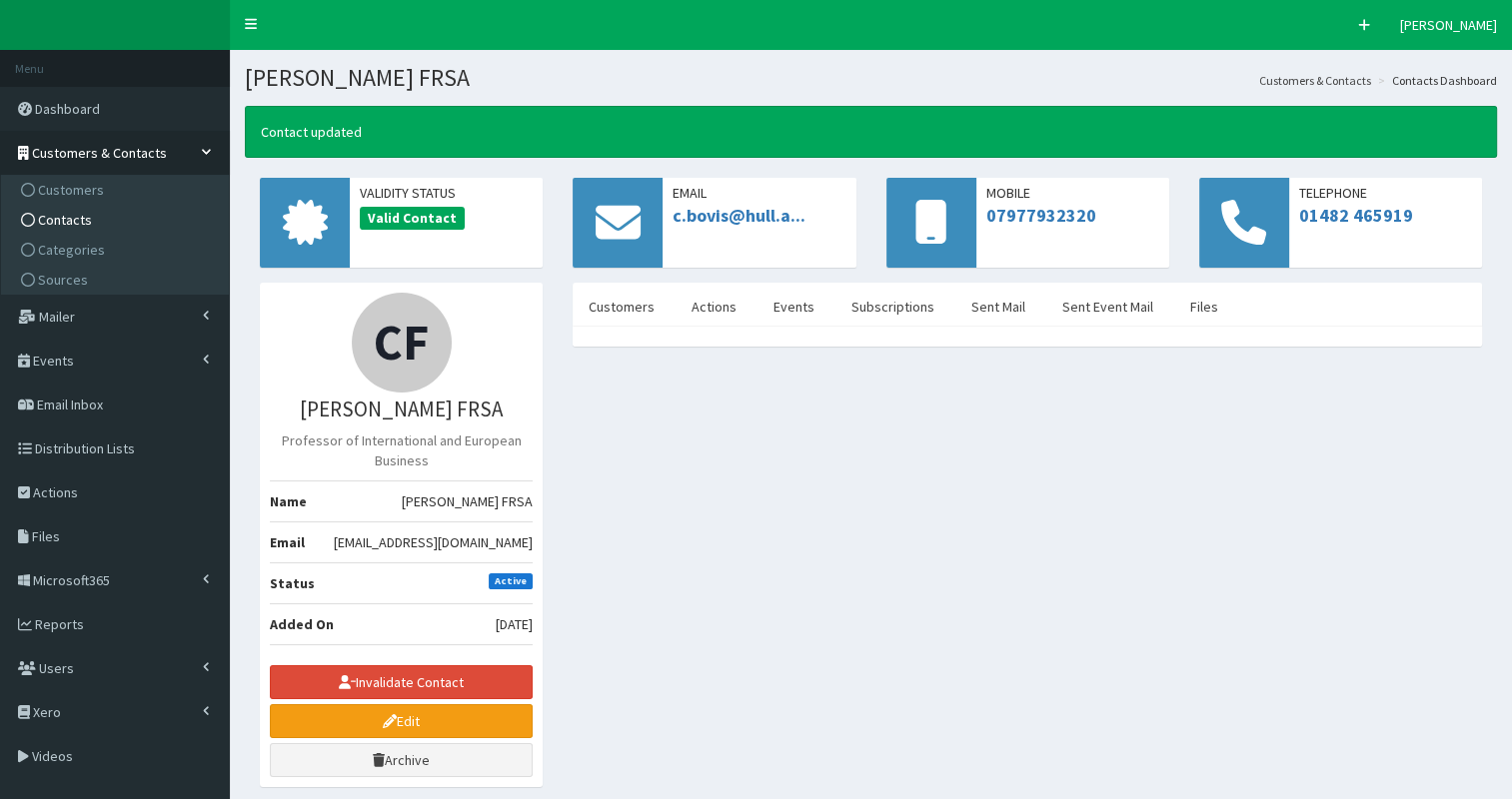 click on "Contacts" at bounding box center [117, 220] 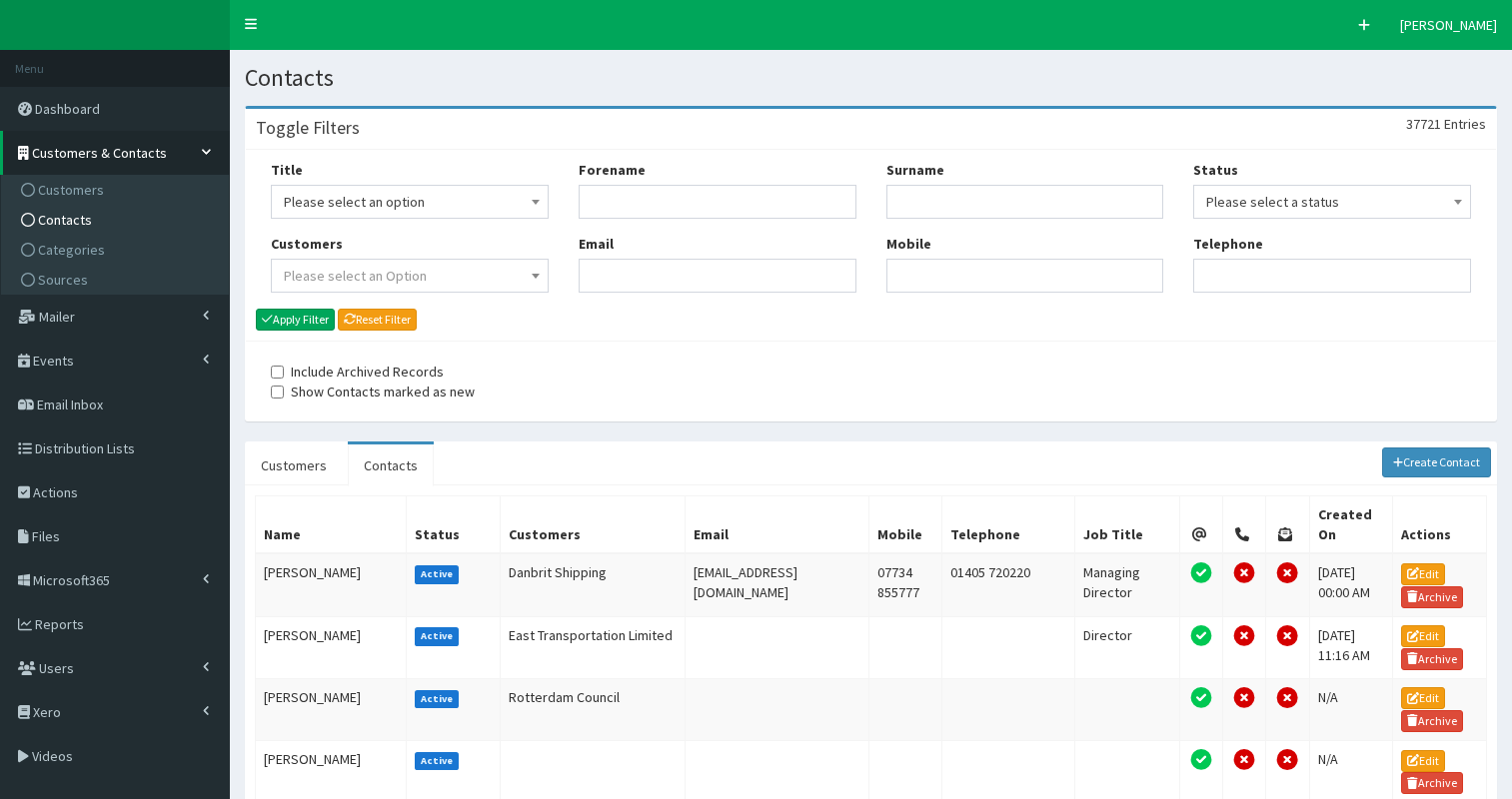 scroll, scrollTop: 0, scrollLeft: 0, axis: both 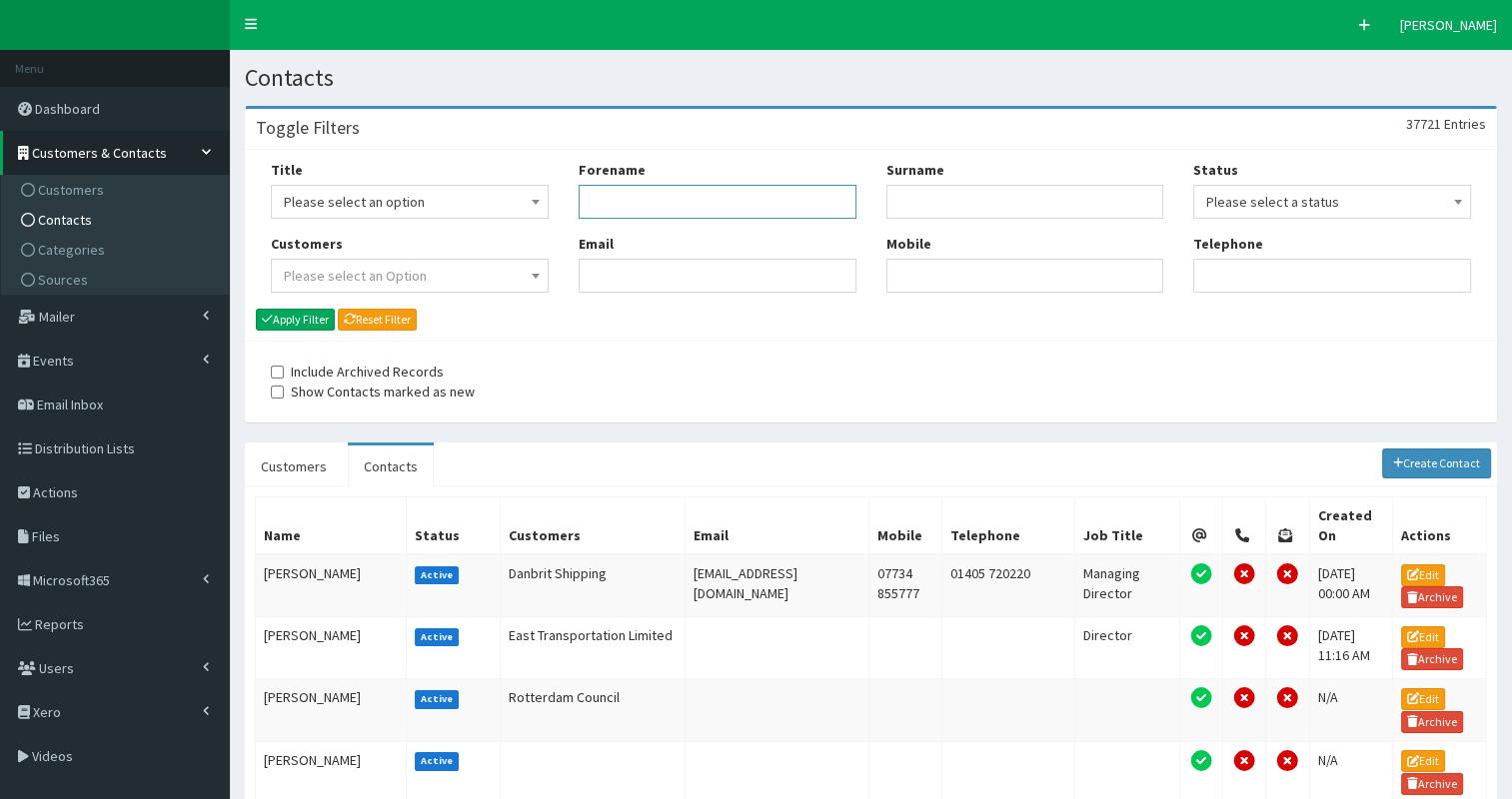 click on "Forename" at bounding box center (718, 202) 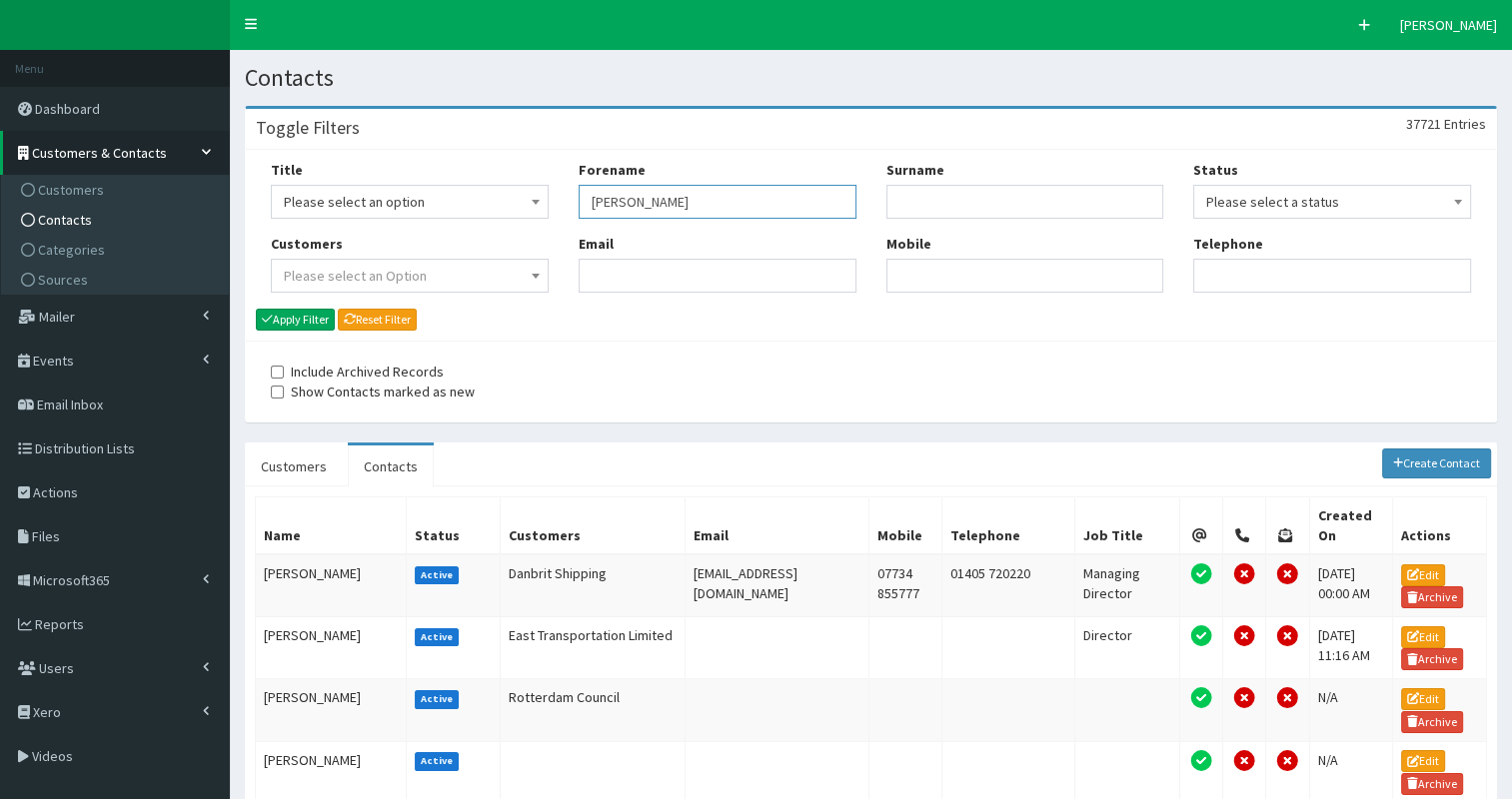 type on "[PERSON_NAME]" 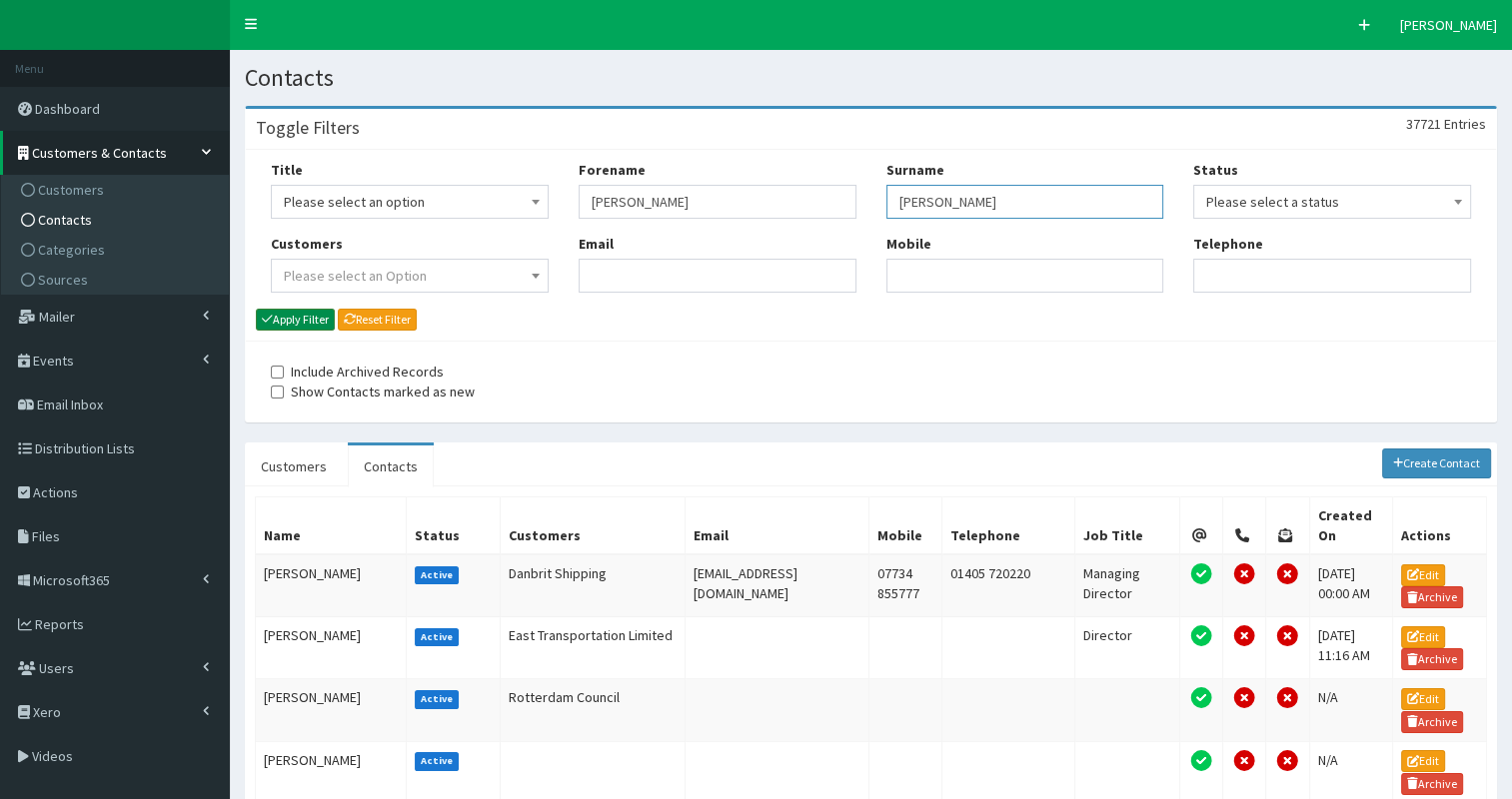 type on "[PERSON_NAME]" 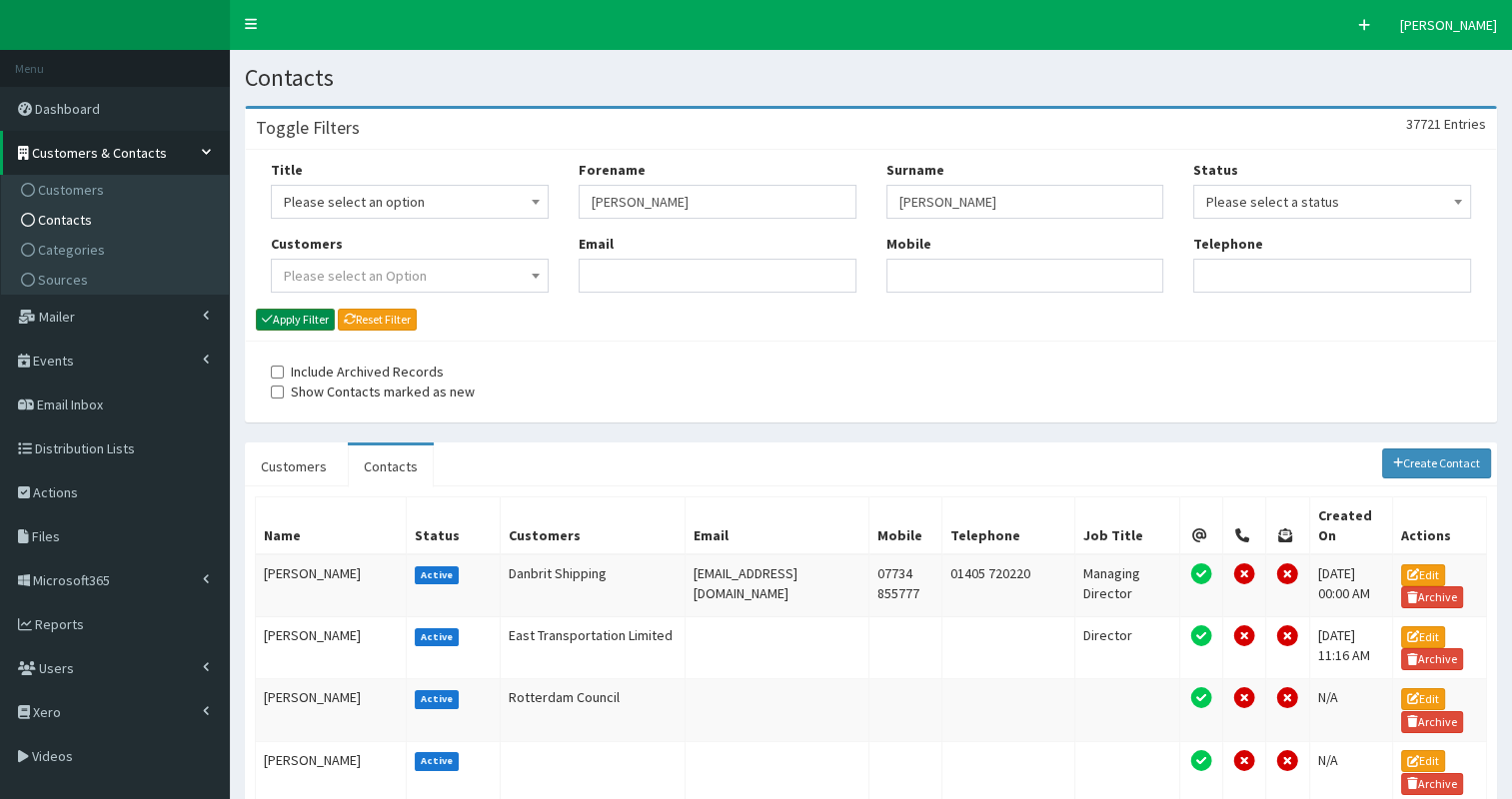 click on "Apply Filter" at bounding box center (295, 320) 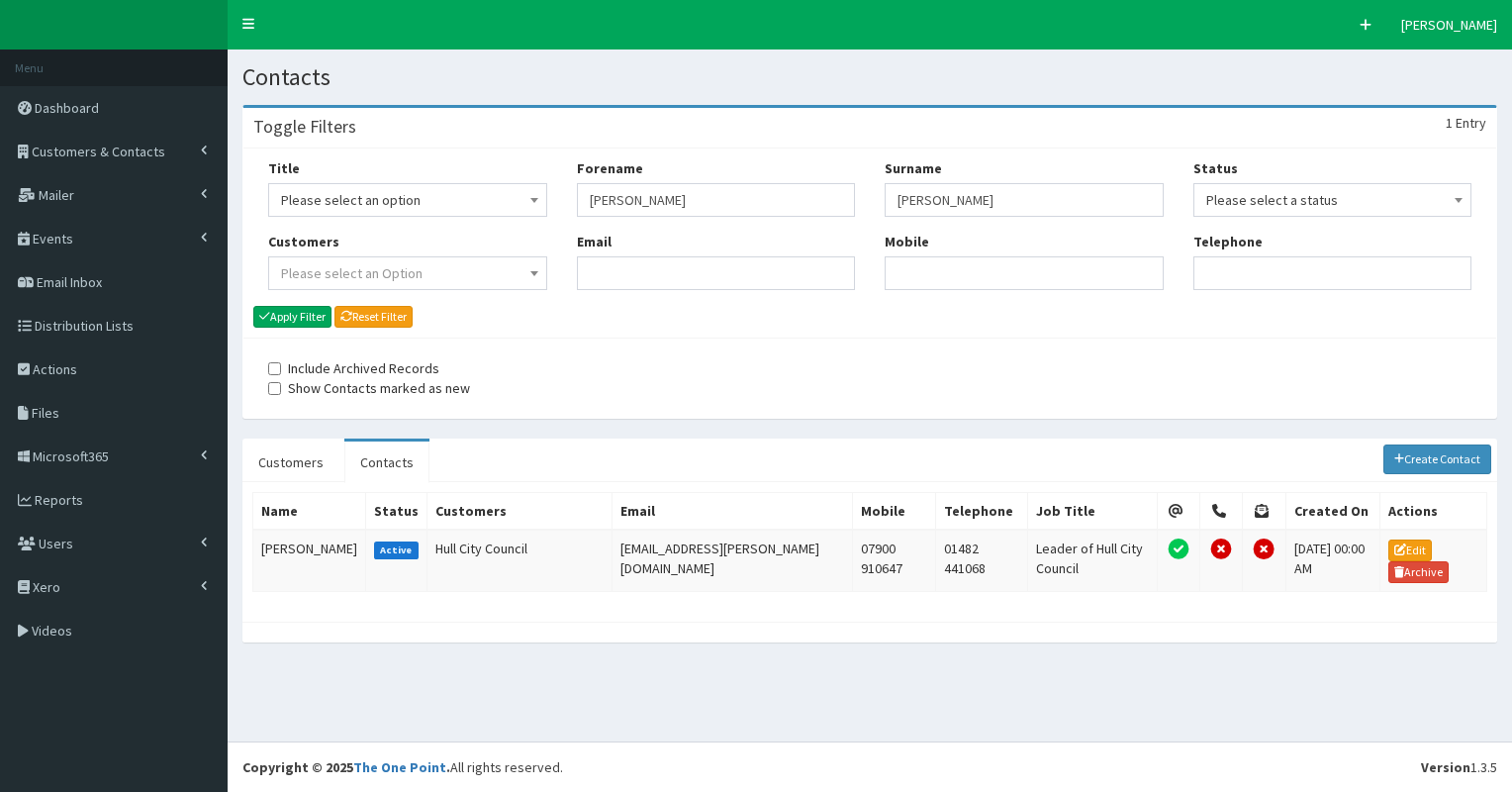 scroll, scrollTop: 0, scrollLeft: 0, axis: both 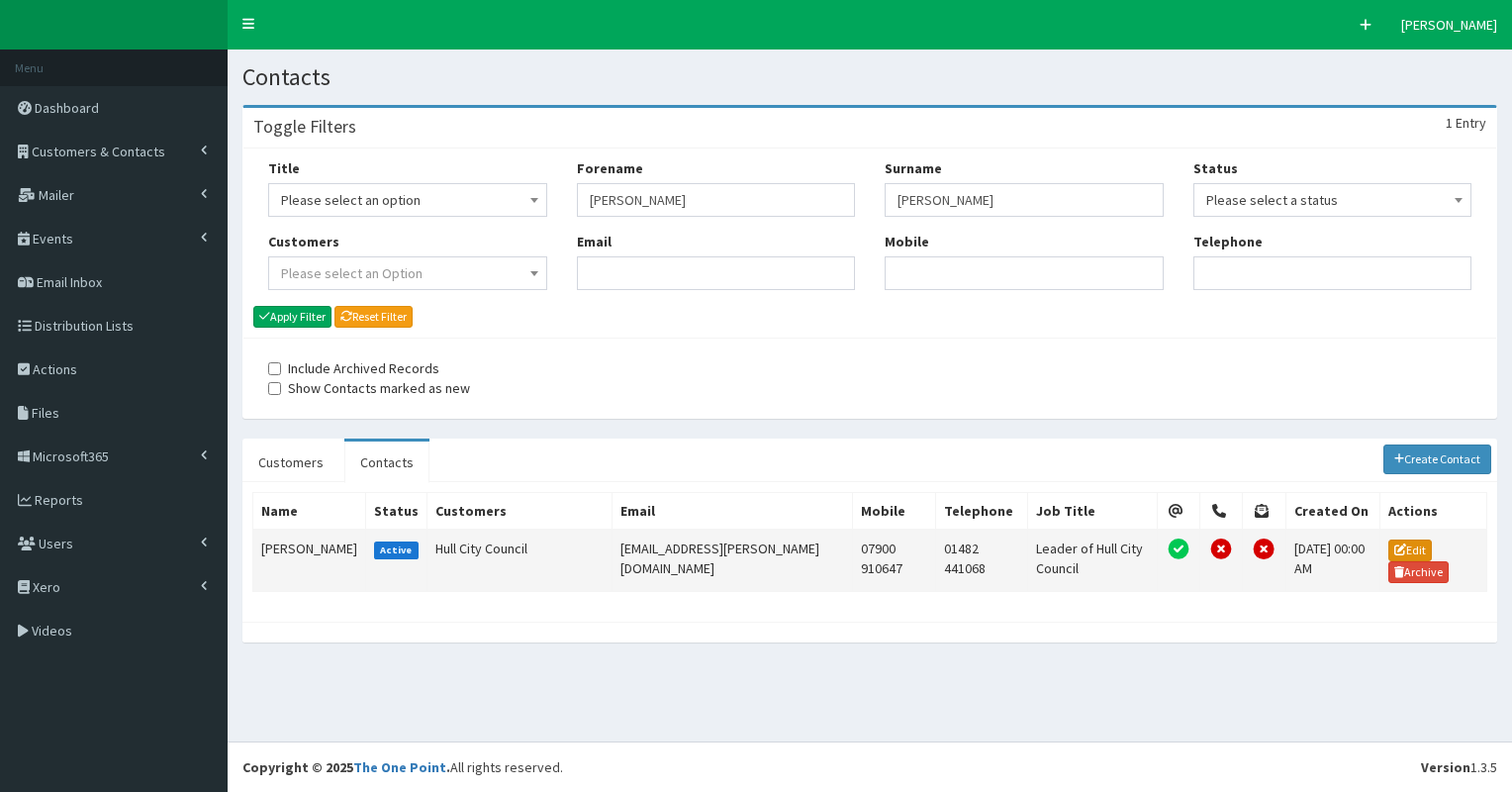 click on "Edit" at bounding box center (1410, 550) 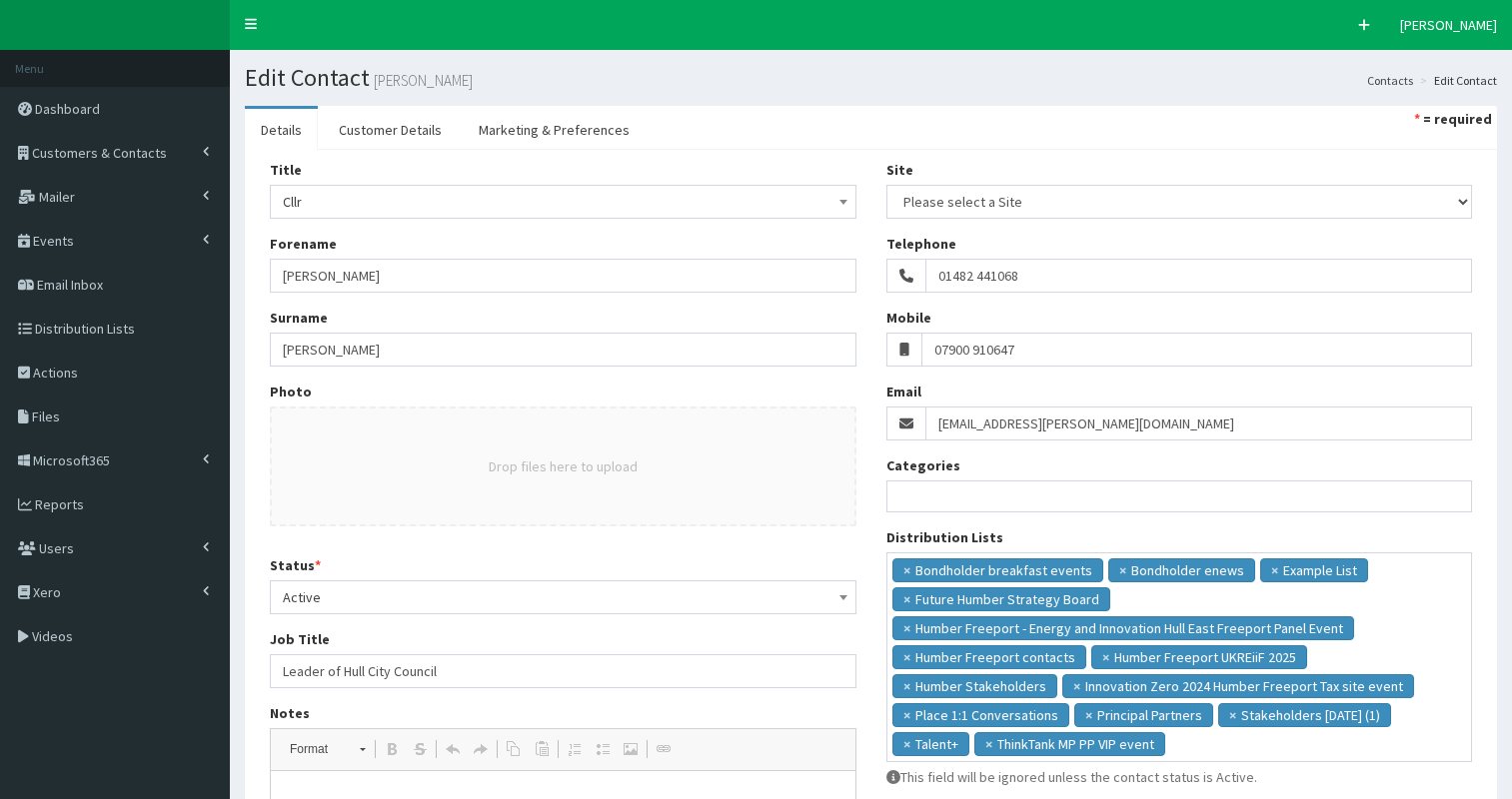 select 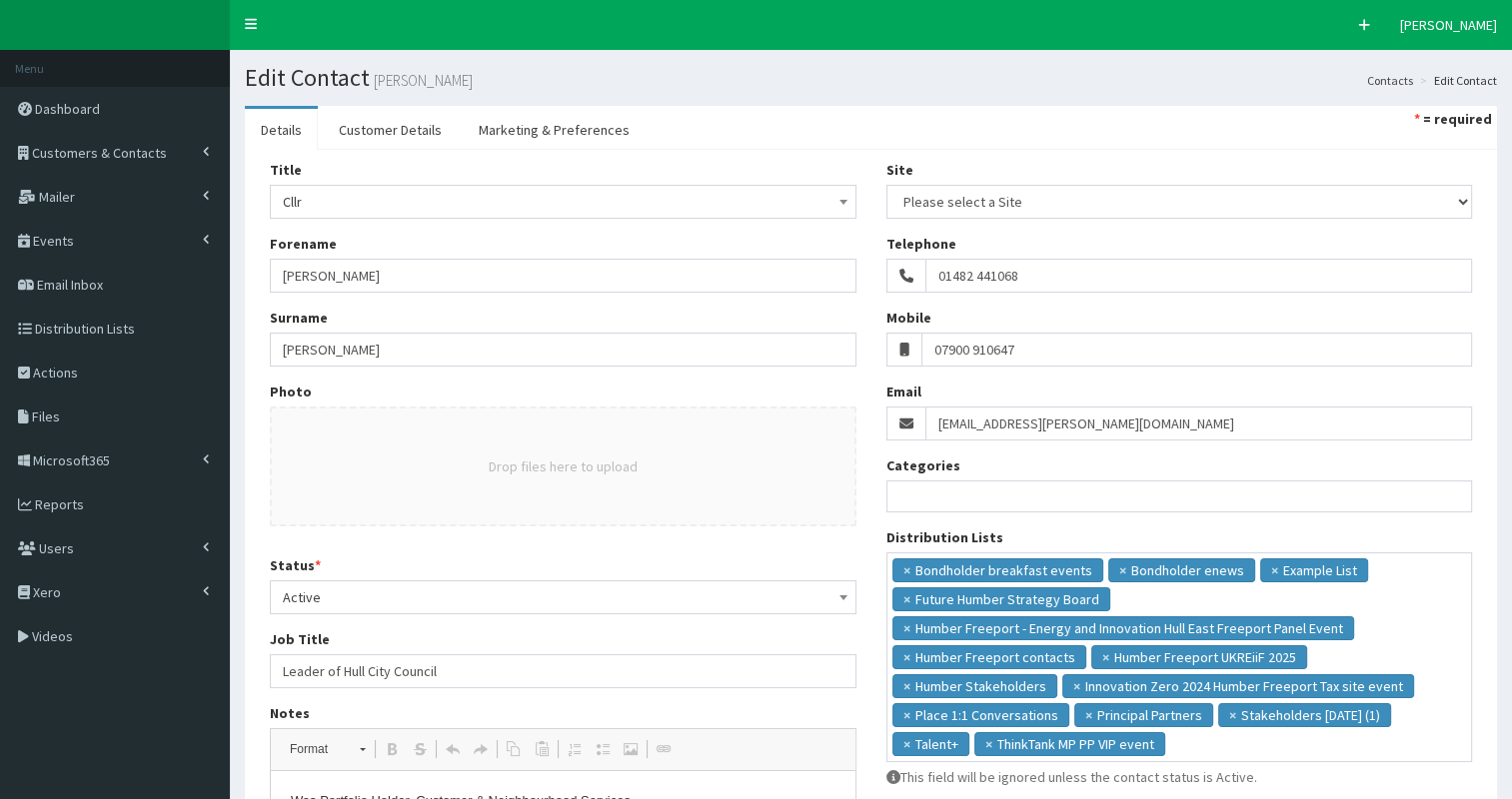 scroll, scrollTop: 0, scrollLeft: 0, axis: both 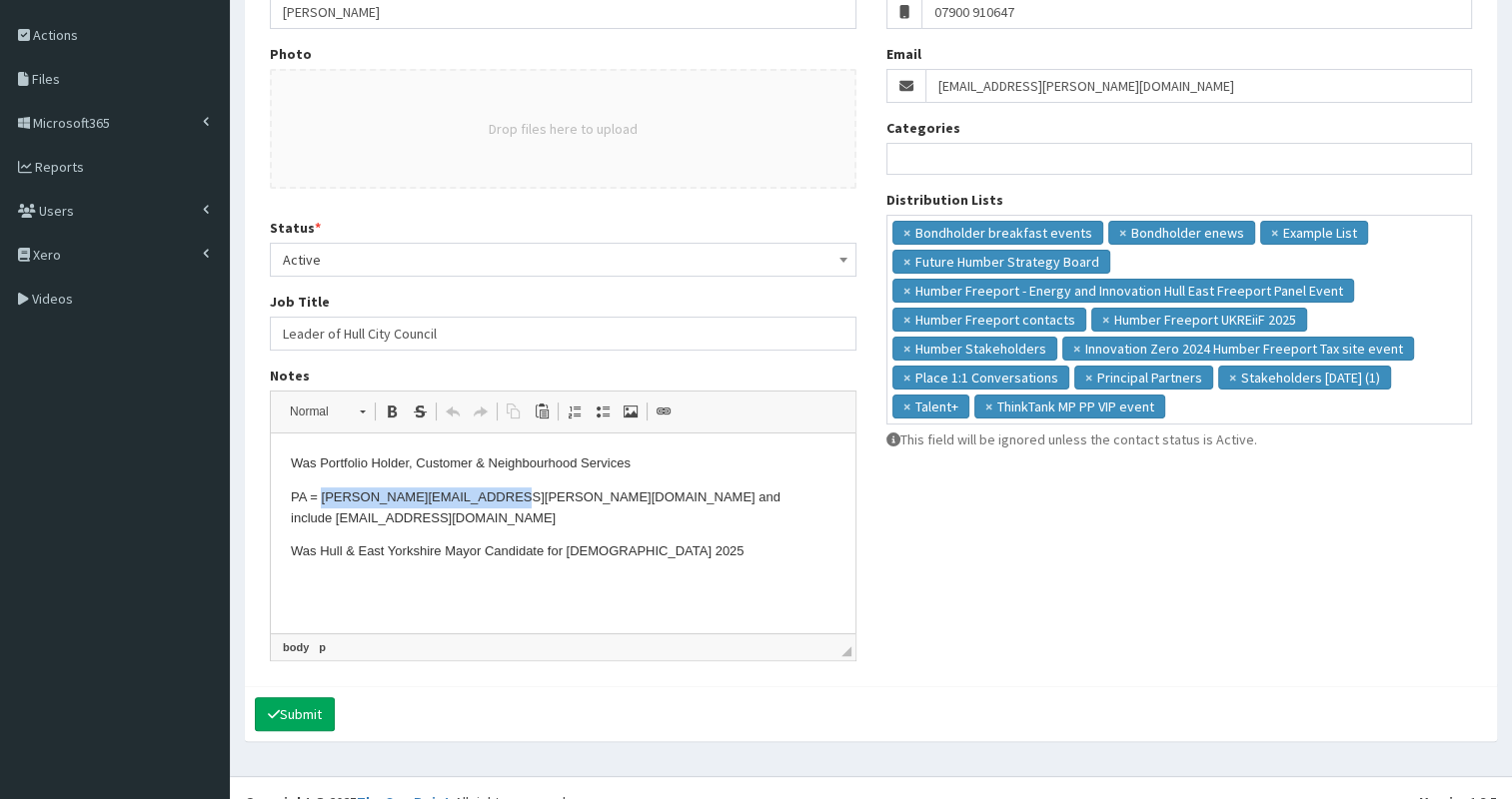 drag, startPoint x: 322, startPoint y: 495, endPoint x: 490, endPoint y: 497, distance: 168.0119 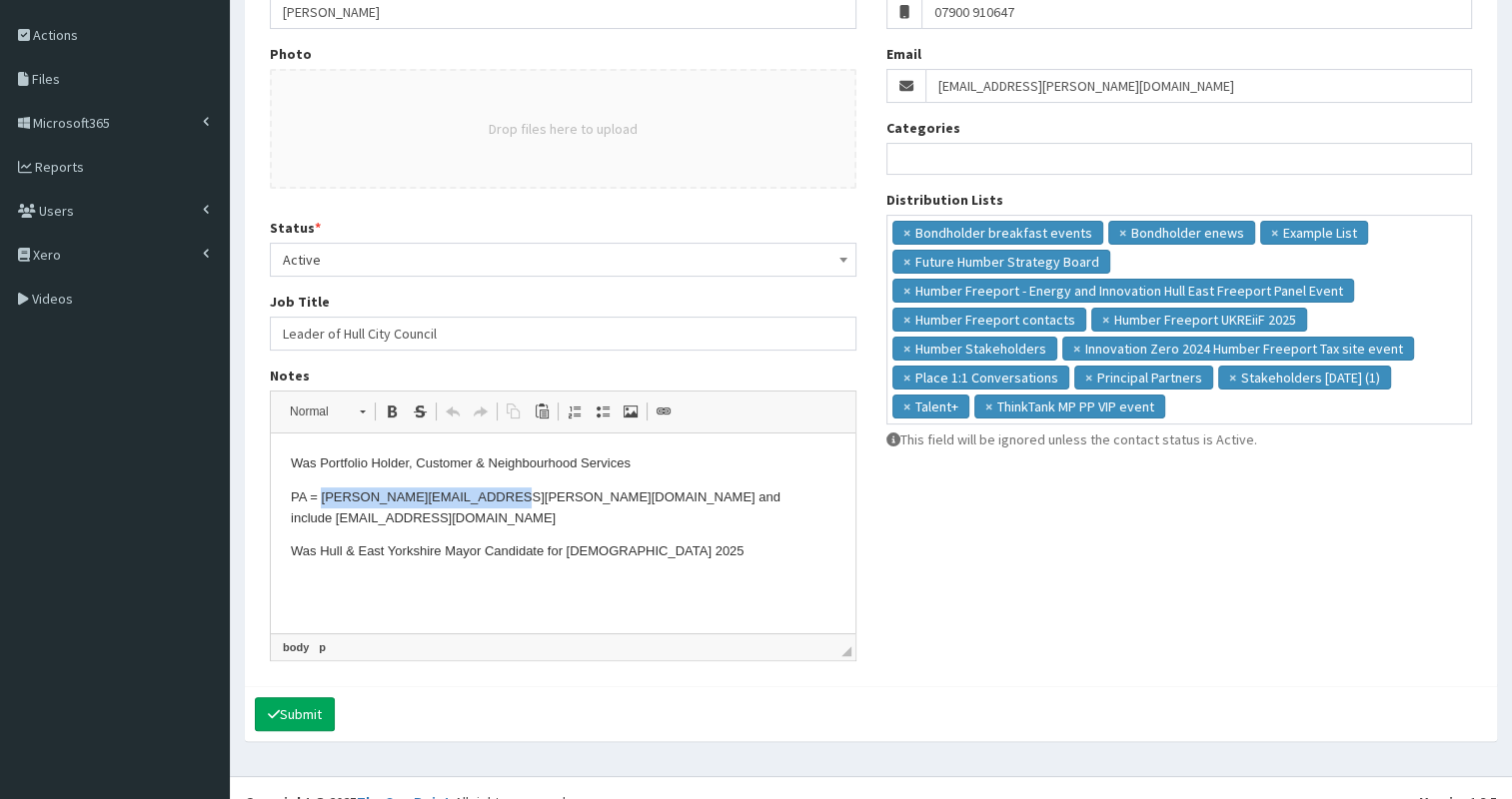 click on "PA = Sandy.Dodson@hullcc.gov.uk and include leader.deputyleaderpa@hullcc.gov.uk" at bounding box center (563, 508) 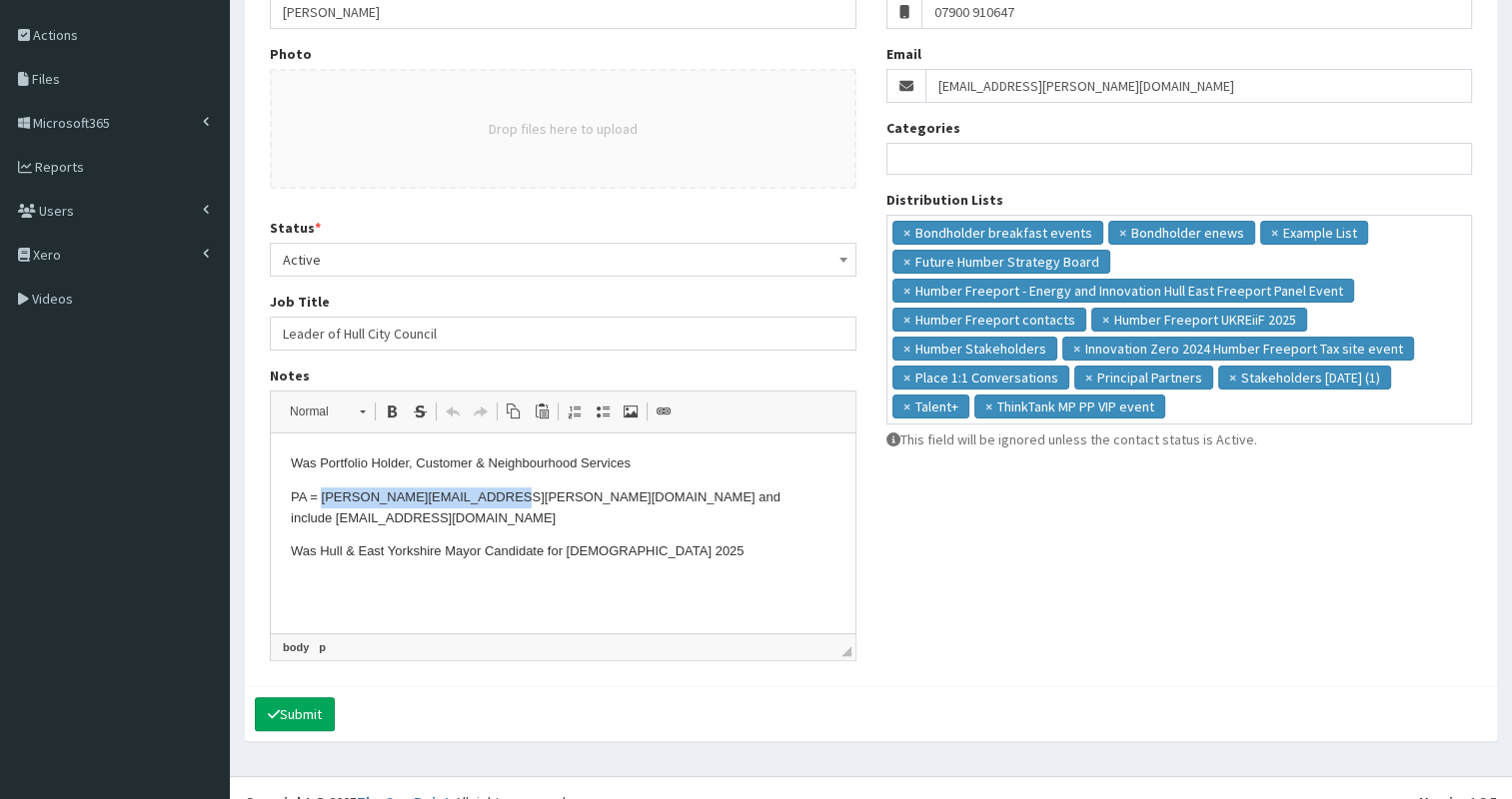 copy on "Sandy.Dodson@hullcc.gov.uk" 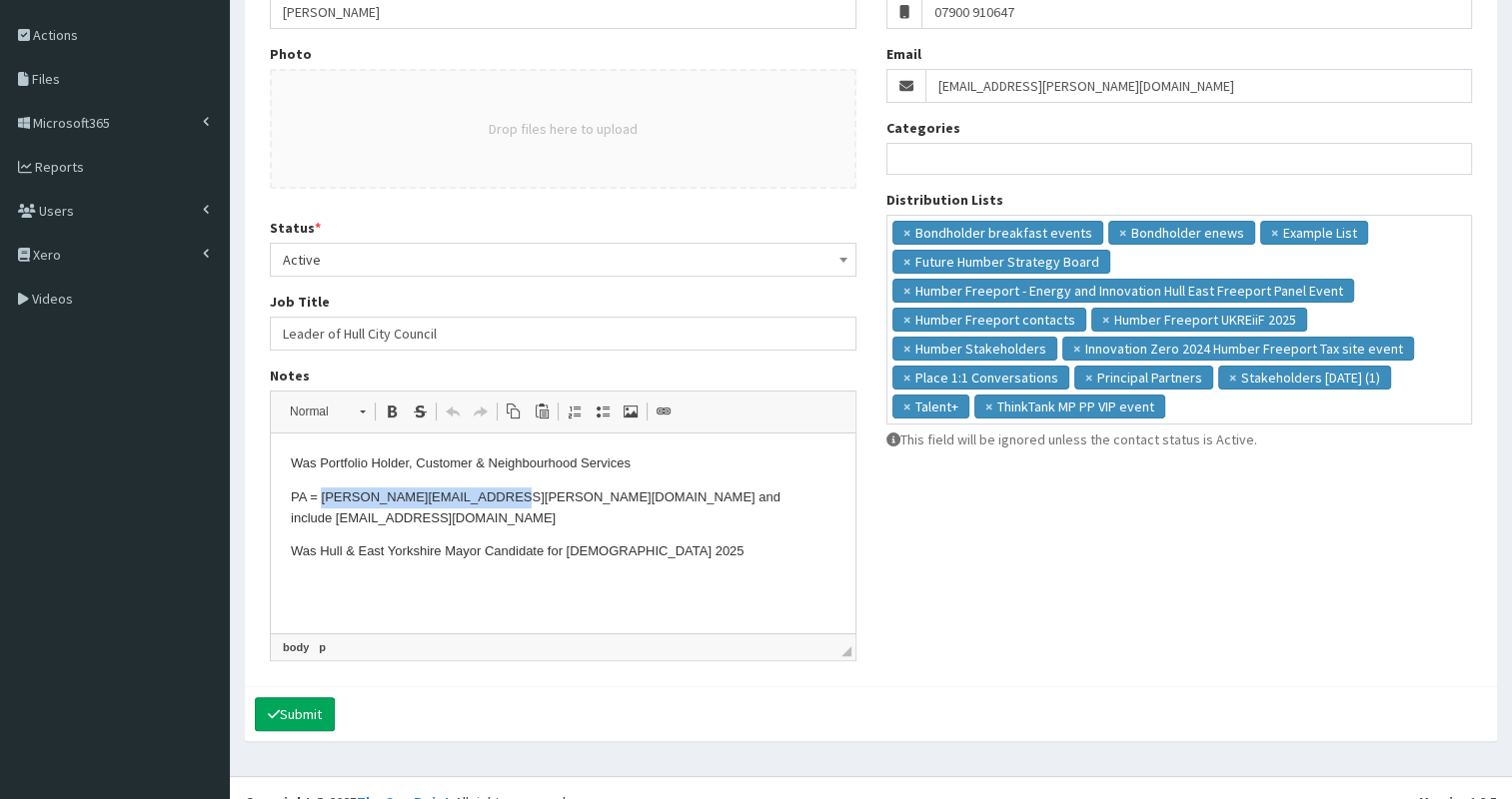 scroll, scrollTop: 0, scrollLeft: 0, axis: both 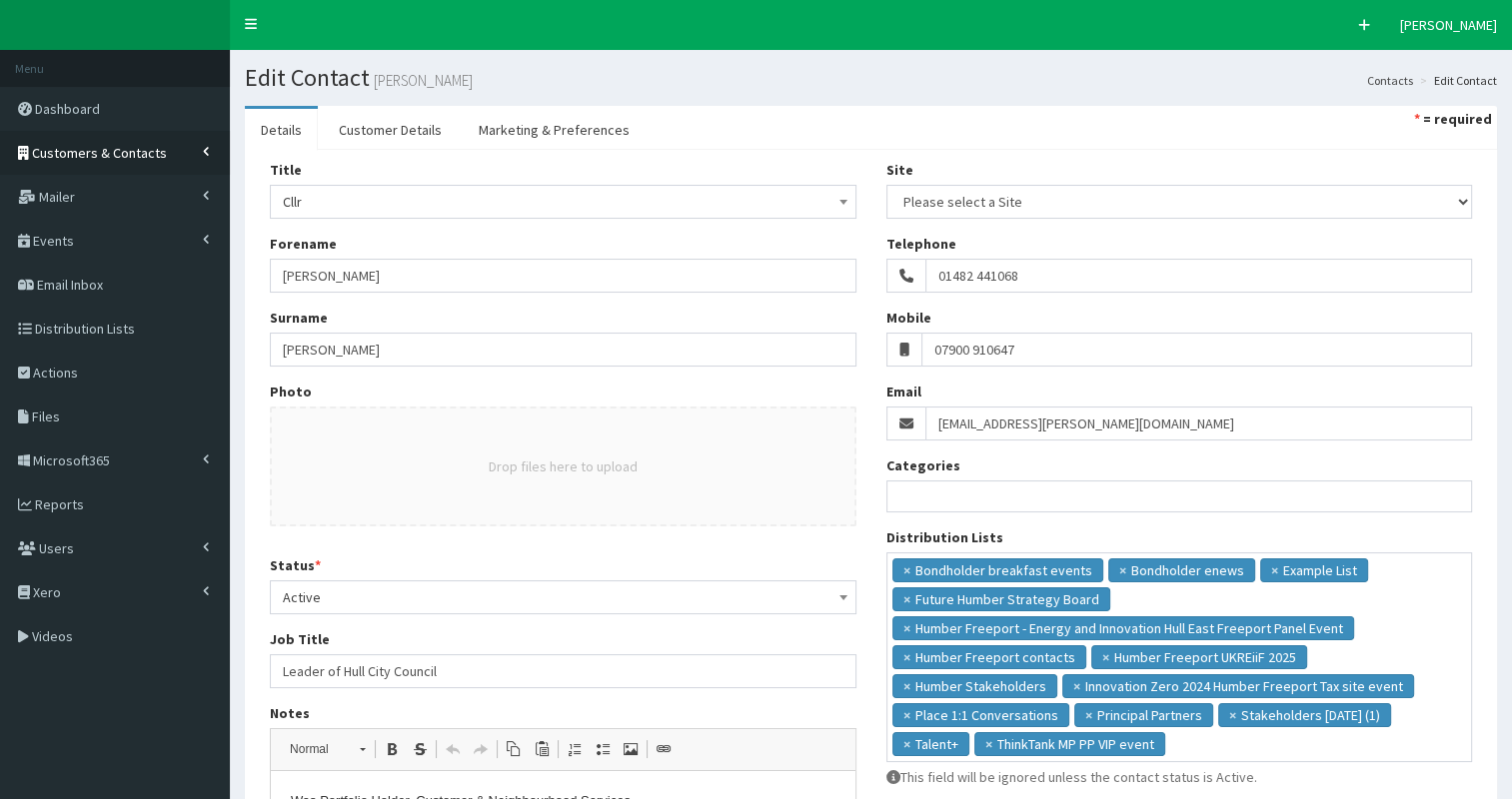 click on "Customers & Contacts" at bounding box center [99, 153] 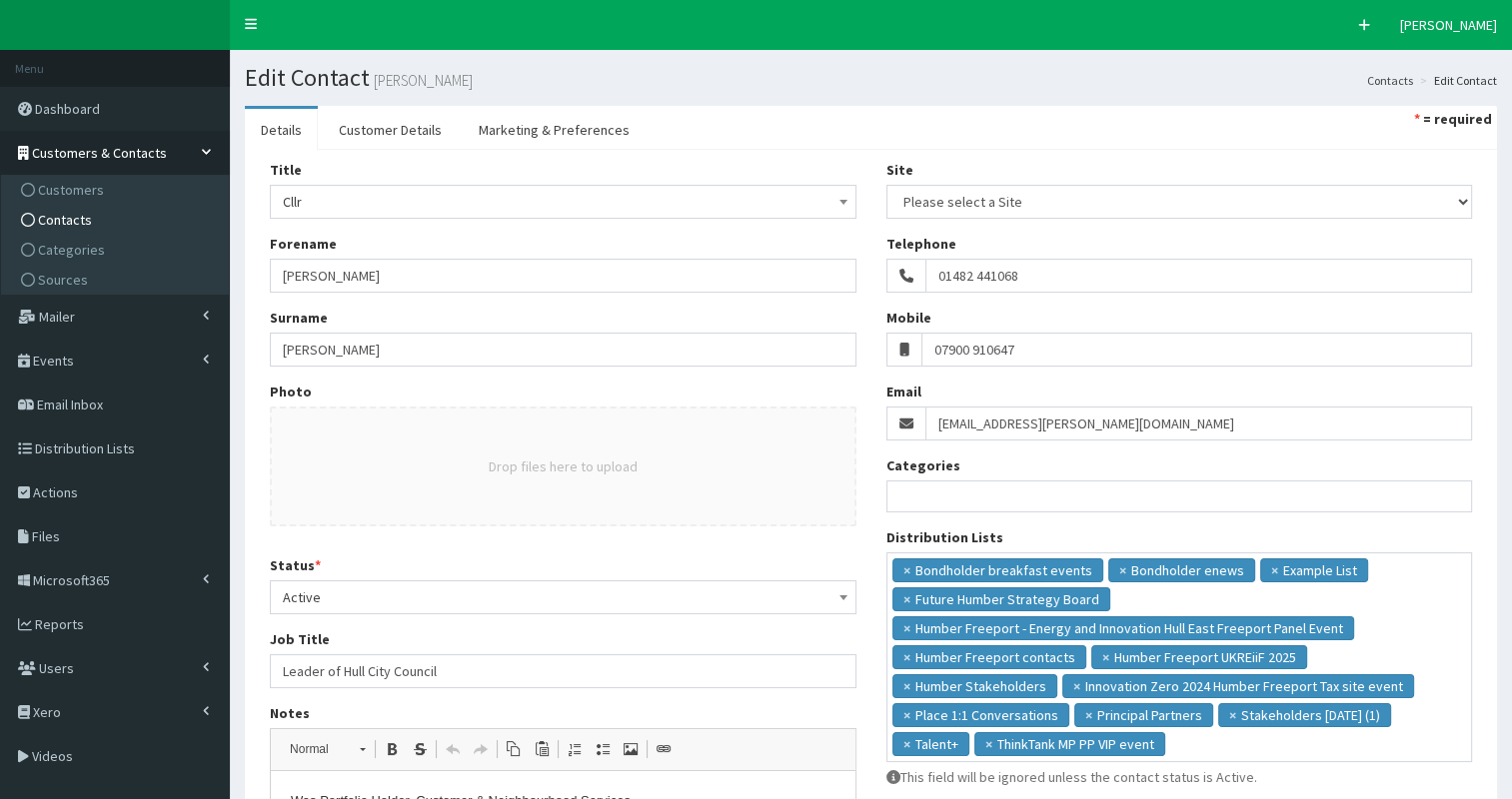 click on "Contacts" at bounding box center [117, 220] 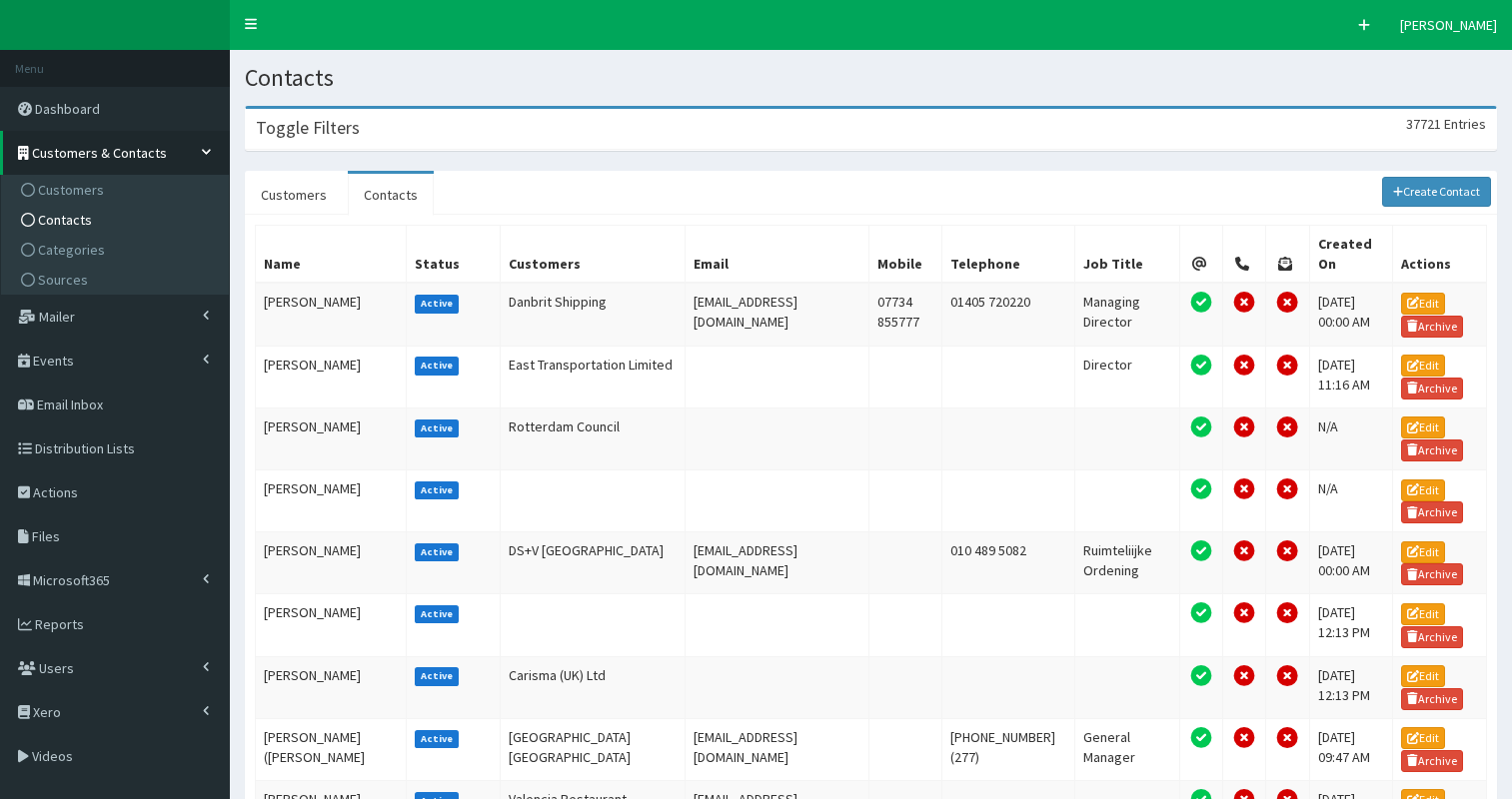 scroll, scrollTop: 0, scrollLeft: 0, axis: both 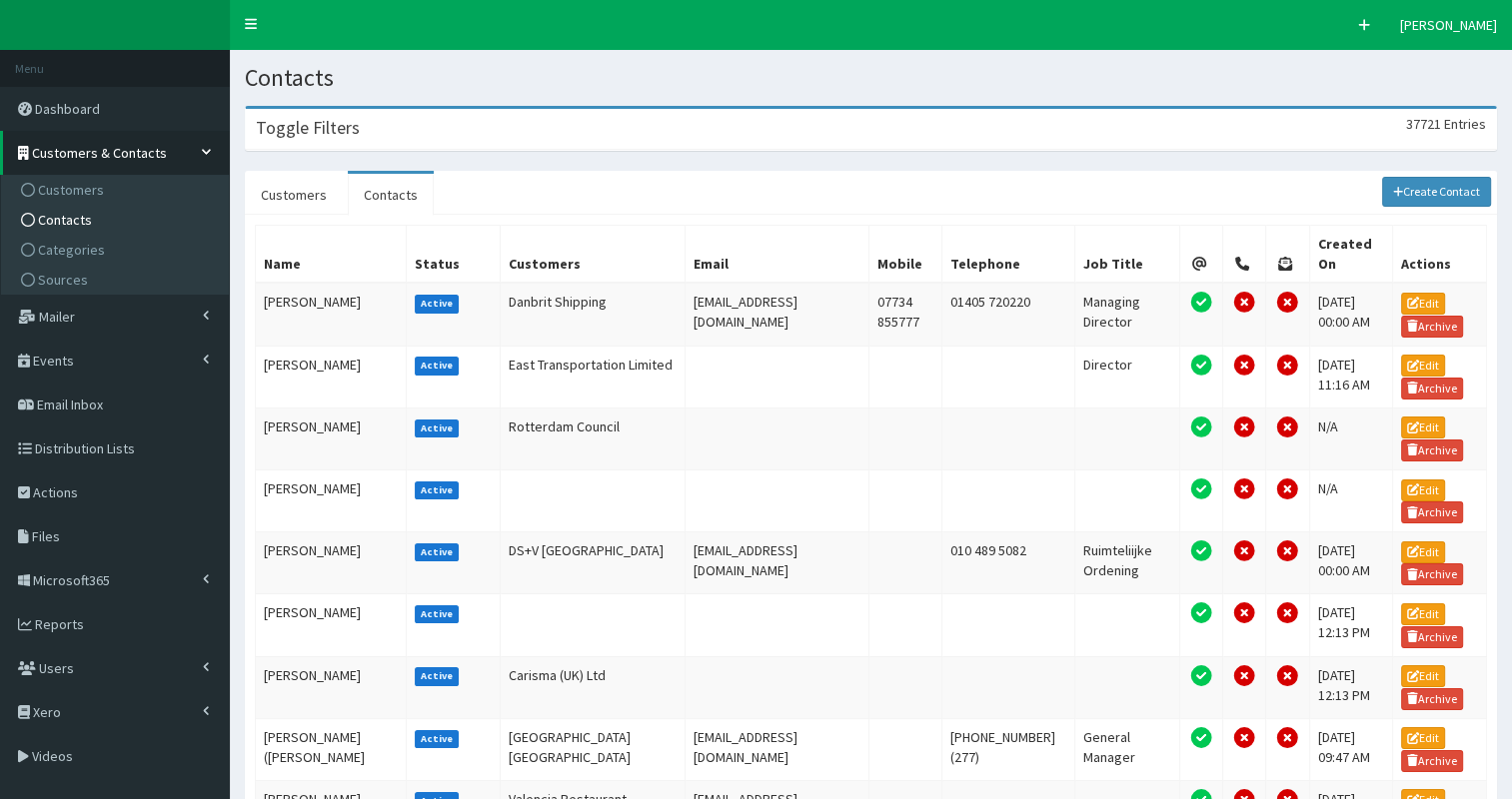 click on "Toggle Filters
37721   Entries" at bounding box center (870, 129) 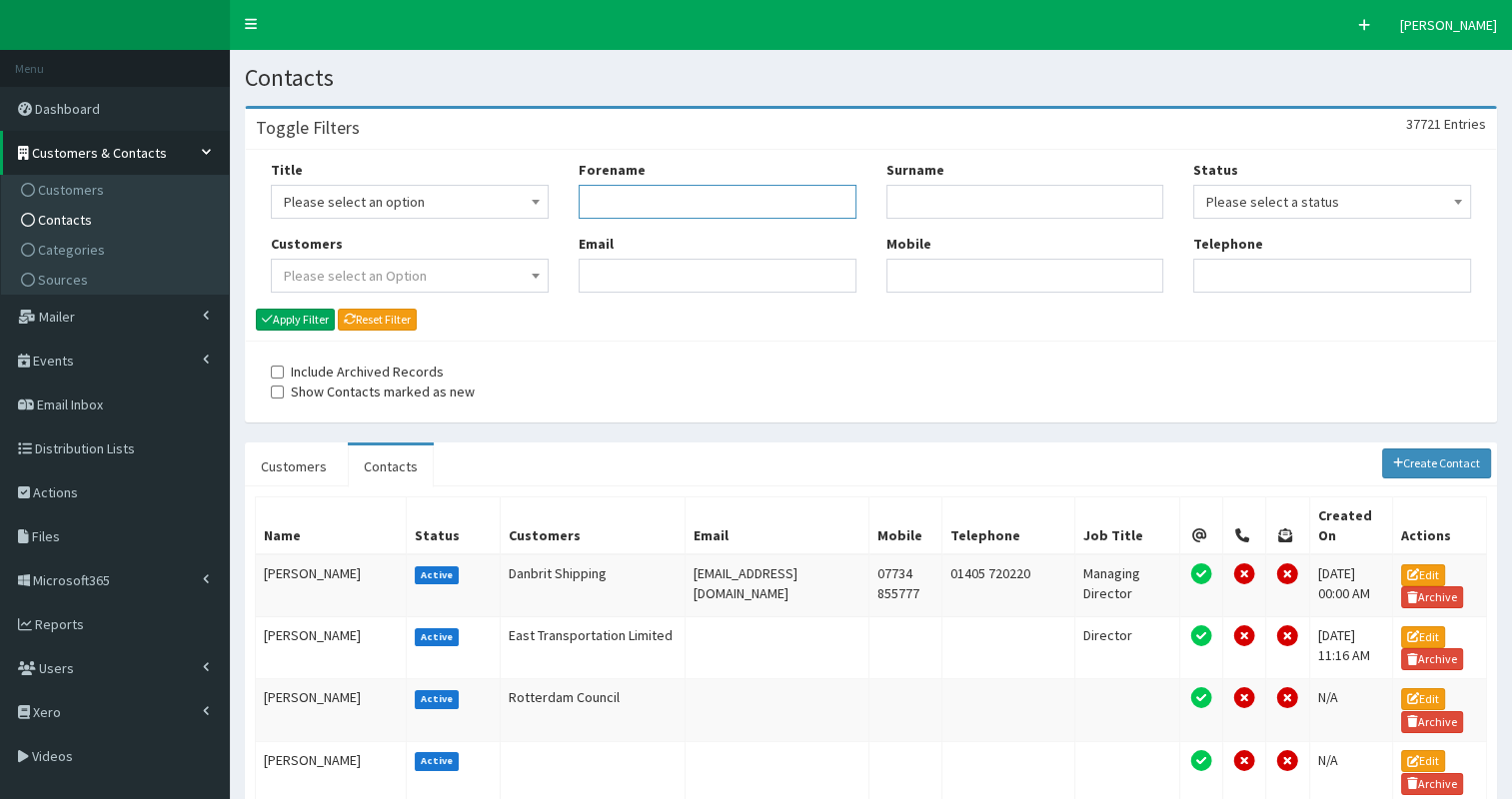 click on "Forename" at bounding box center (718, 202) 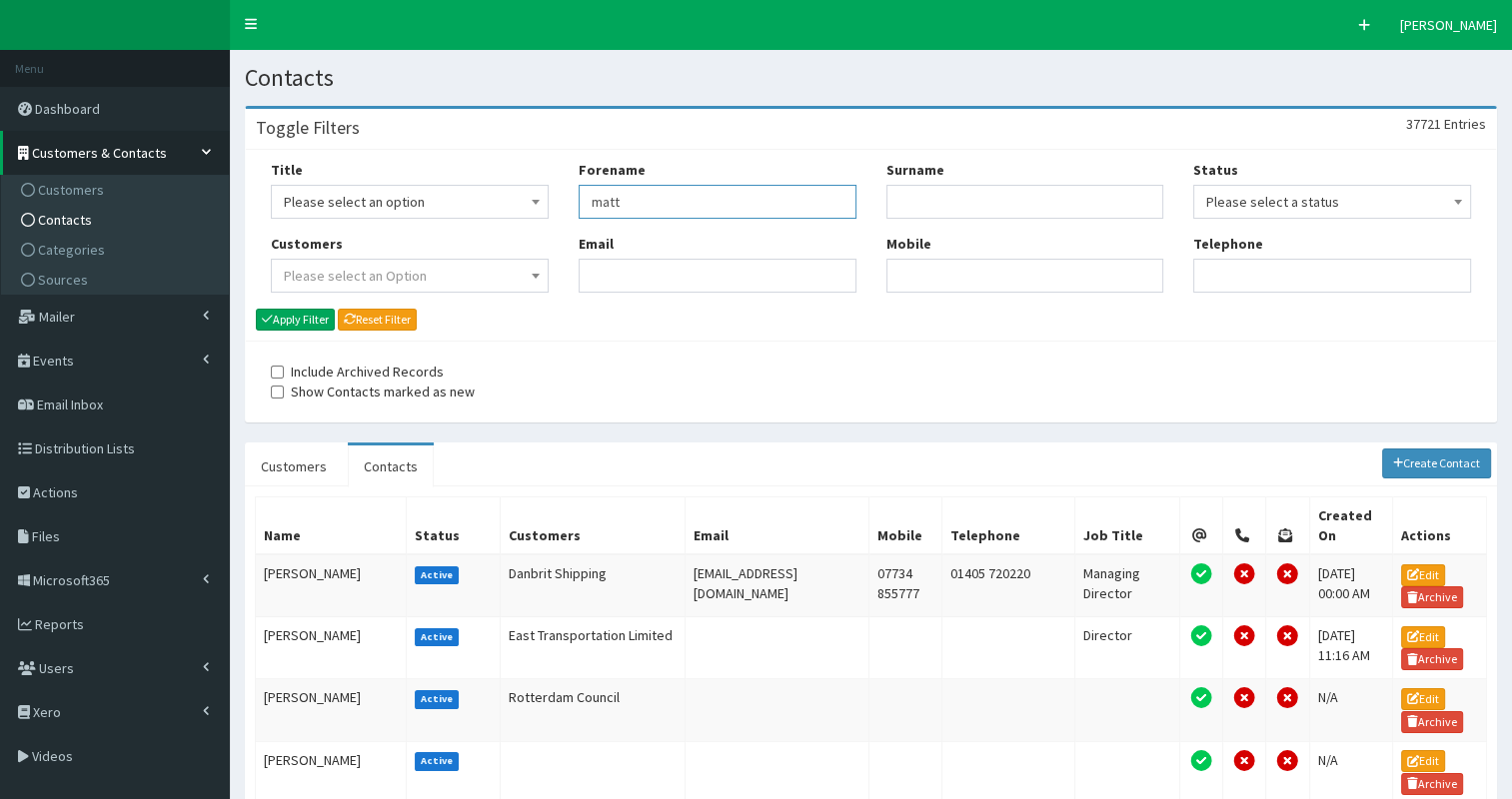 type on "matt" 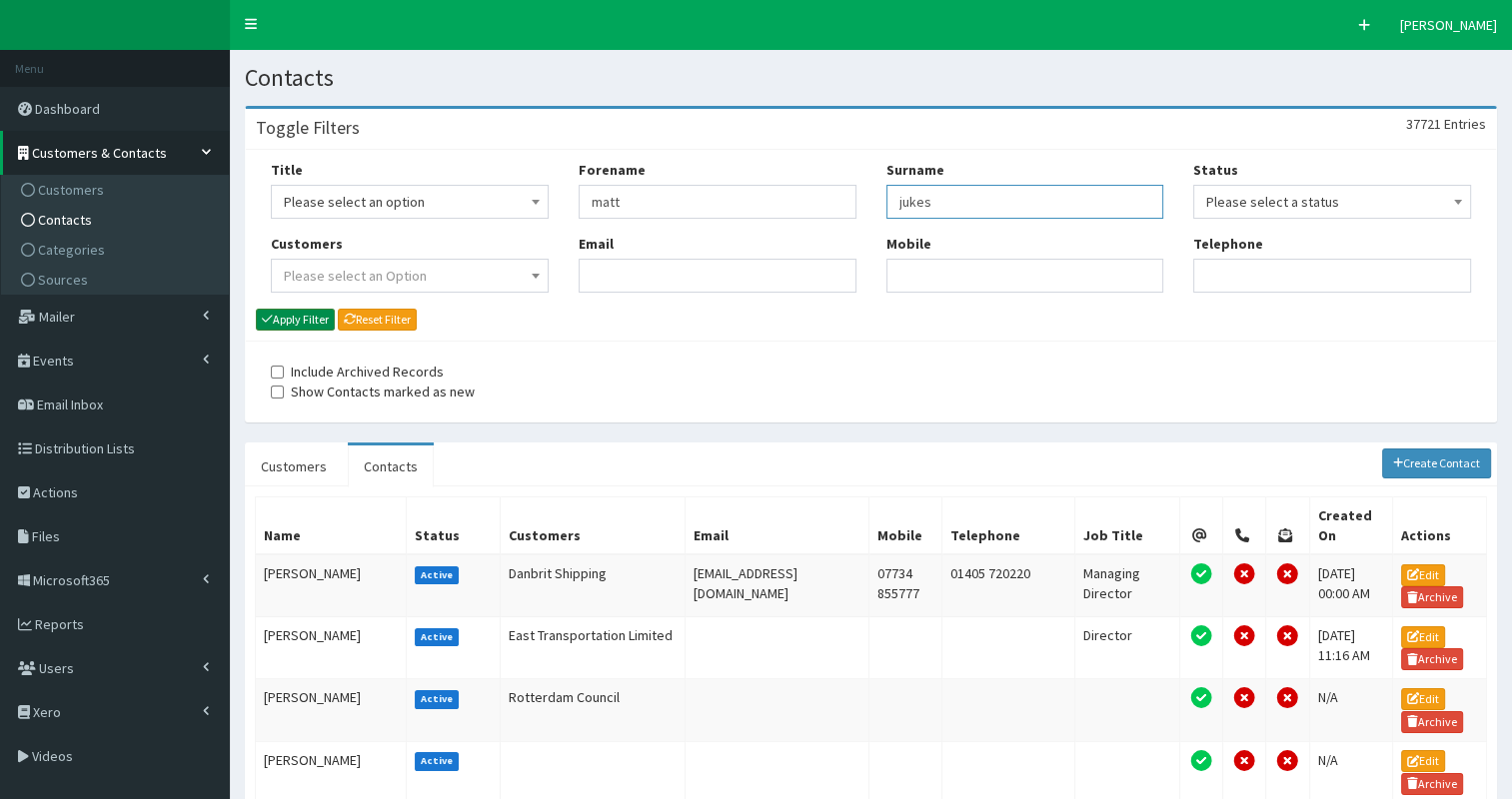 type on "jukes" 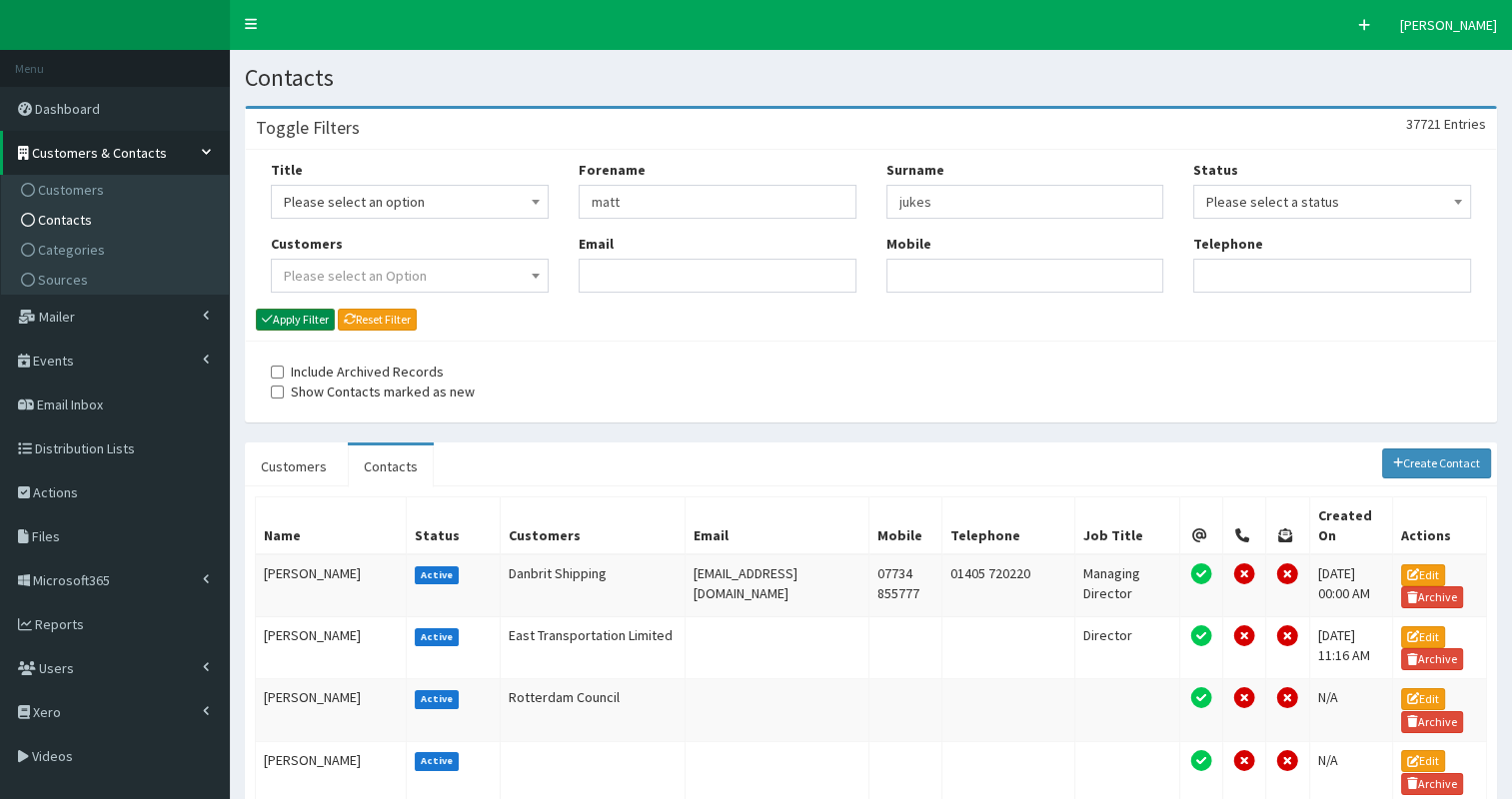 click on "Apply Filter" at bounding box center (295, 320) 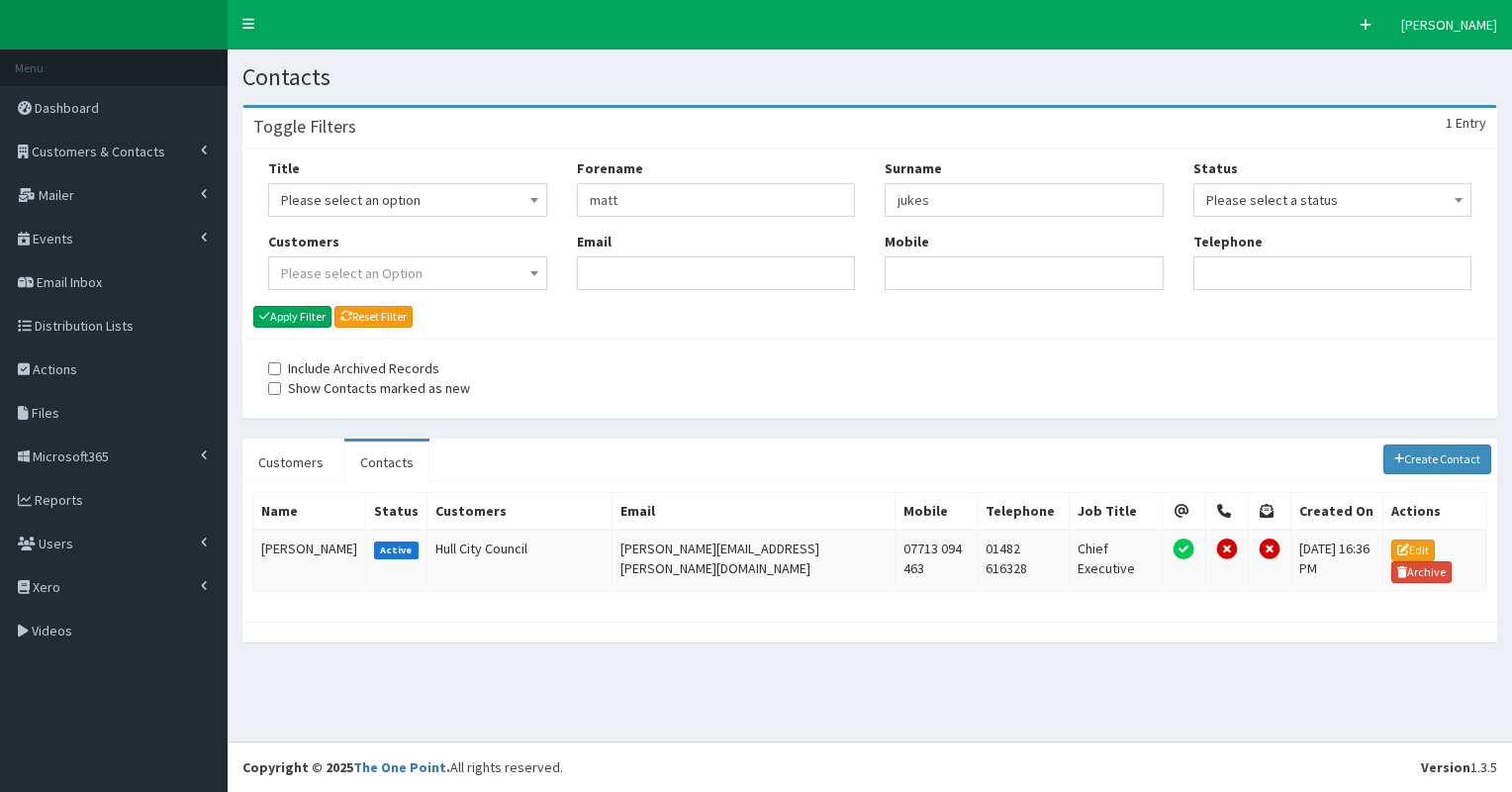 scroll, scrollTop: 0, scrollLeft: 0, axis: both 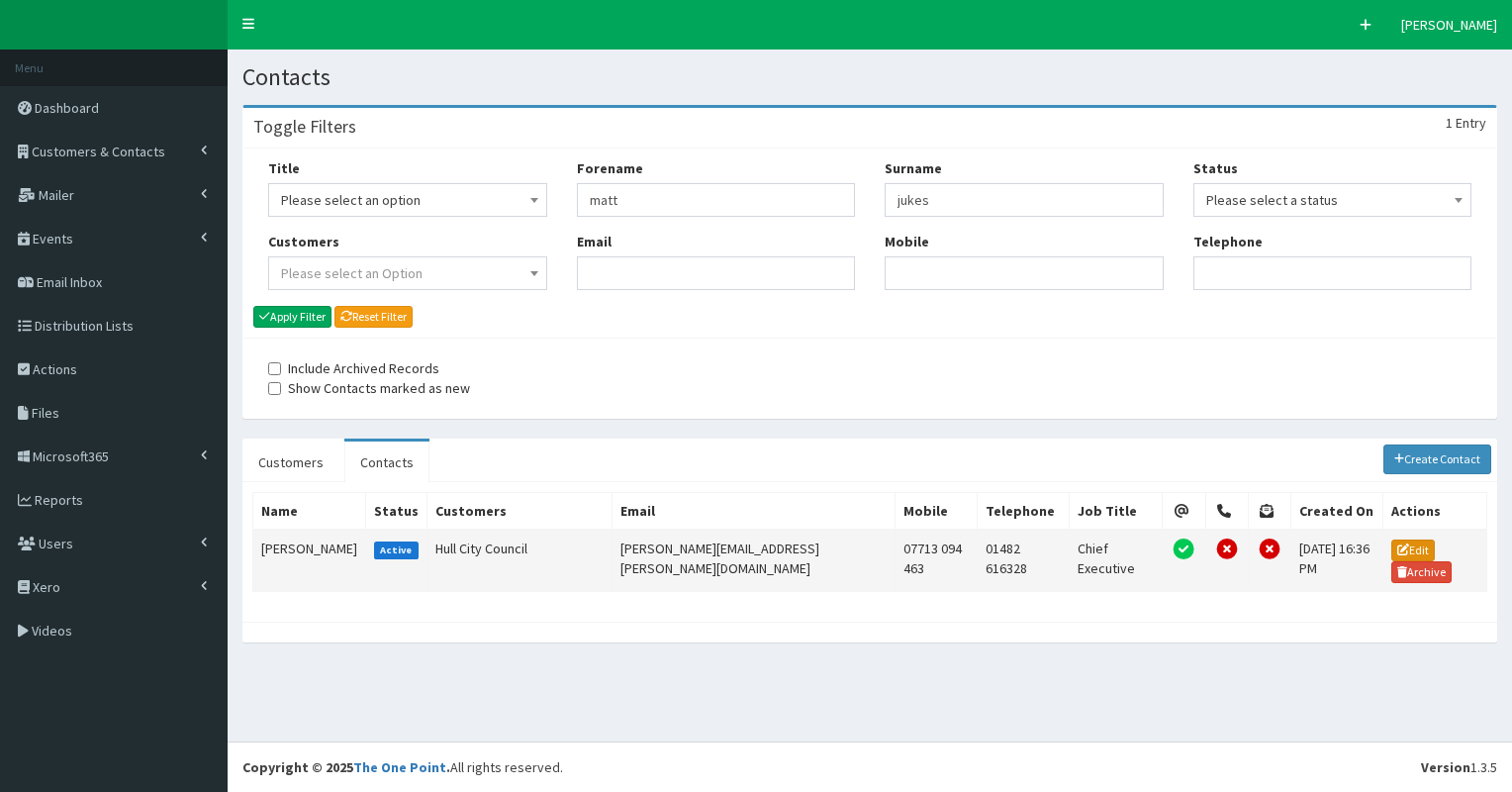 click on "Edit" at bounding box center [1413, 550] 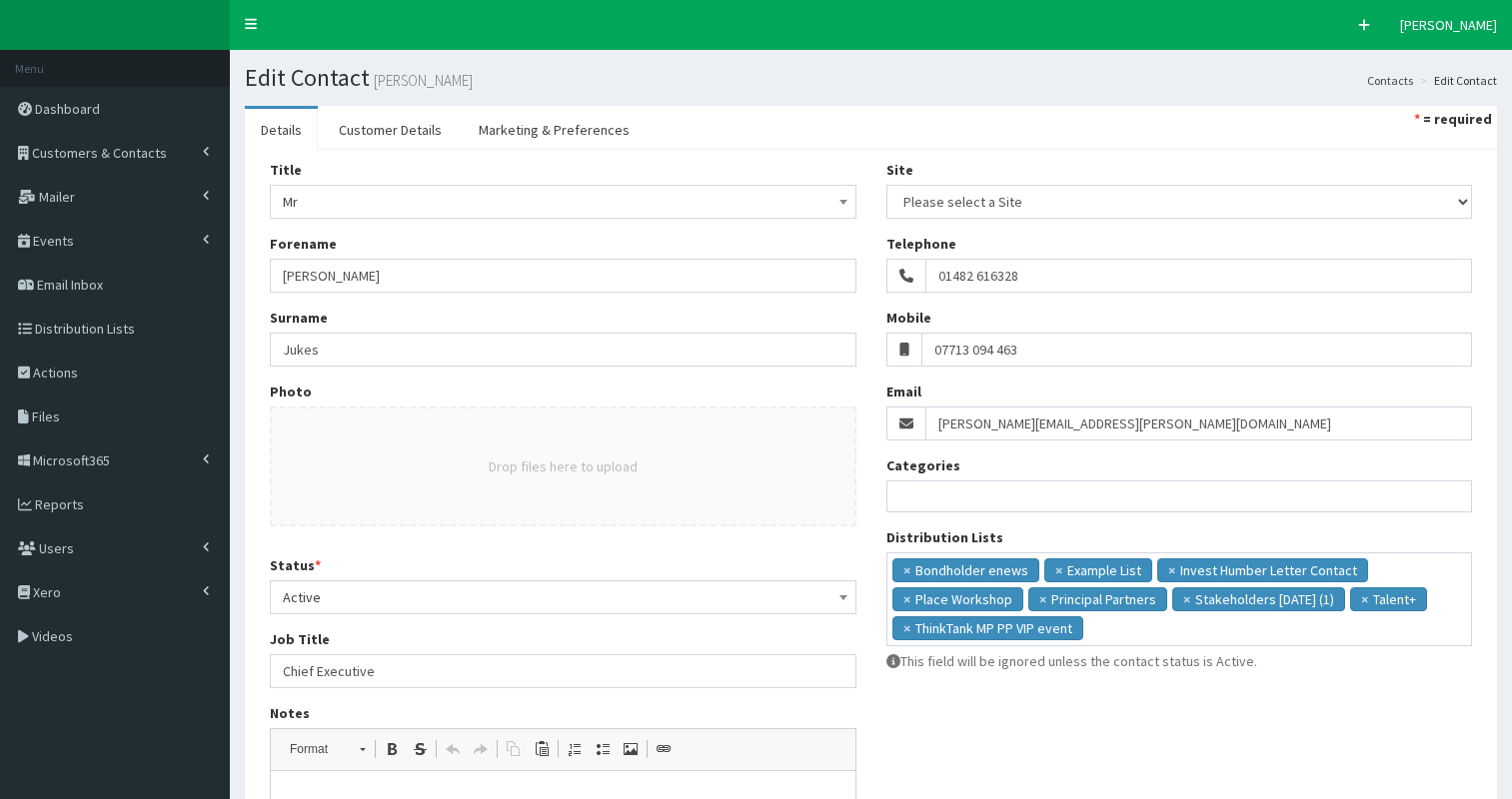 select 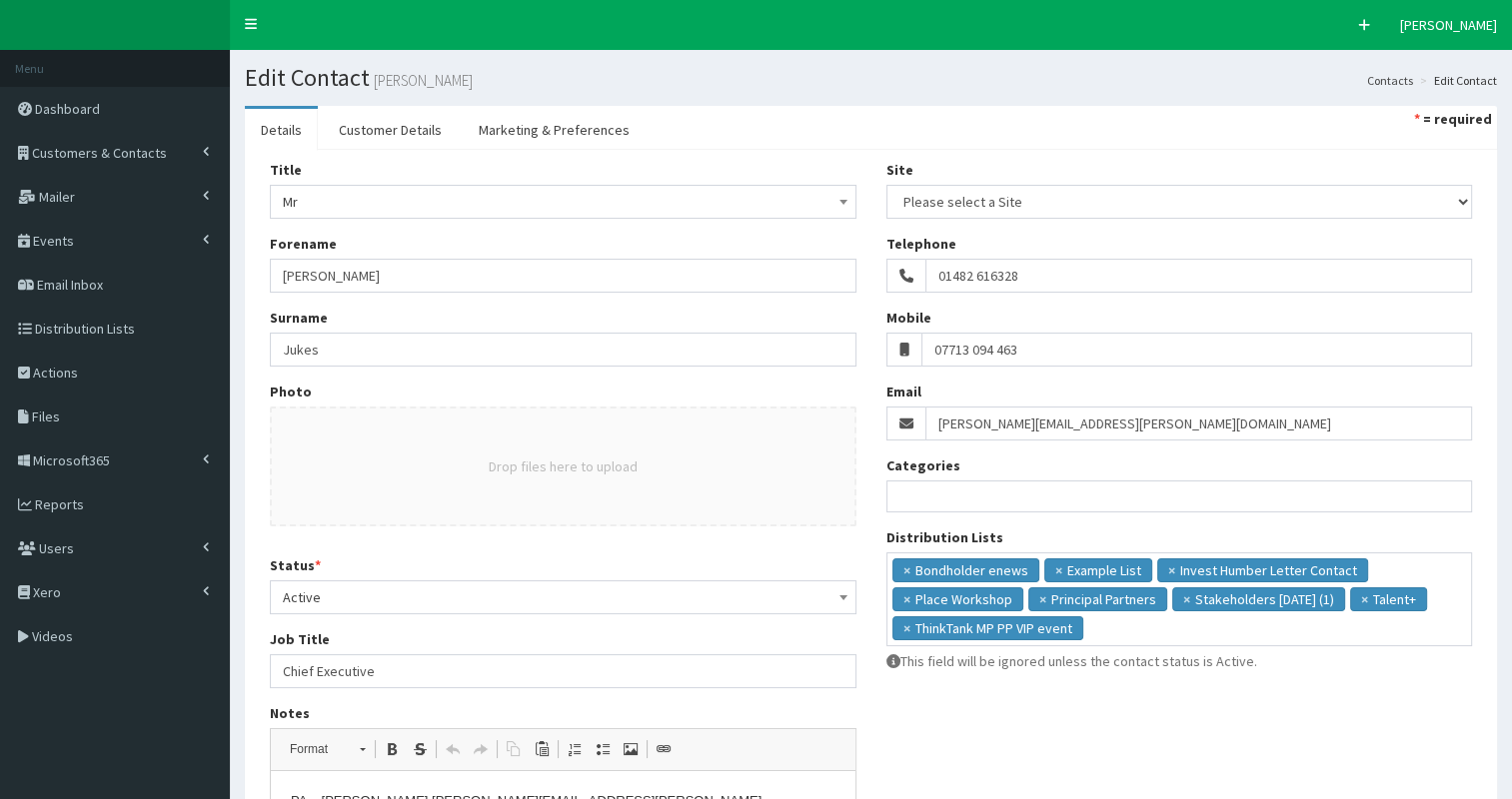 scroll, scrollTop: 0, scrollLeft: 0, axis: both 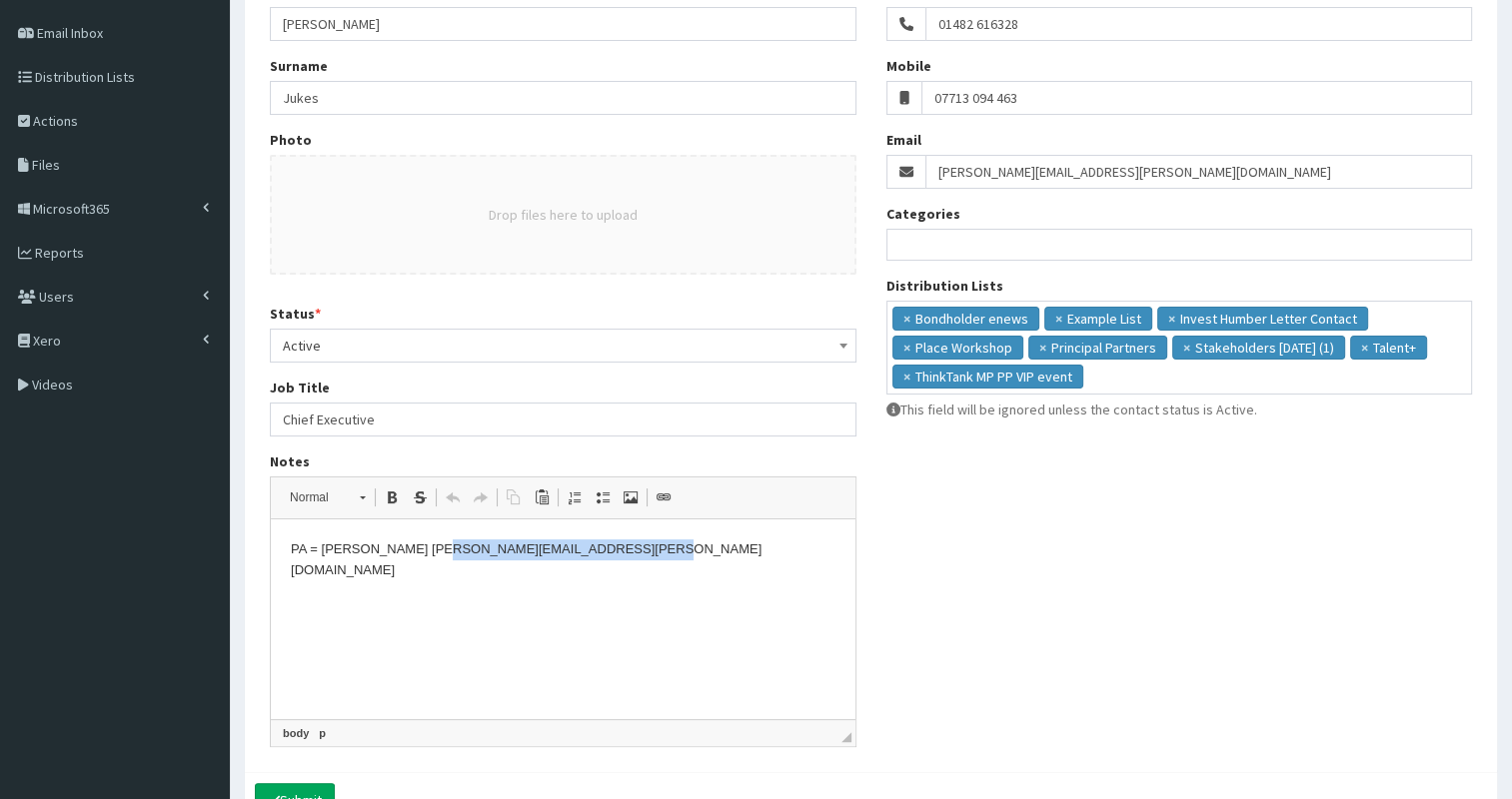 drag, startPoint x: 415, startPoint y: 547, endPoint x: 618, endPoint y: 554, distance: 203.12065 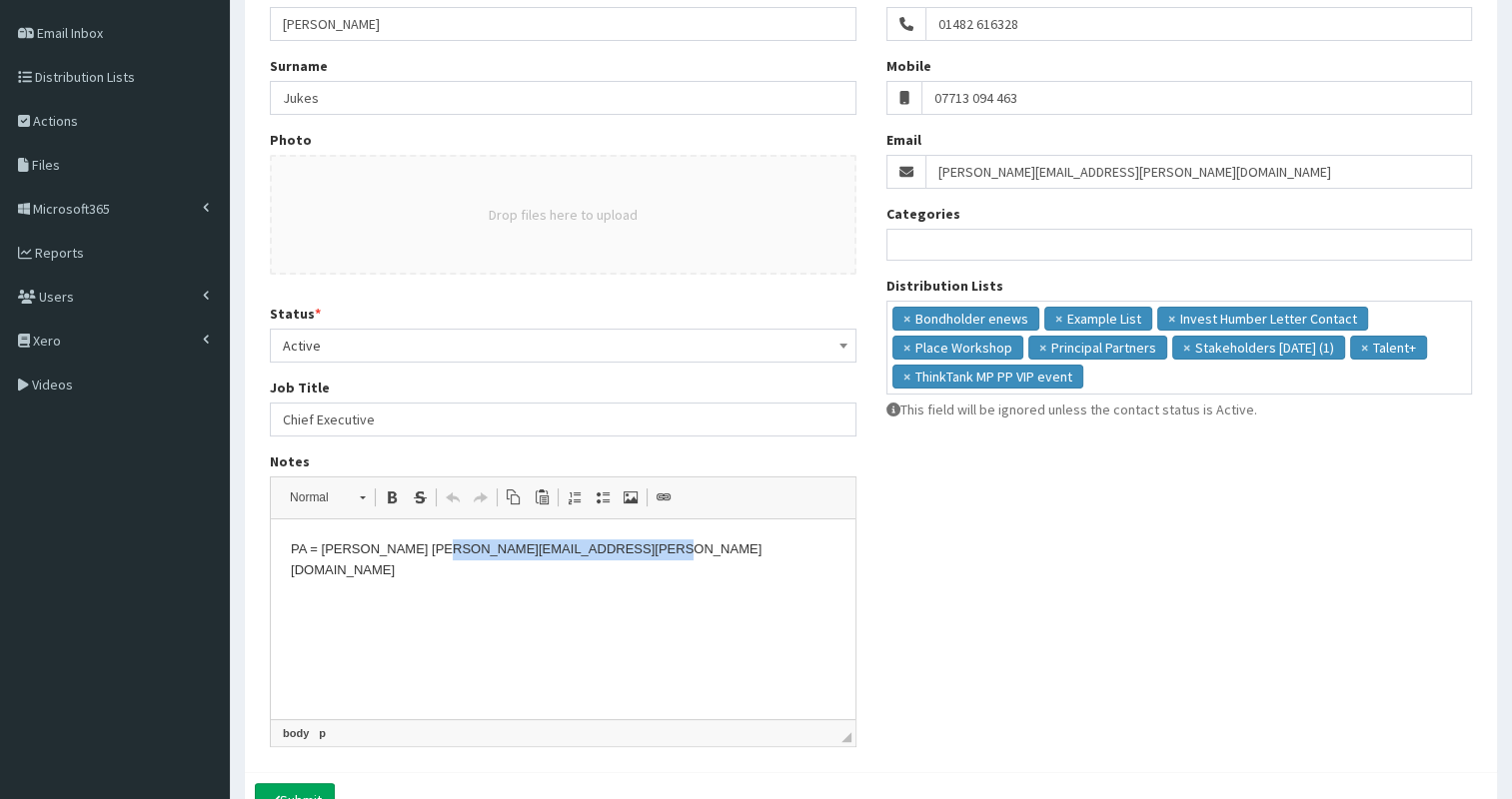 copy on "kathryn.phillips@hullcc.gov.uk" 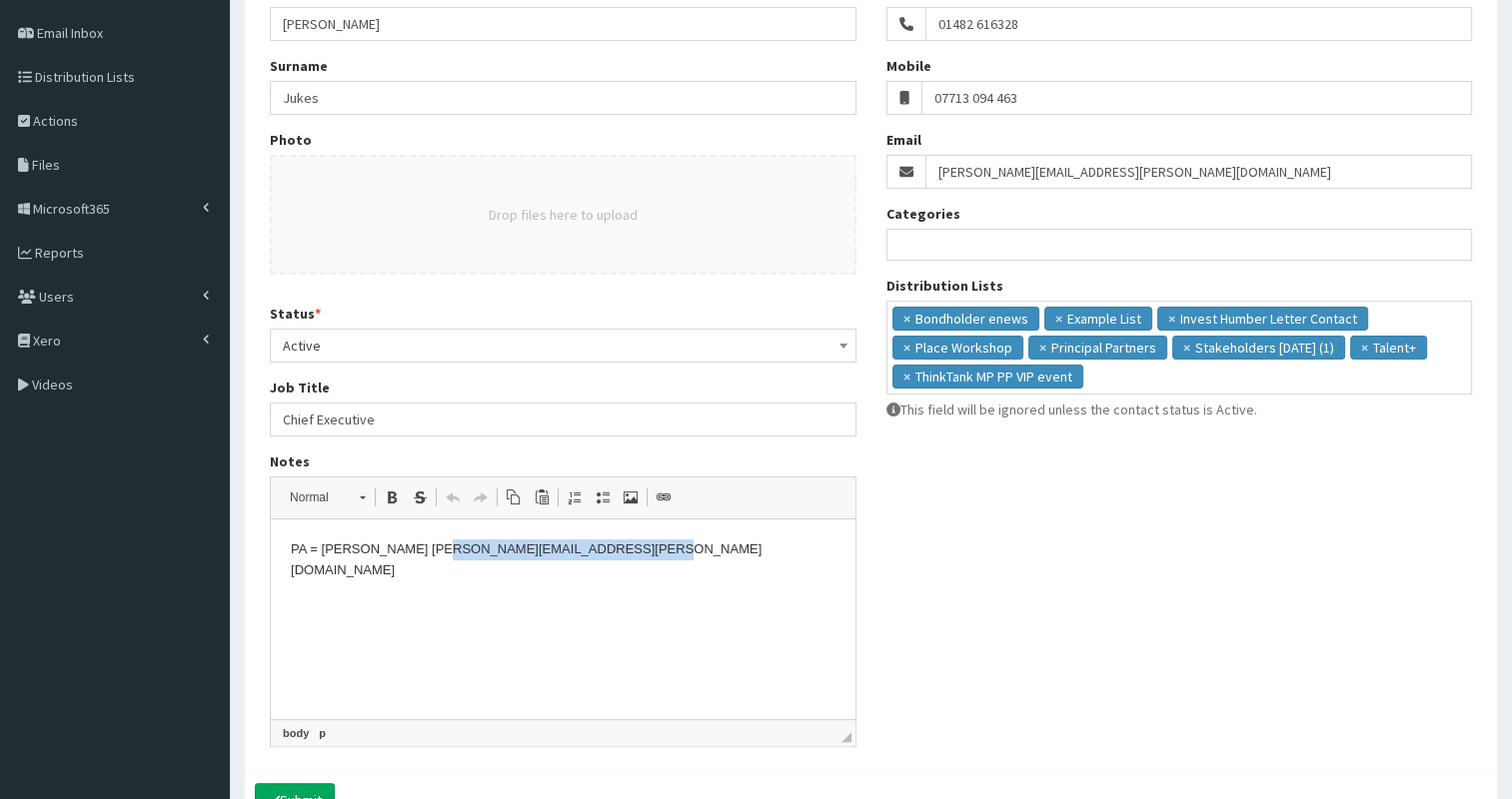scroll, scrollTop: 0, scrollLeft: 0, axis: both 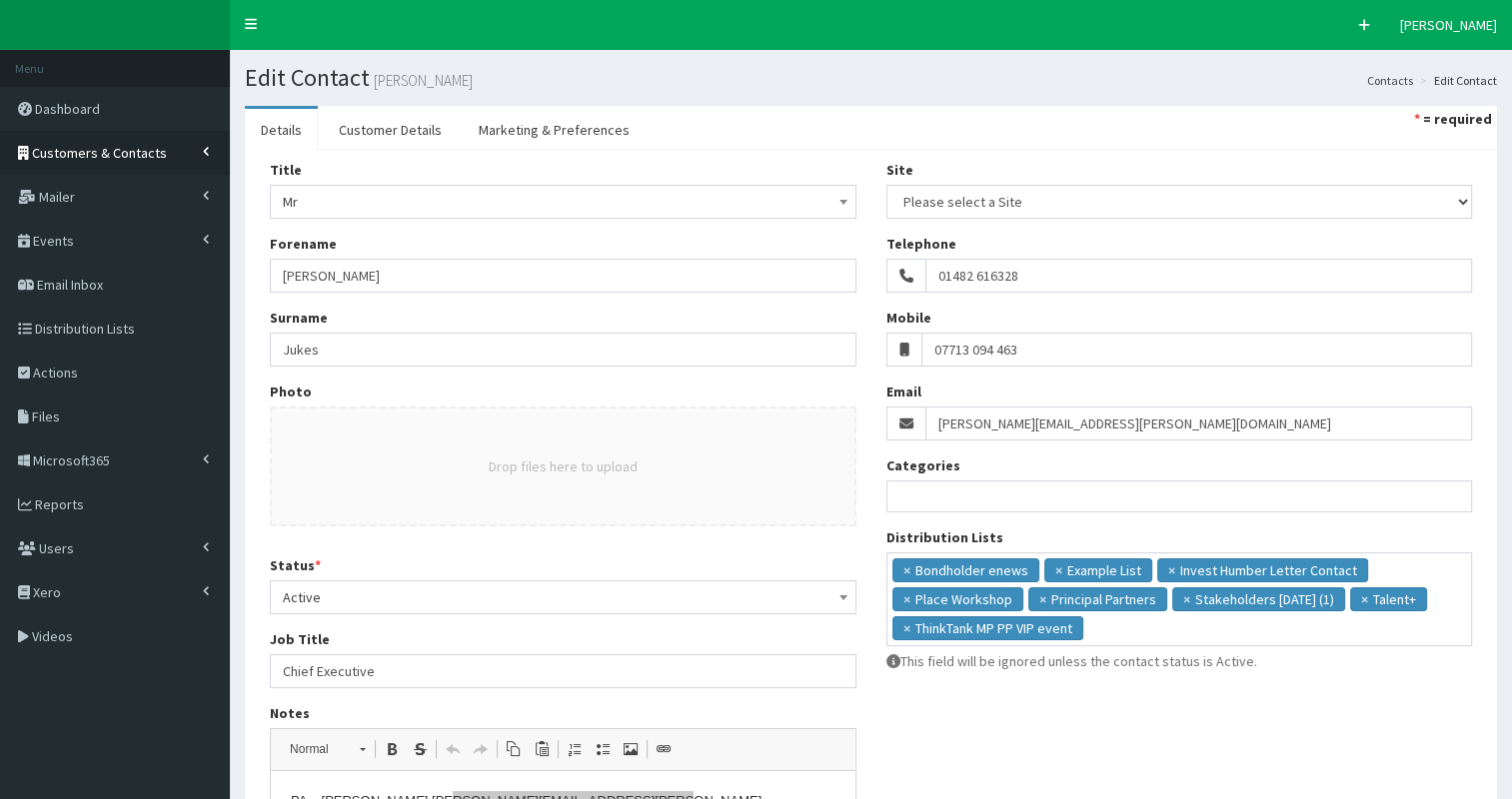 click on "Customers & Contacts" at bounding box center (99, 153) 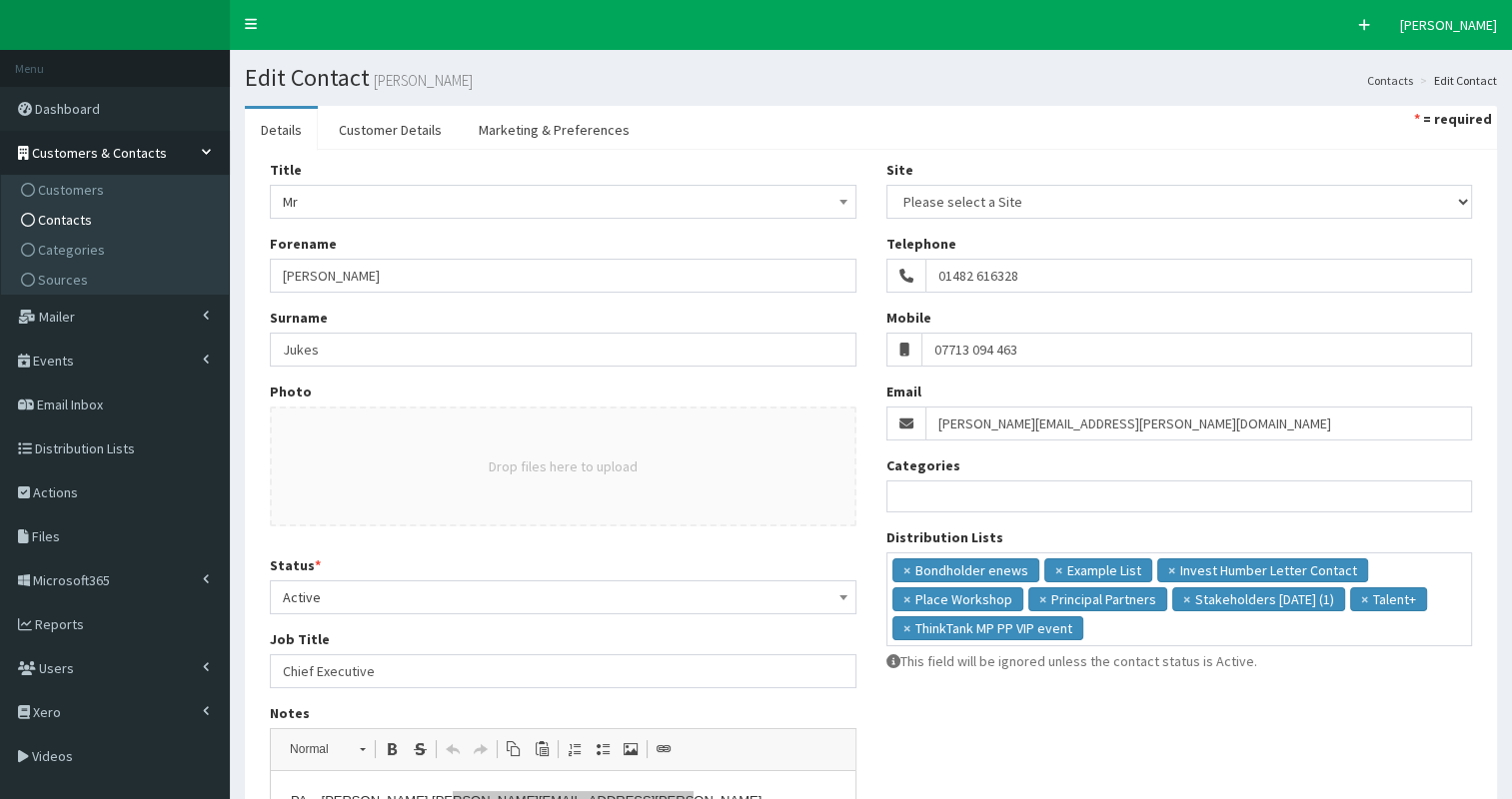click on "Contacts" at bounding box center (117, 220) 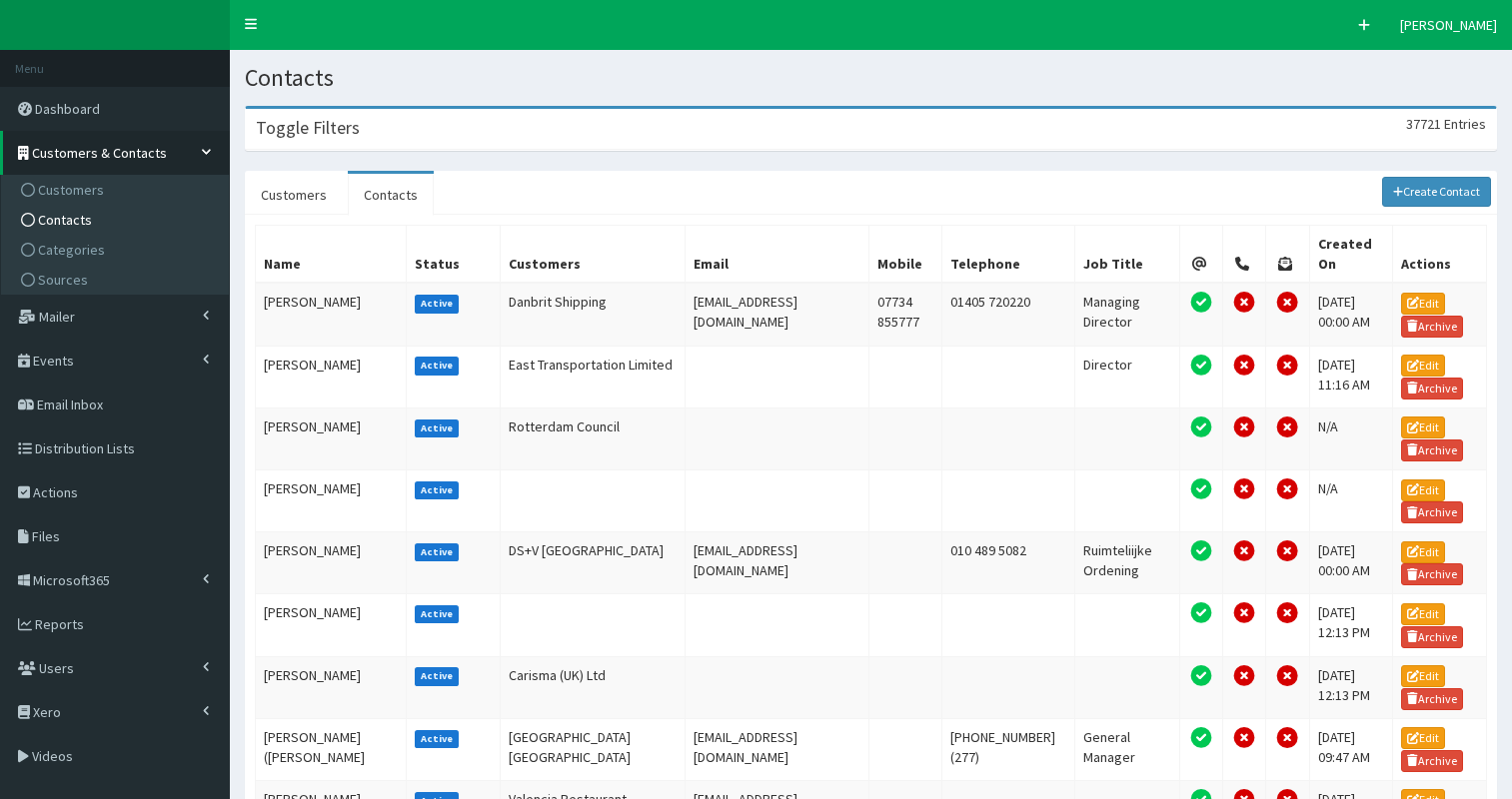 scroll, scrollTop: 0, scrollLeft: 0, axis: both 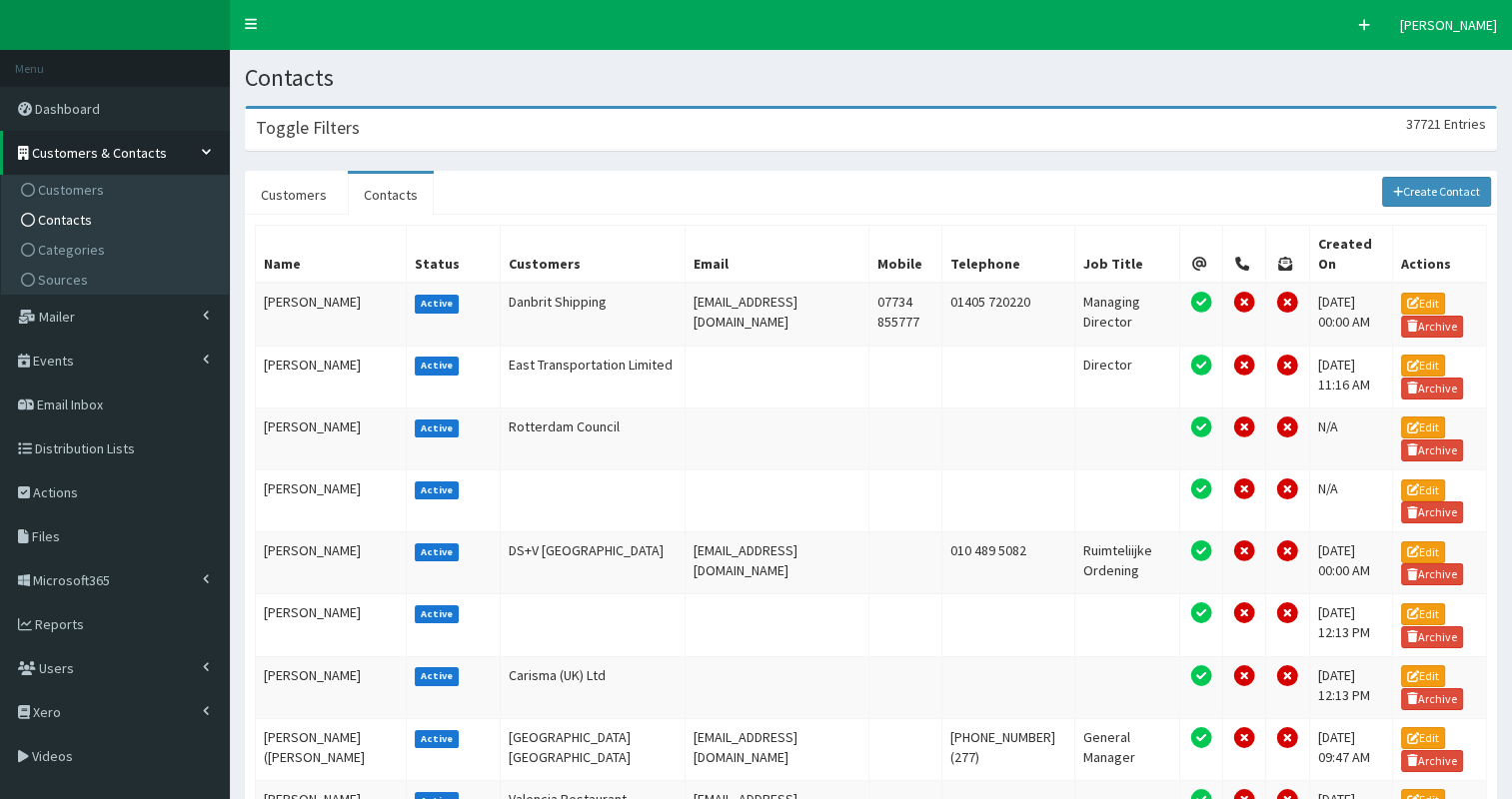 click on "Toggle Filters
37721   Entries" at bounding box center (870, 129) 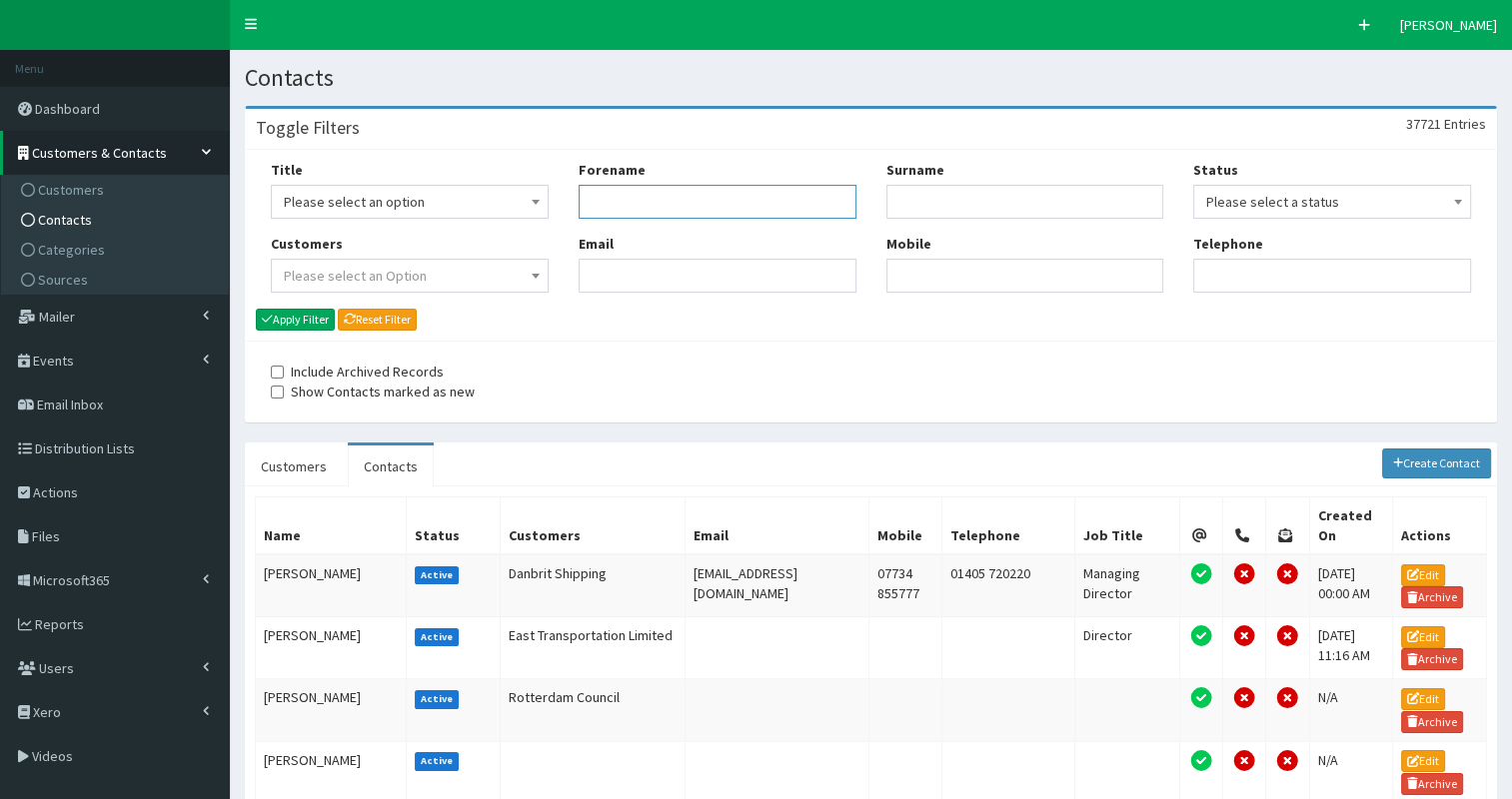 click on "Forename" at bounding box center (718, 202) 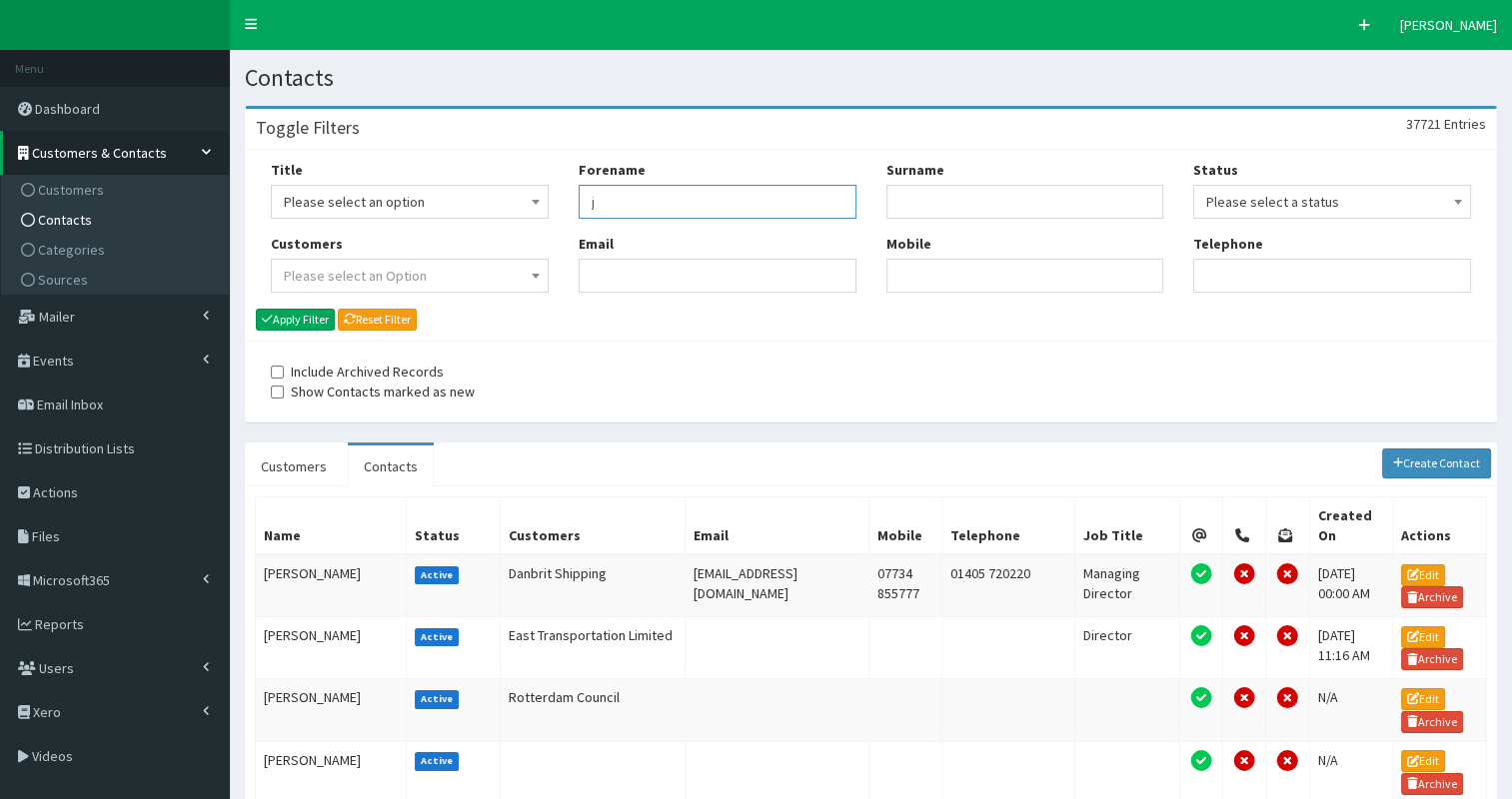 type on "j" 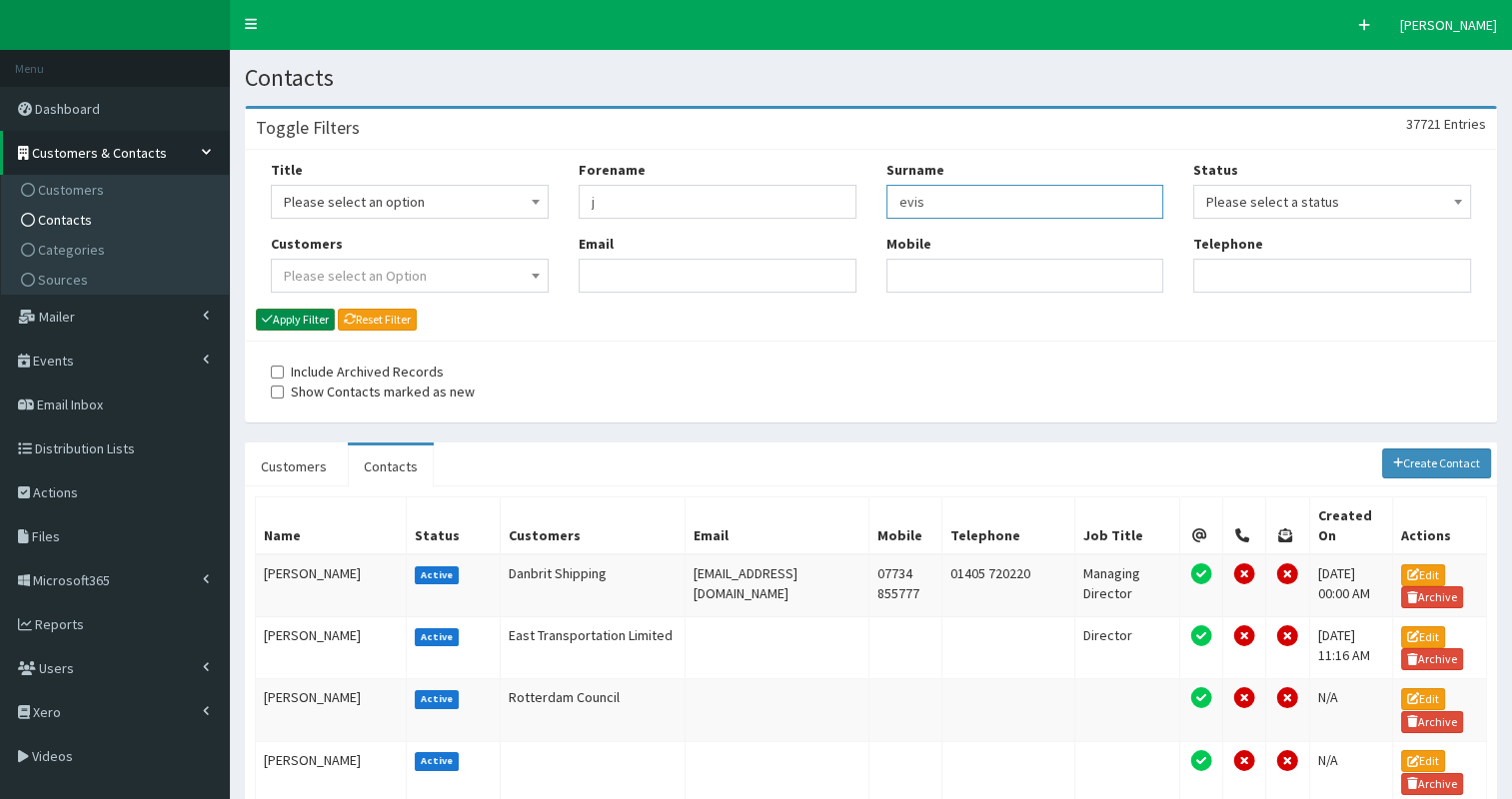 type on "evis" 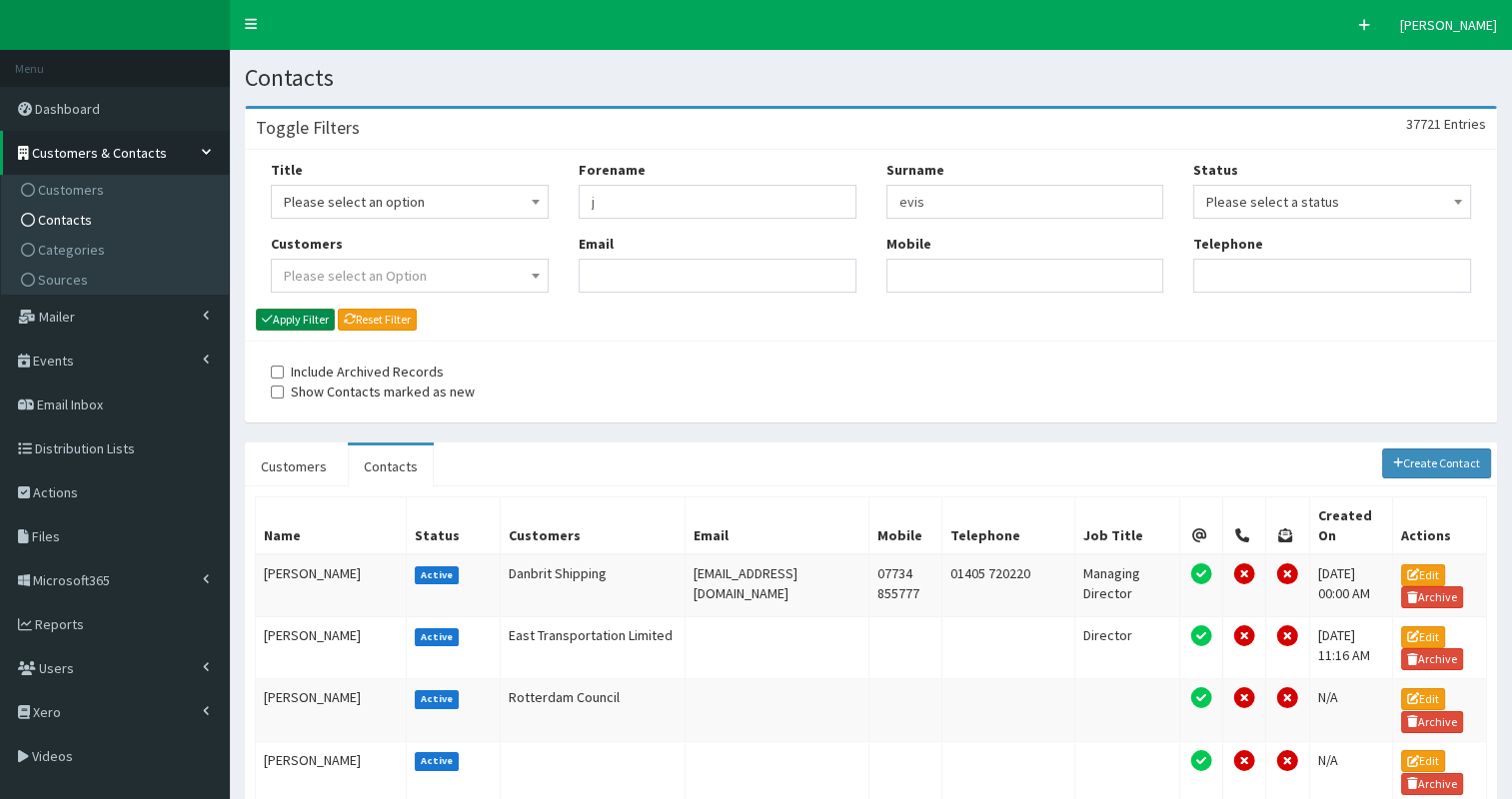 click on "Apply Filter" at bounding box center (295, 320) 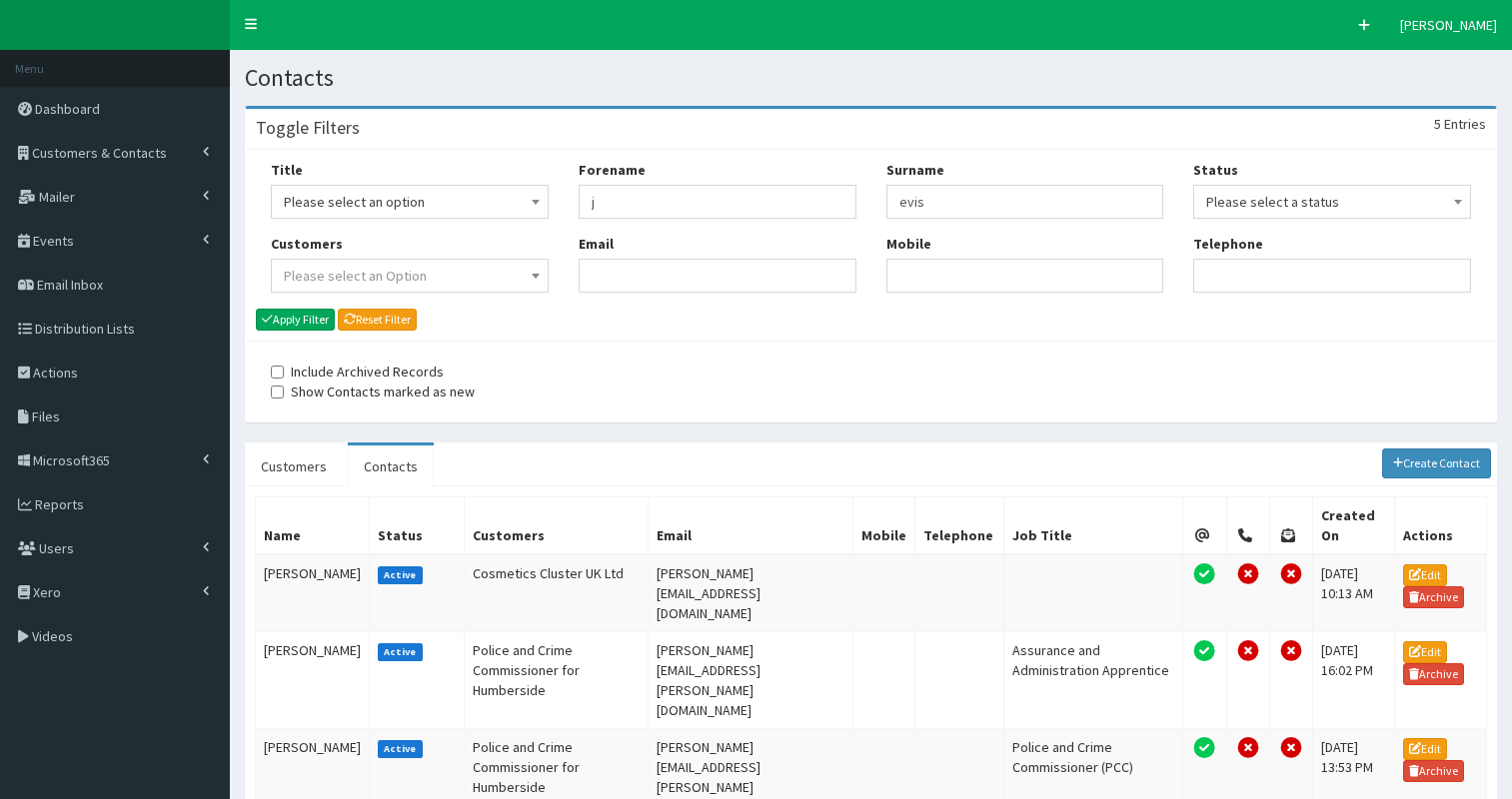 scroll, scrollTop: 0, scrollLeft: 0, axis: both 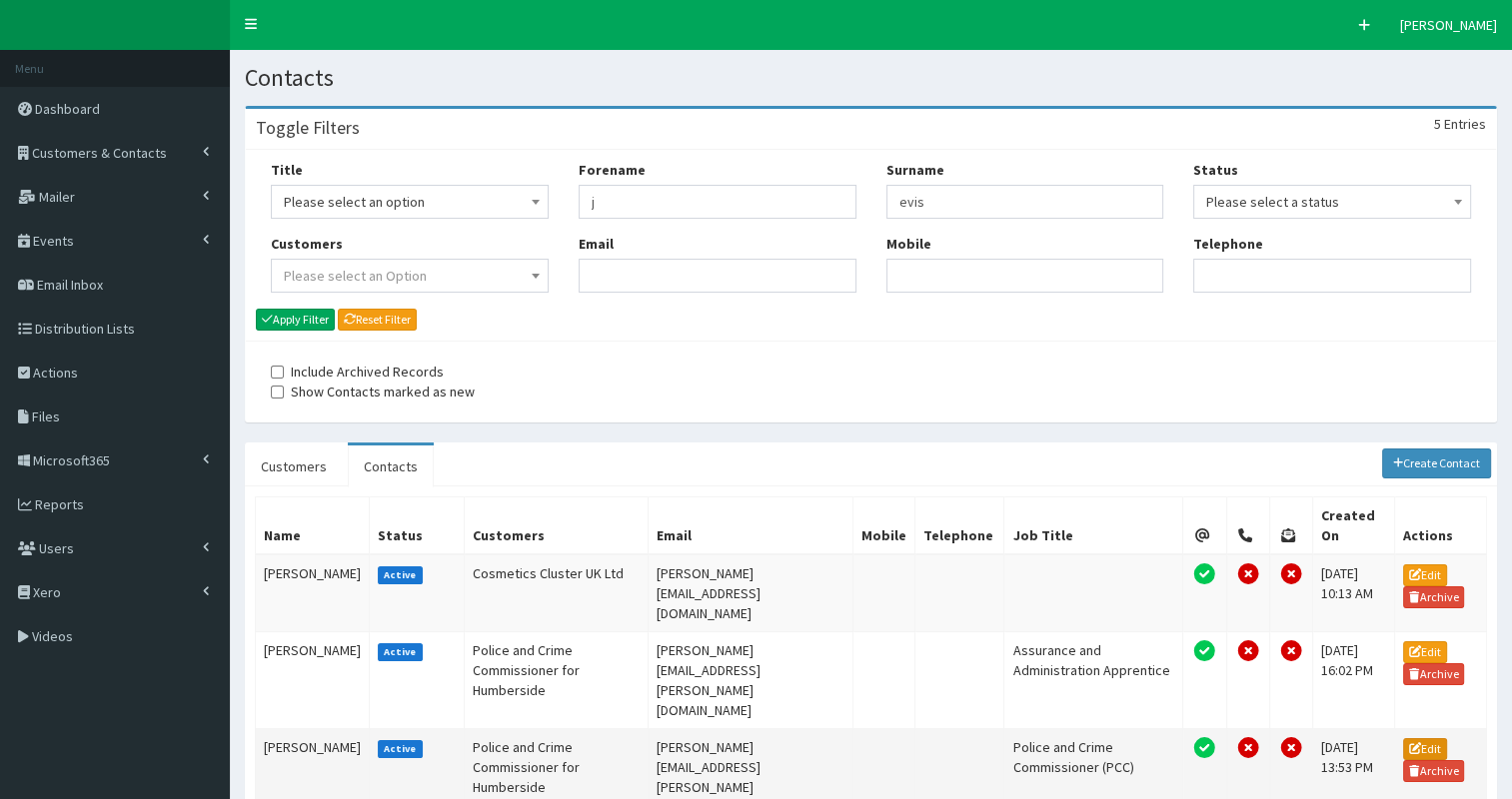 click 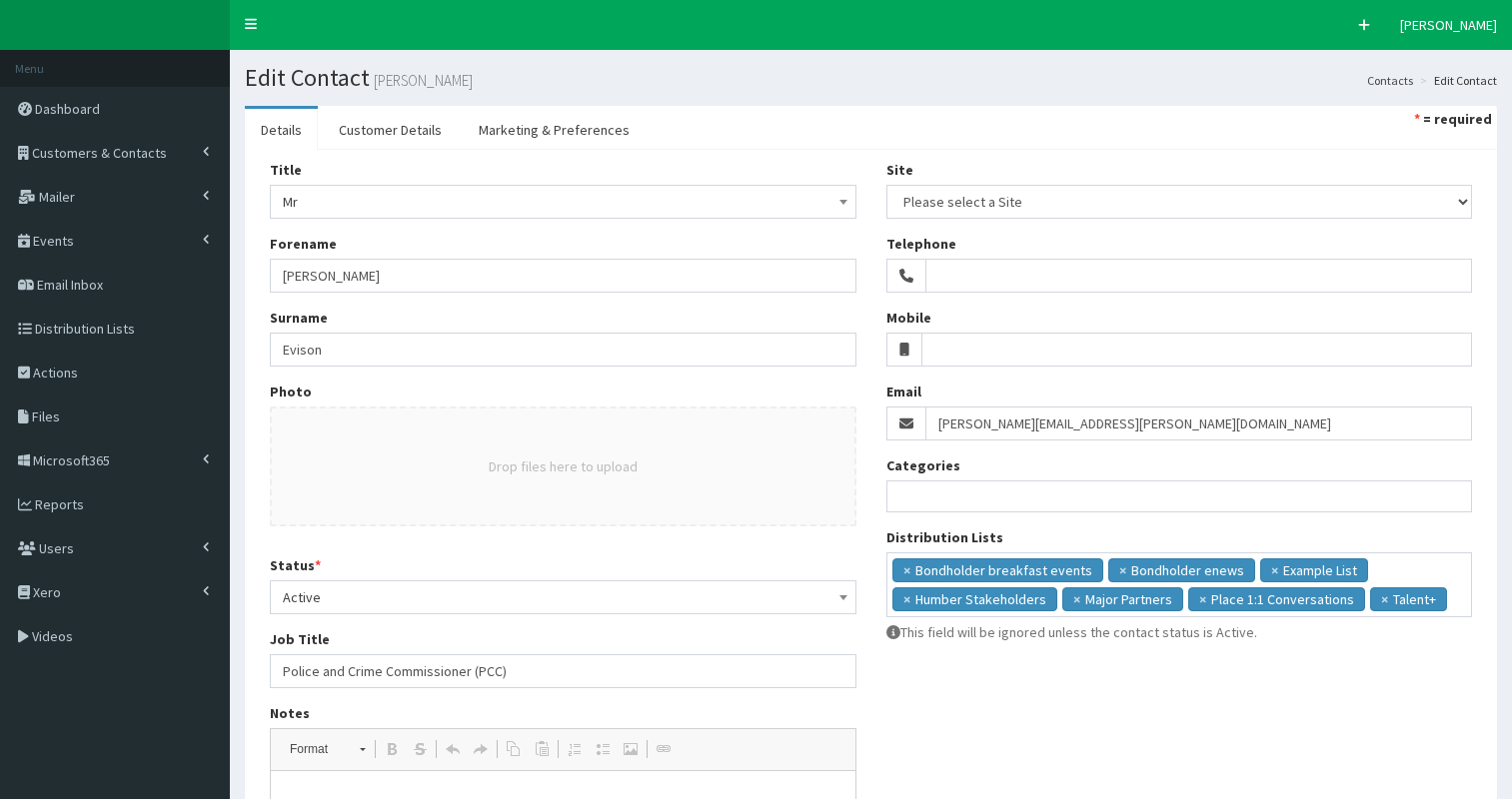 select 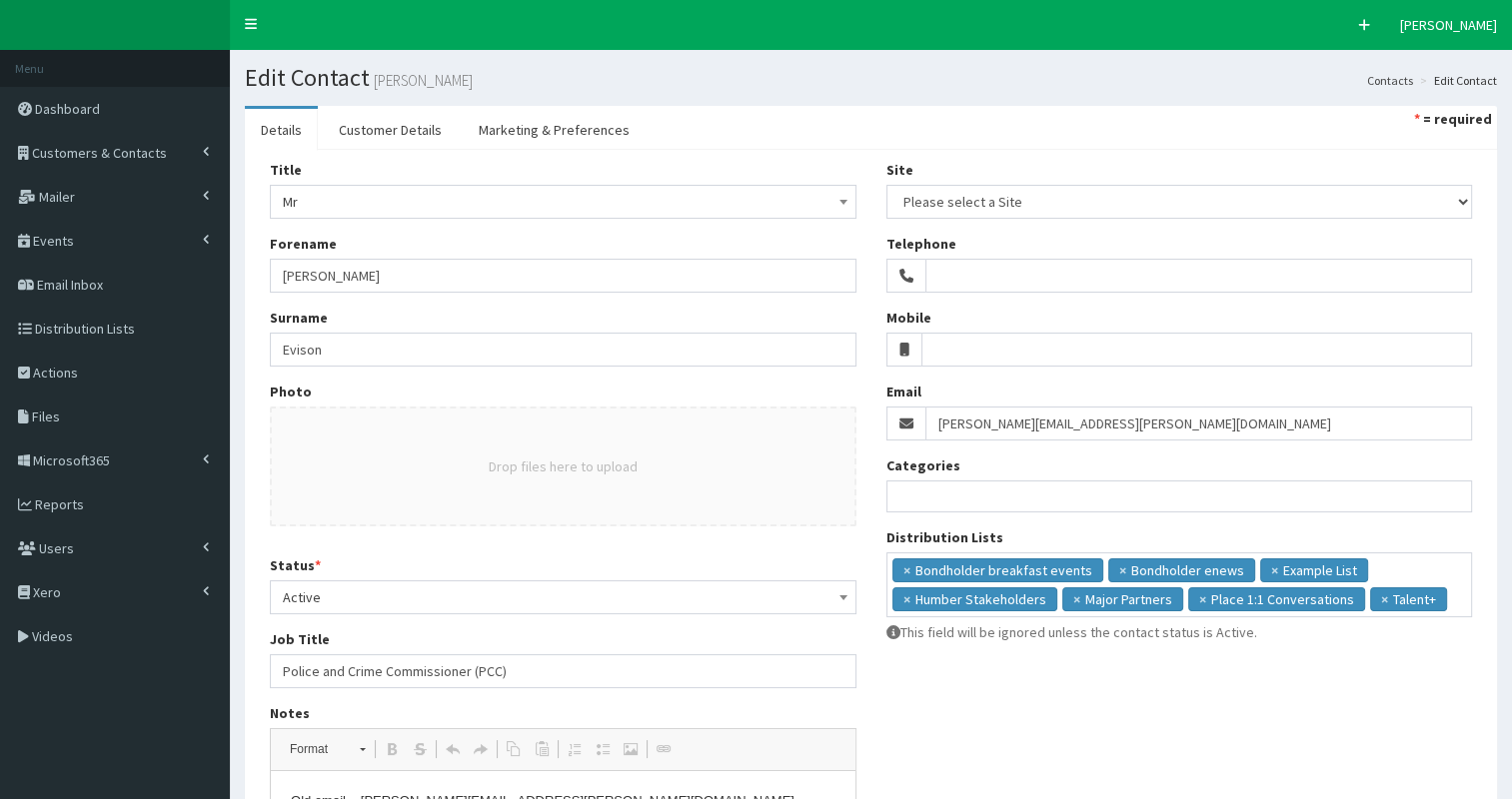 scroll, scrollTop: 0, scrollLeft: 0, axis: both 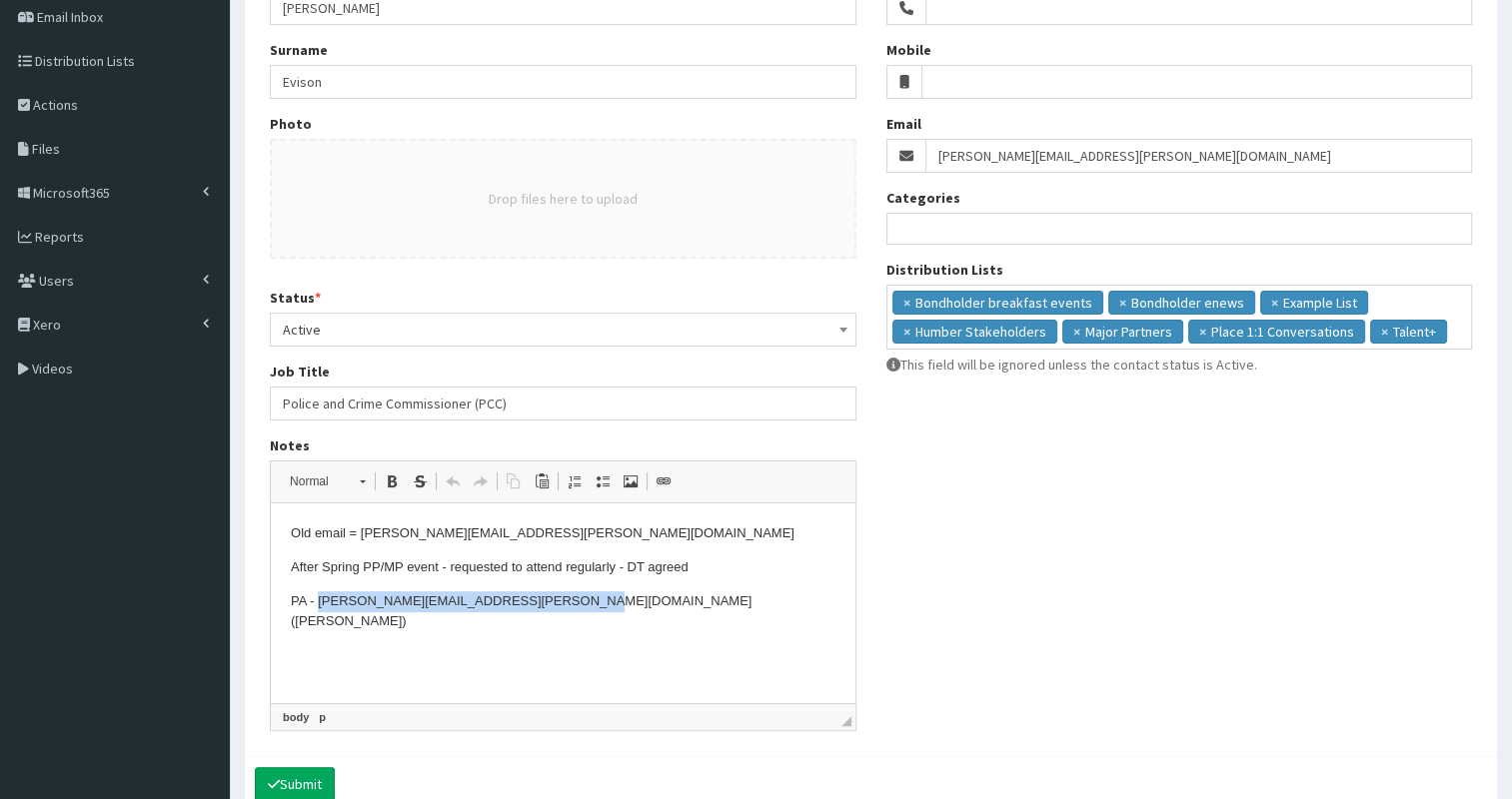 drag, startPoint x: 320, startPoint y: 598, endPoint x: 553, endPoint y: 612, distance: 233.42022 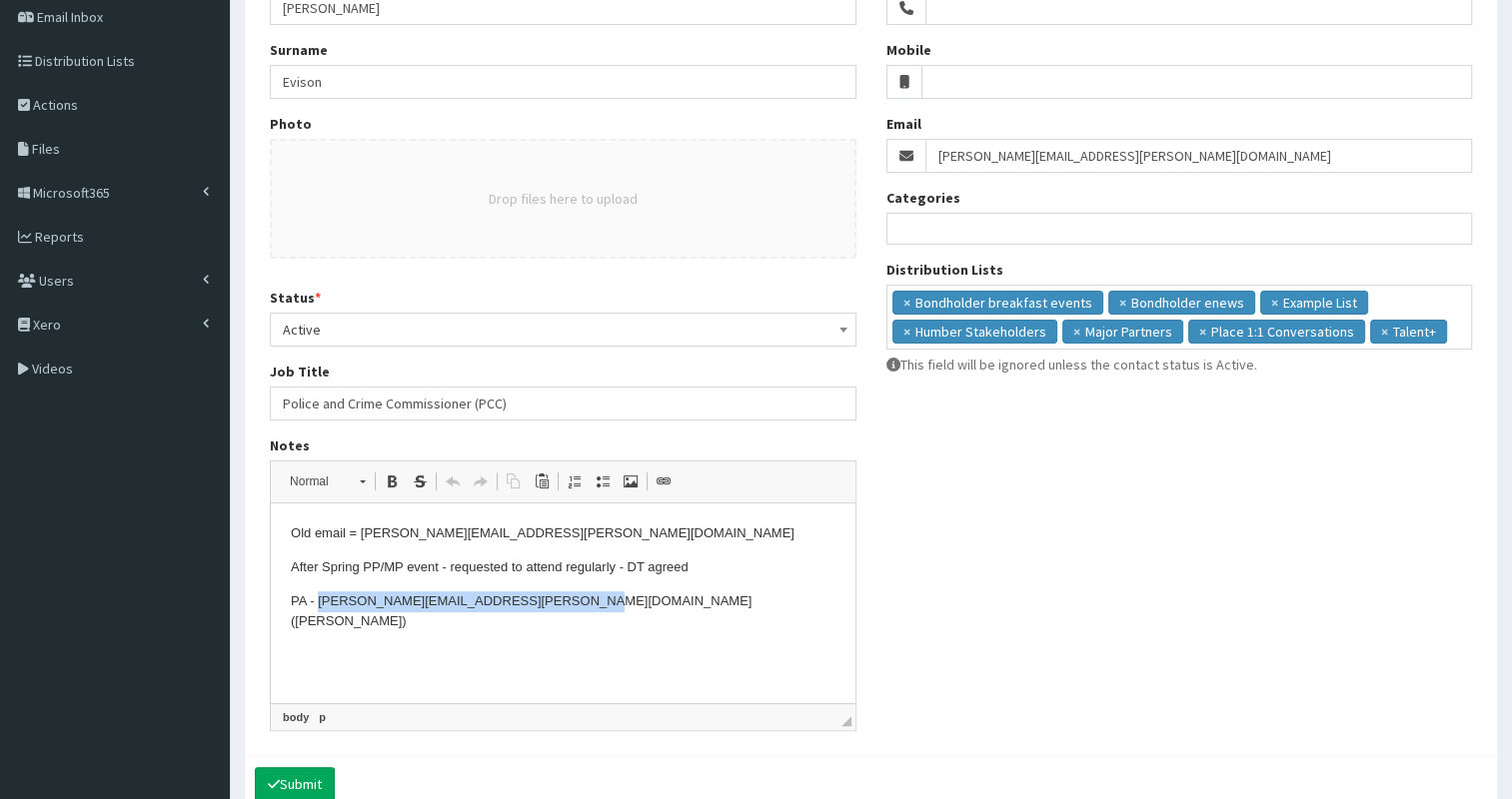 click on "Old email = jonathan.evison@humberside.pnn.police.uk After Spring PP/MP event - requested to attend regularly - DT agreed  PA - nichola.parkinson@humberside.police.uk (Nikki)" at bounding box center [563, 577] 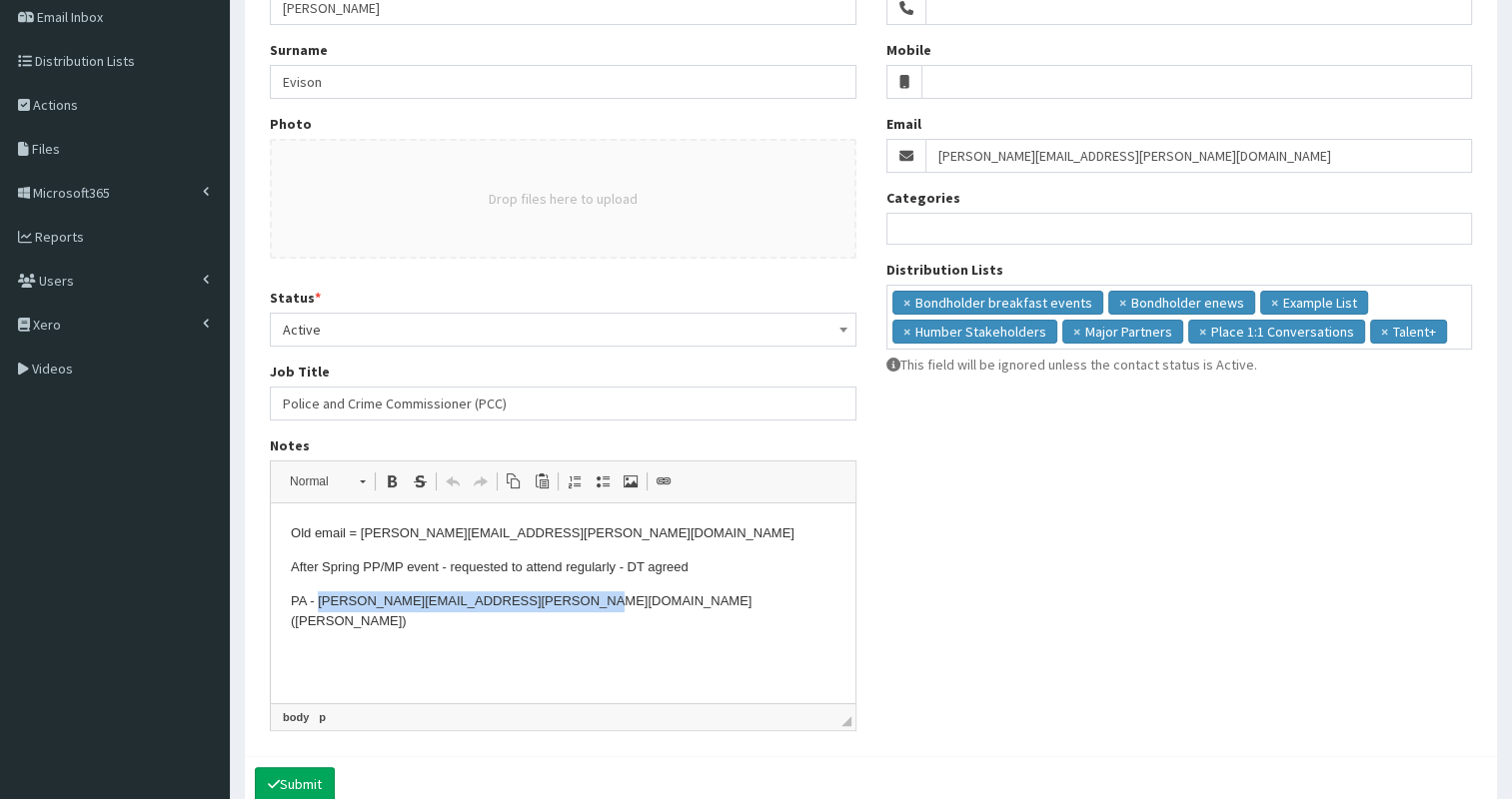 copy on "nichola.parkinson@humberside.police.uk" 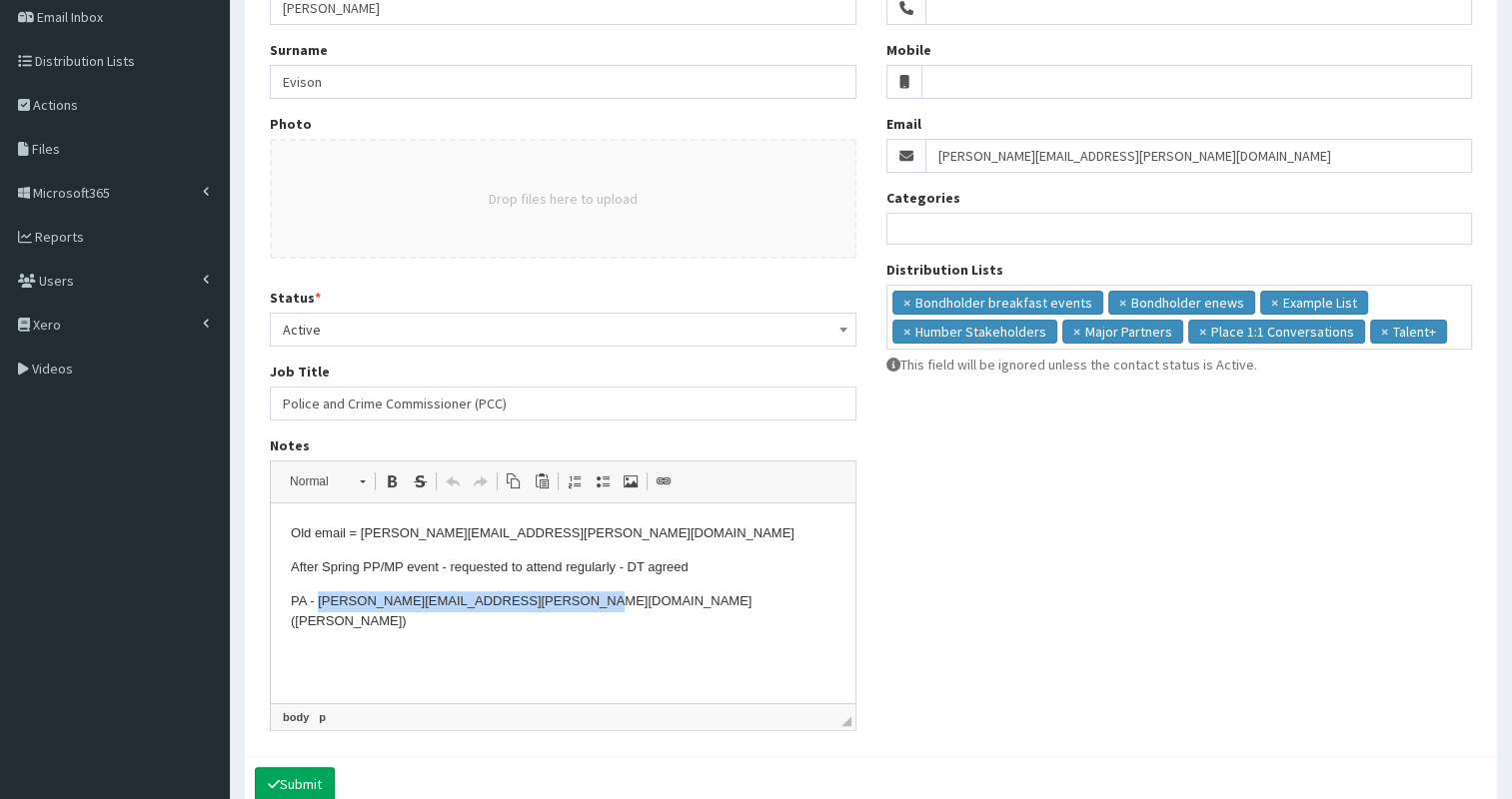 scroll, scrollTop: 0, scrollLeft: 0, axis: both 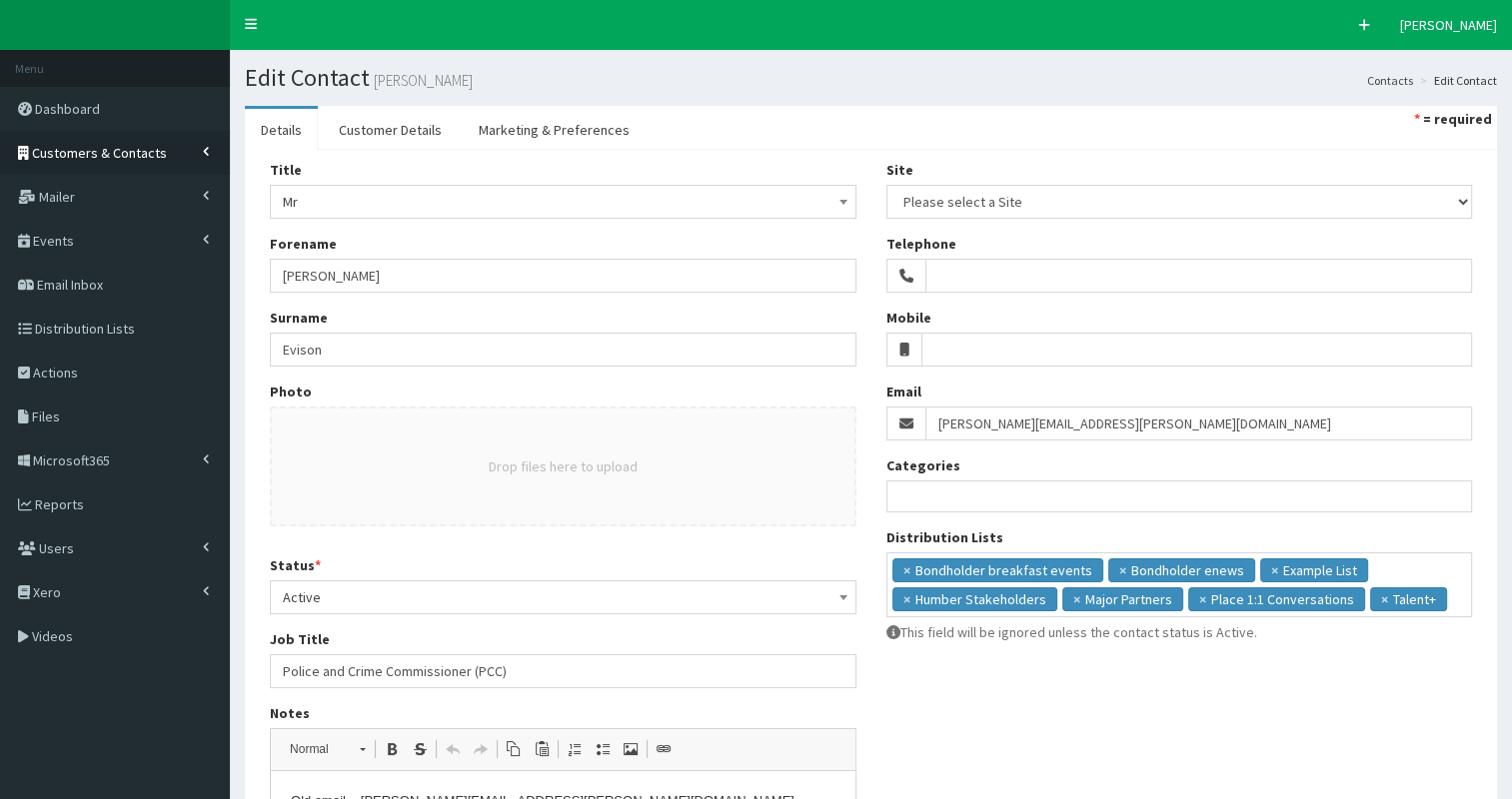 click on "Customers & Contacts" at bounding box center (99, 153) 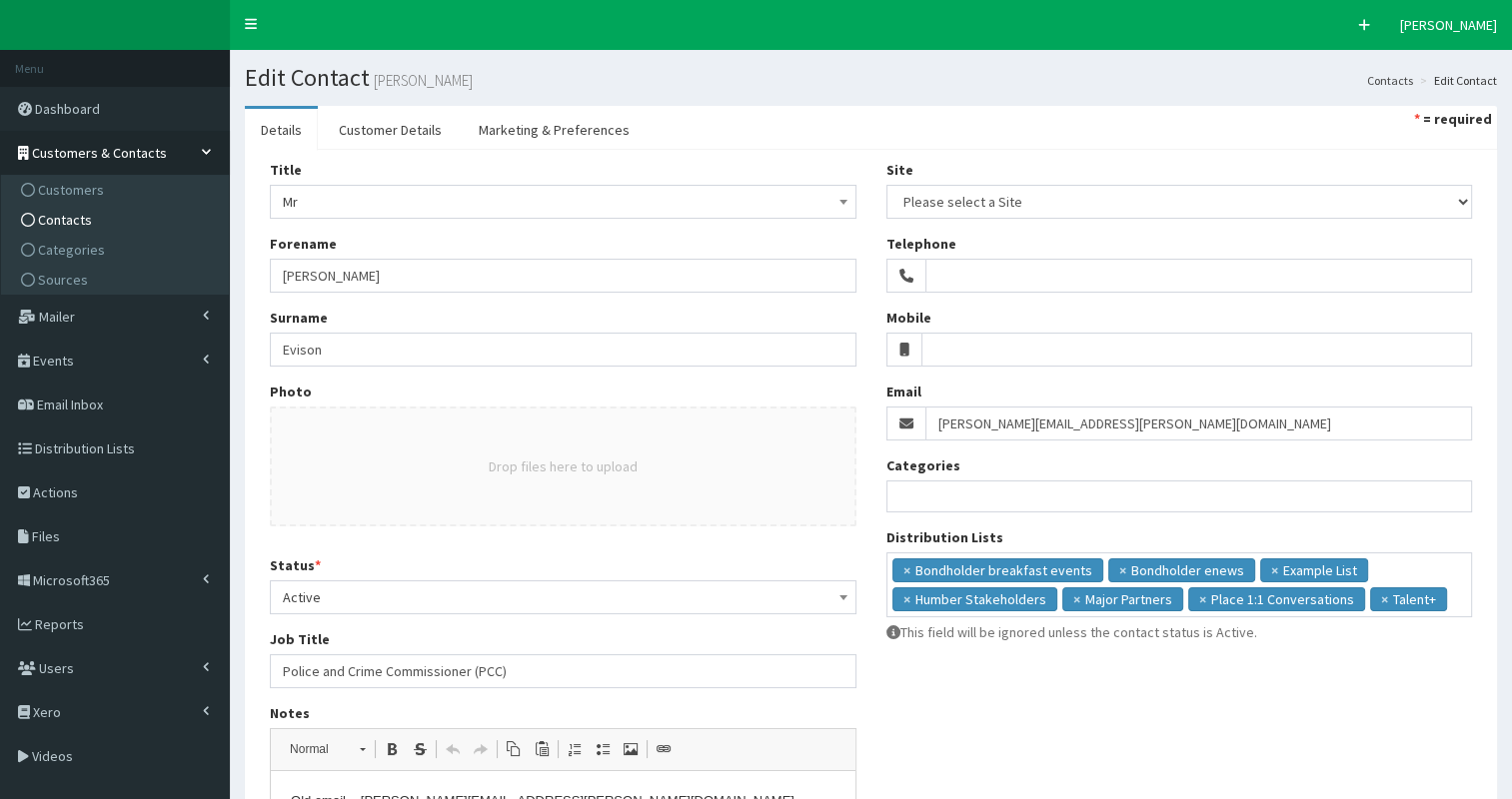 click on "Contacts" at bounding box center (117, 220) 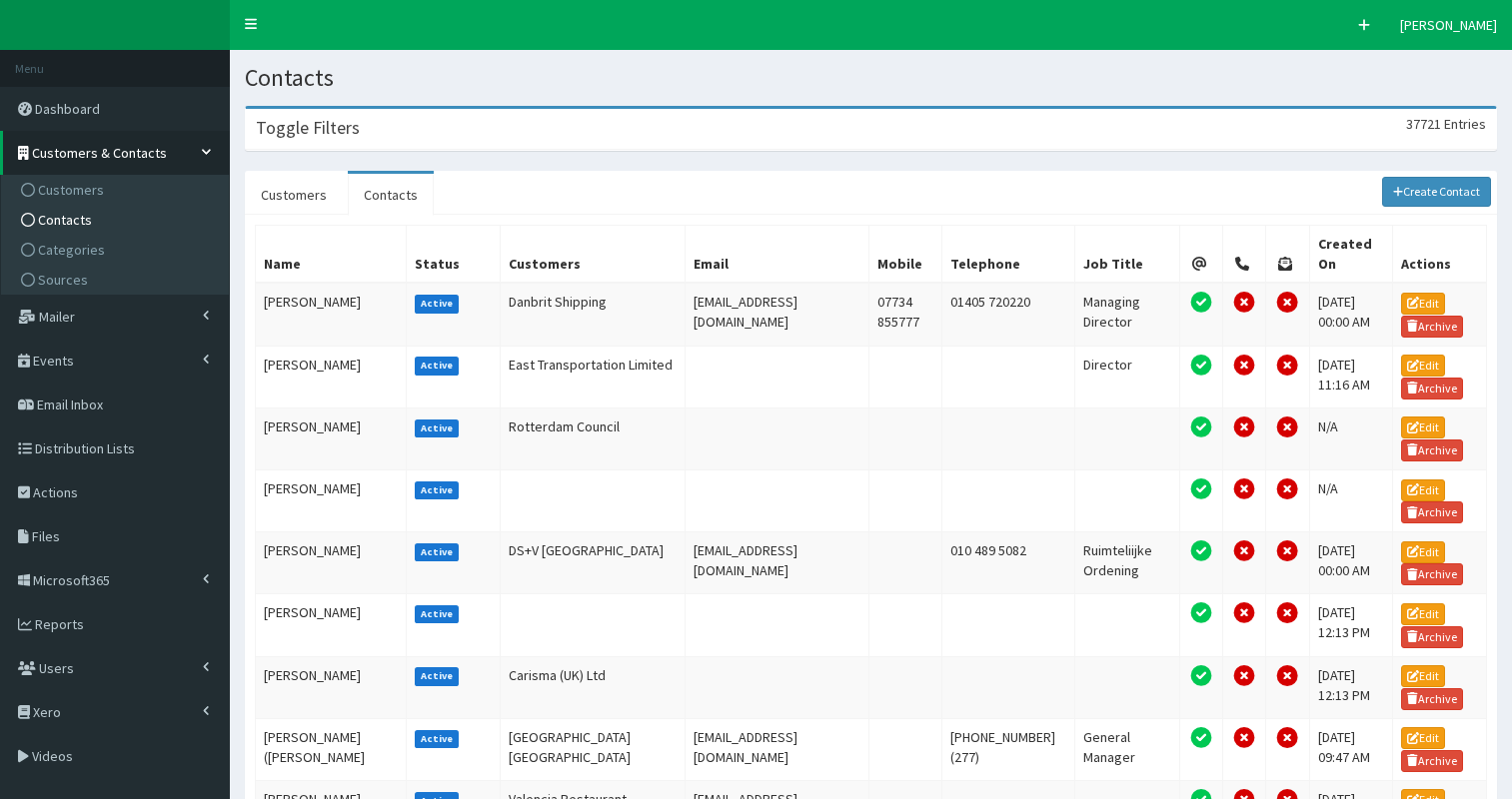 scroll, scrollTop: 0, scrollLeft: 0, axis: both 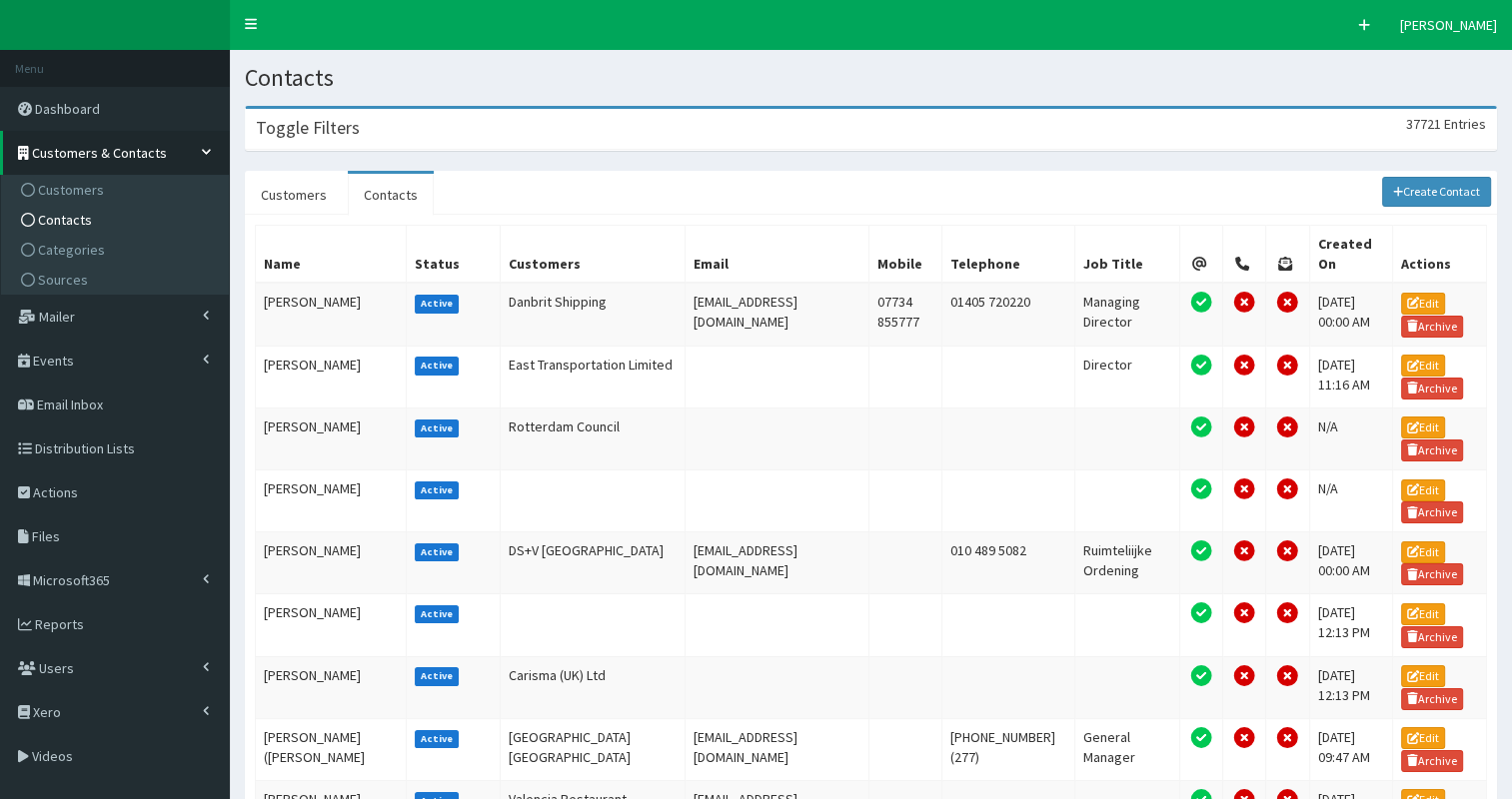 click on "Toggle Filters
37721   Entries" at bounding box center [870, 129] 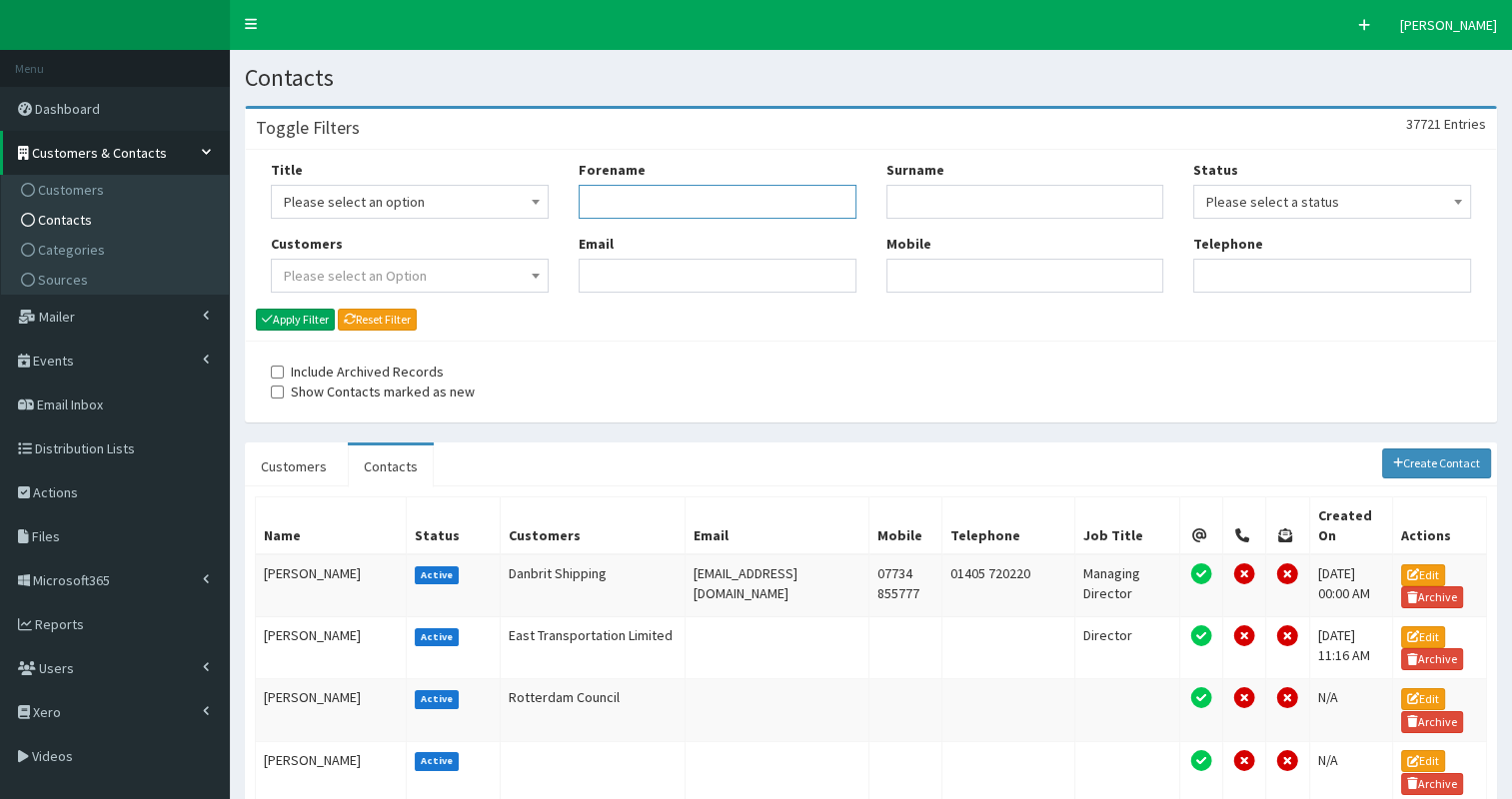click on "Forename" at bounding box center [718, 202] 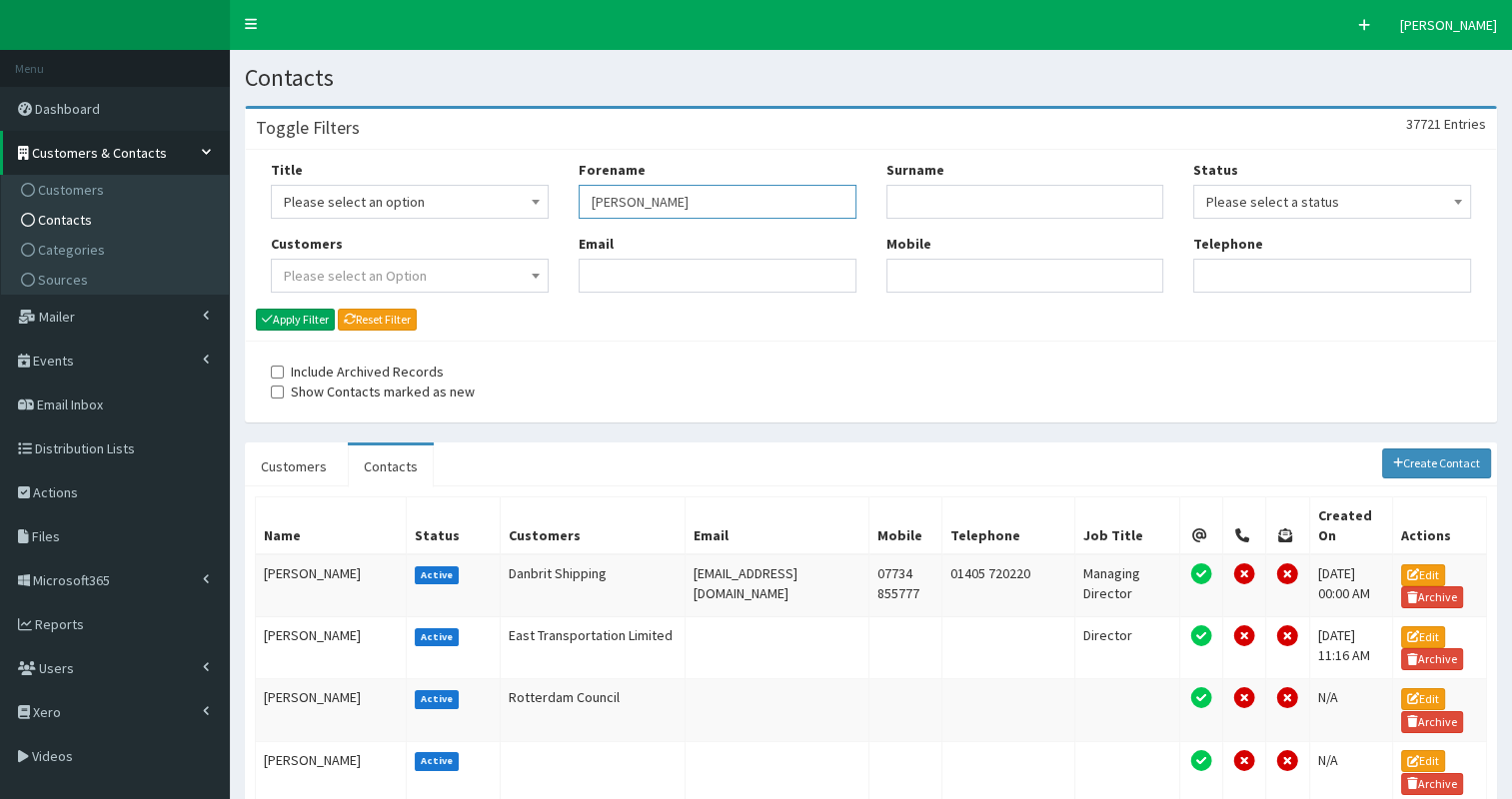 type on "[PERSON_NAME]" 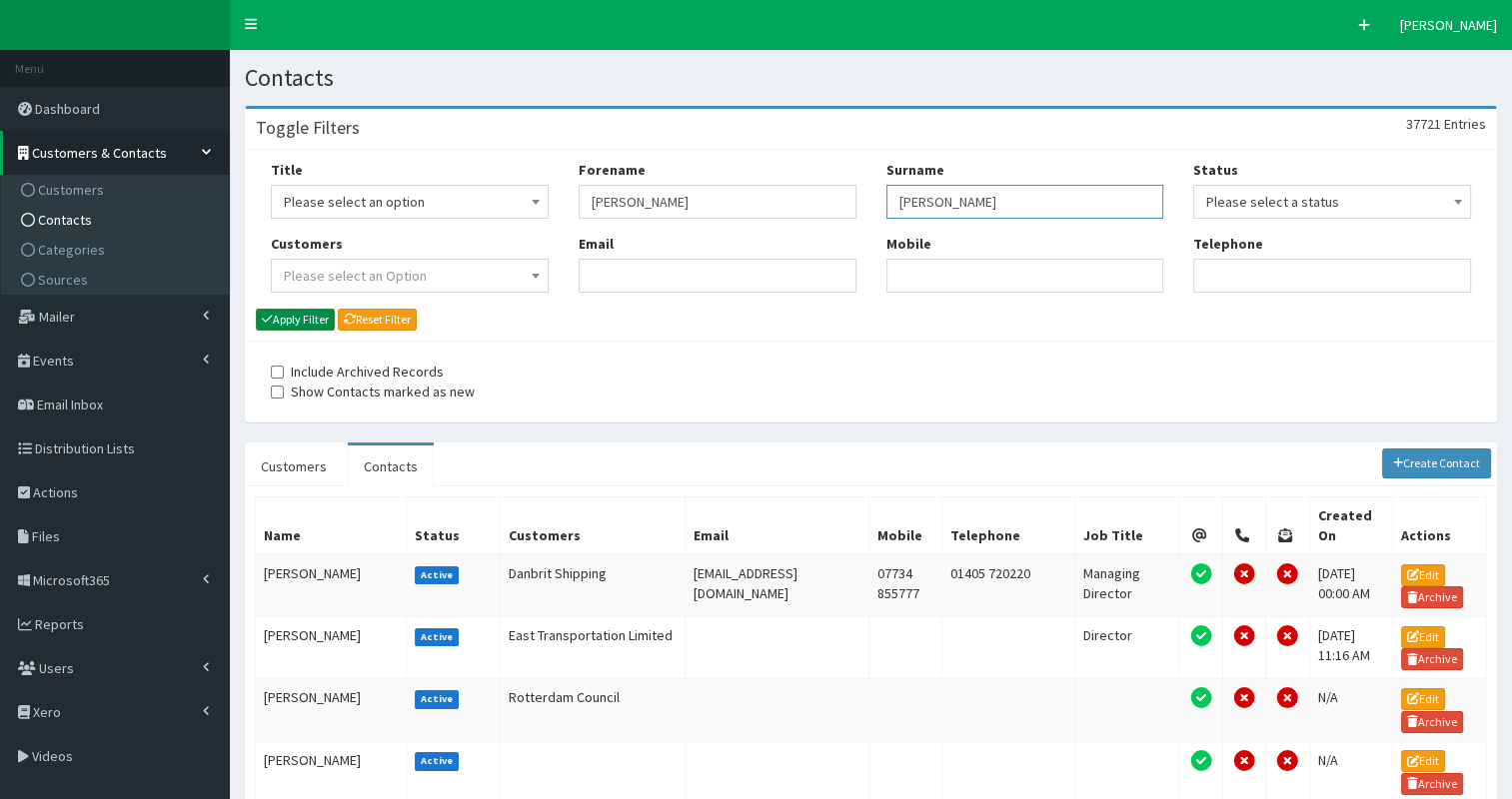type on "[PERSON_NAME]" 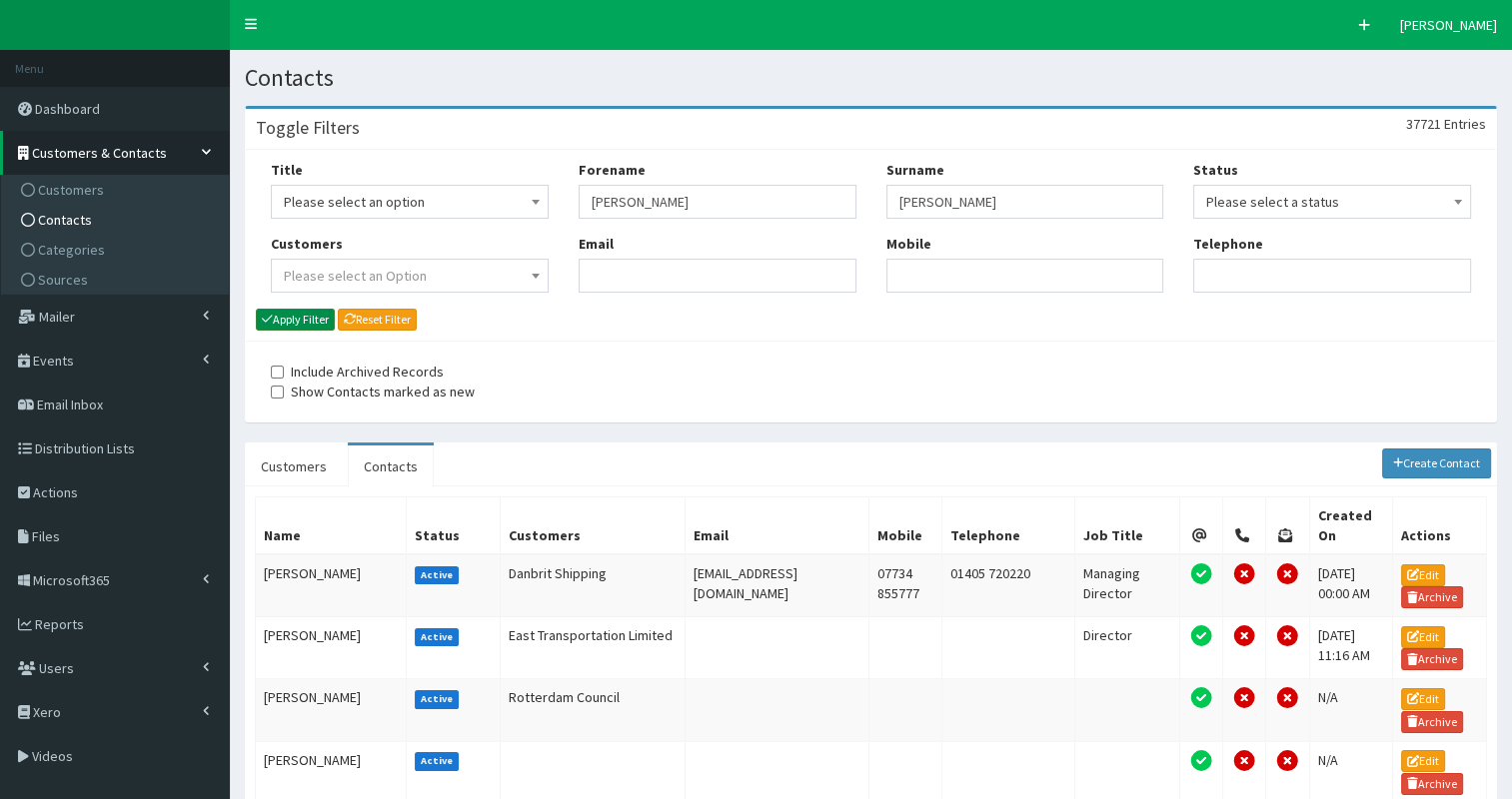 click on "Apply Filter" at bounding box center [295, 320] 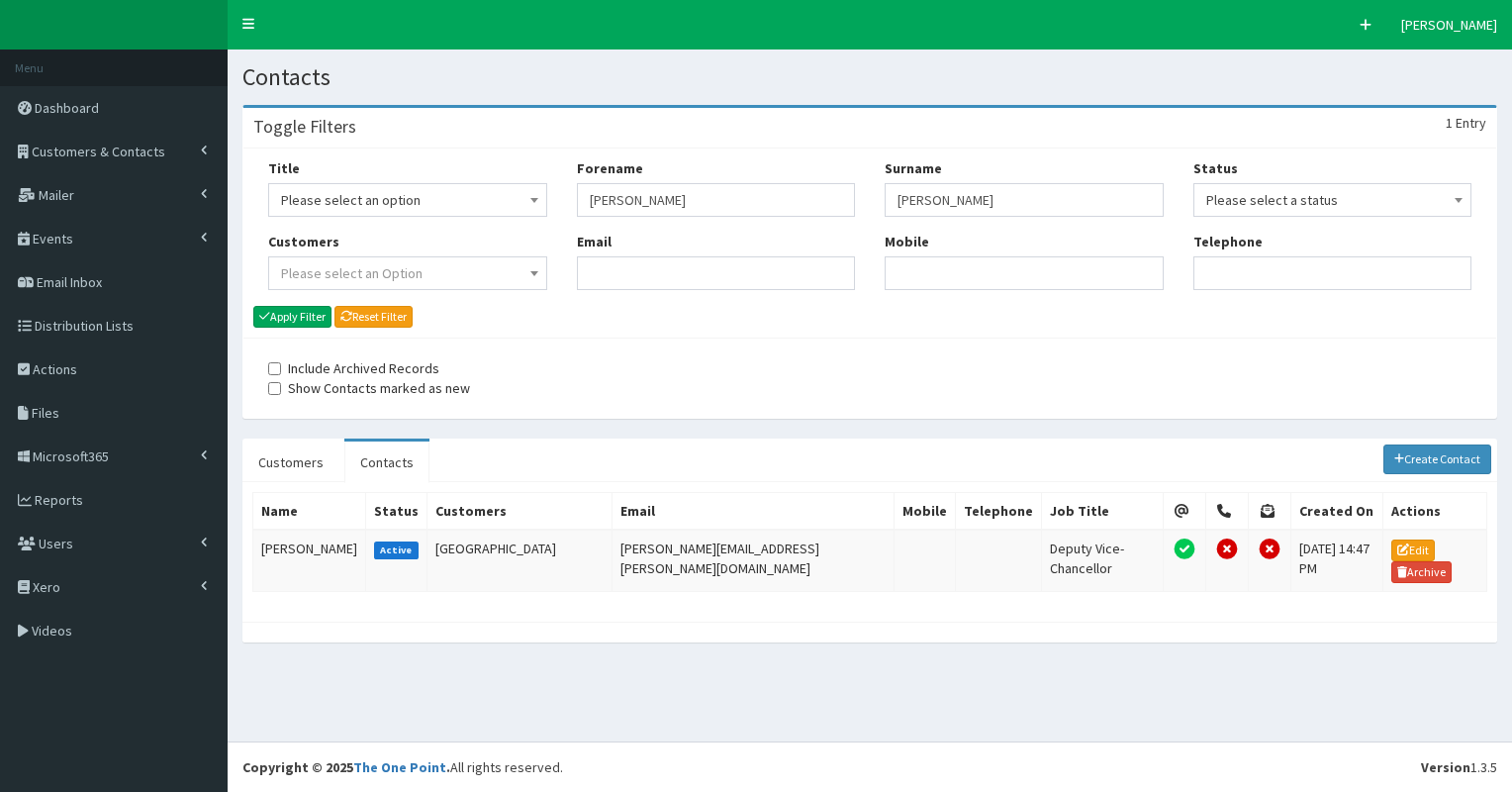 scroll, scrollTop: 0, scrollLeft: 0, axis: both 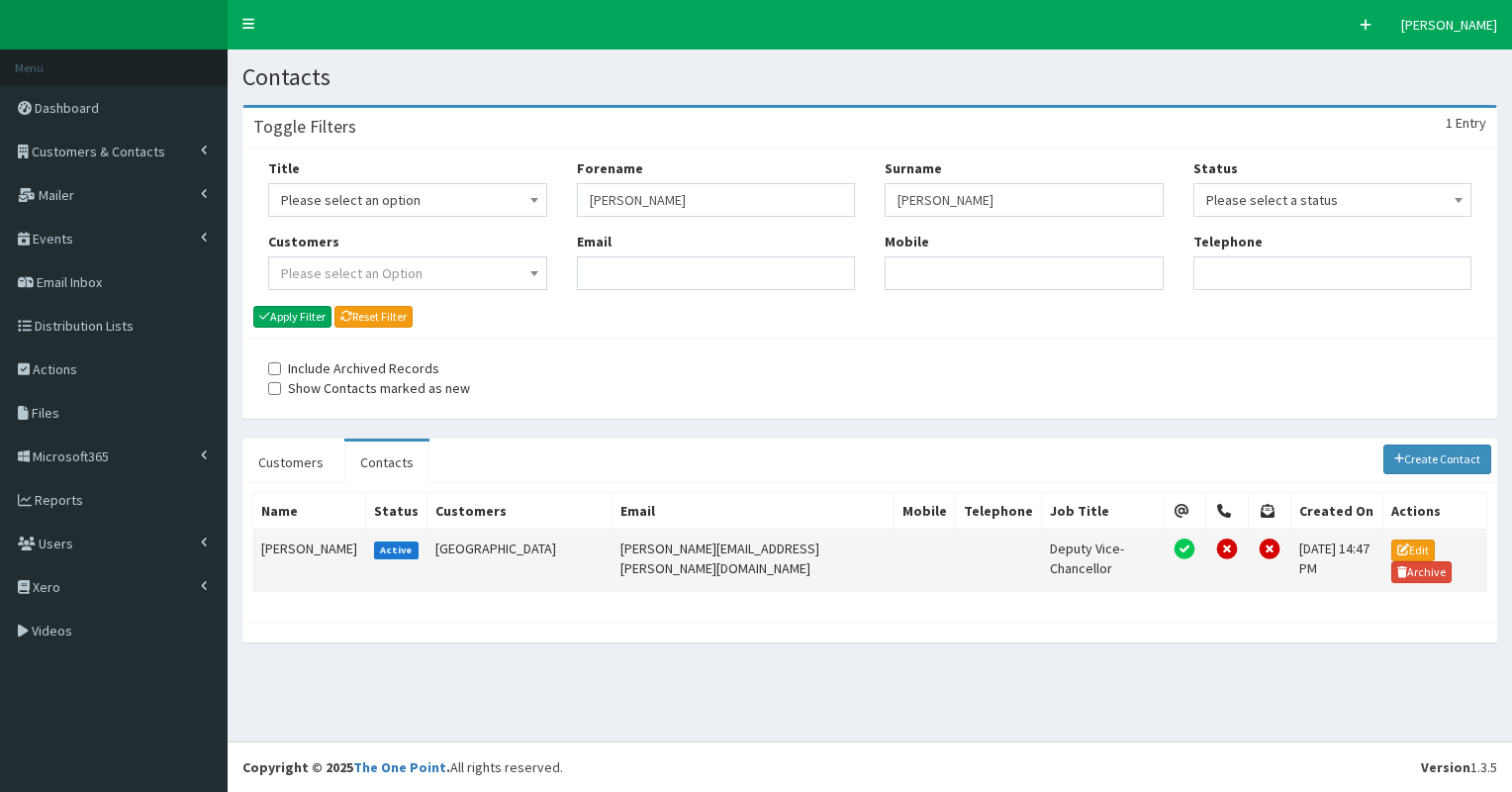 click on "[PERSON_NAME]" at bounding box center [310, 560] 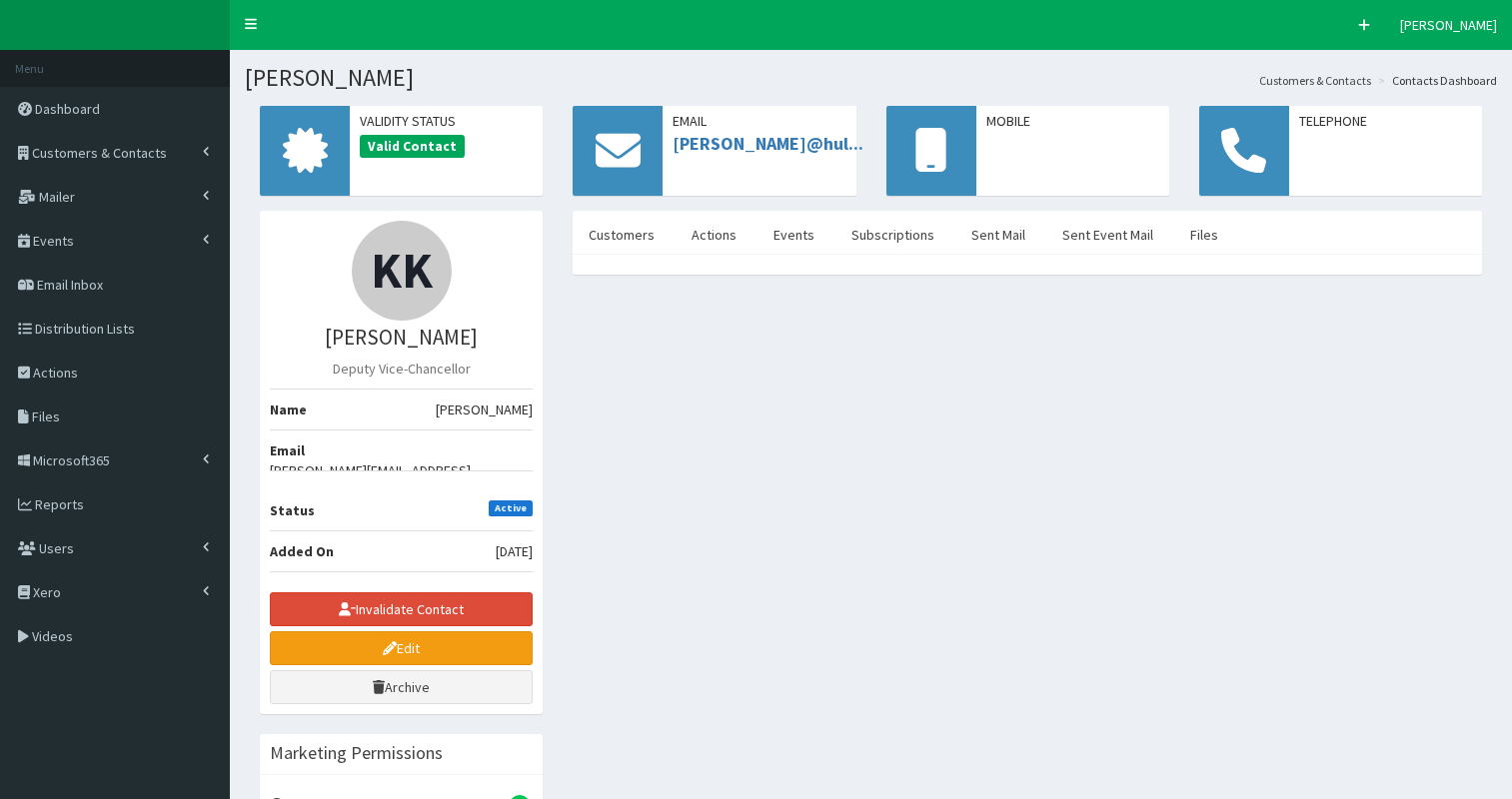 scroll, scrollTop: 0, scrollLeft: 0, axis: both 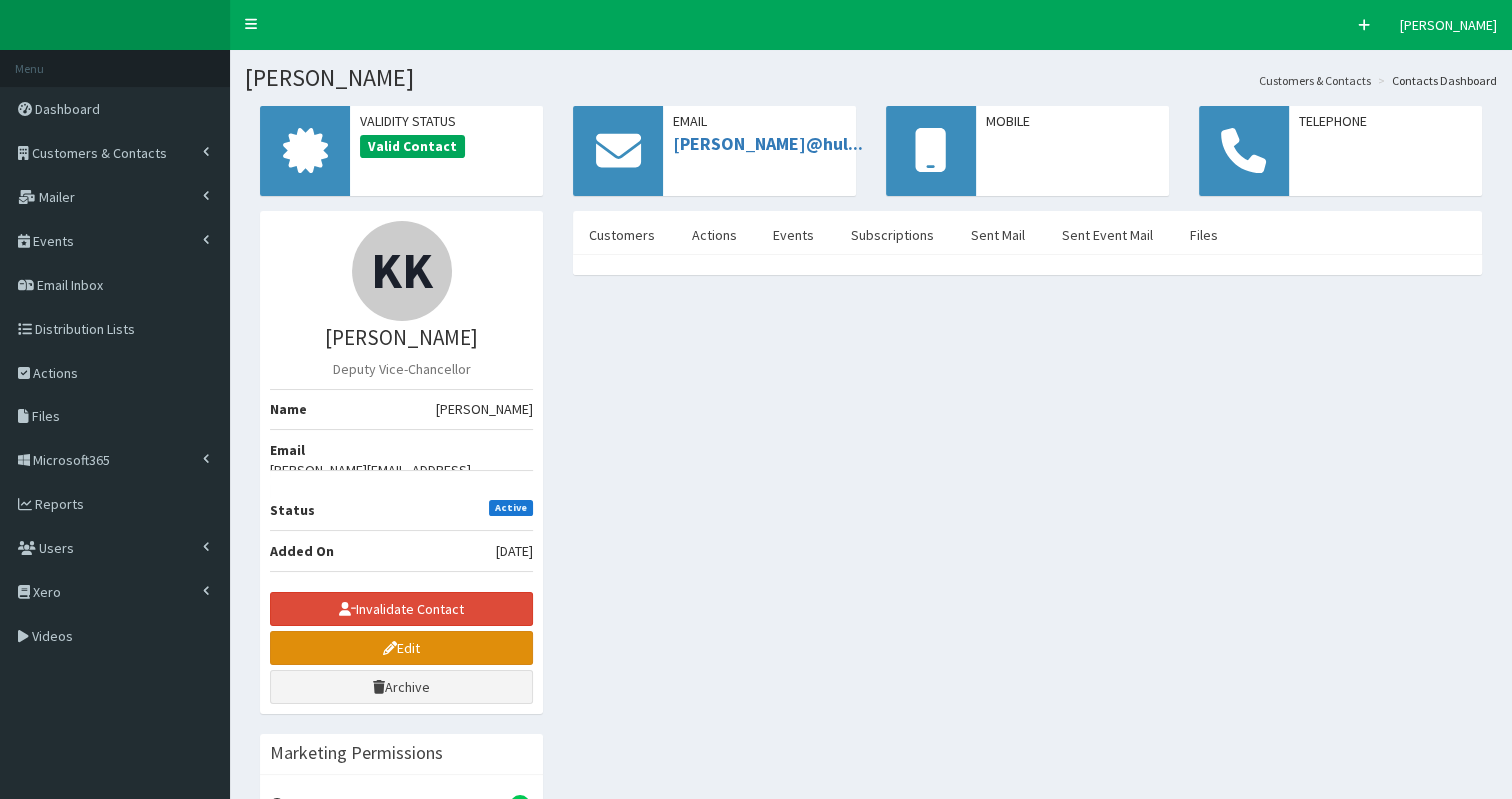 click on "Edit" at bounding box center (401, 648) 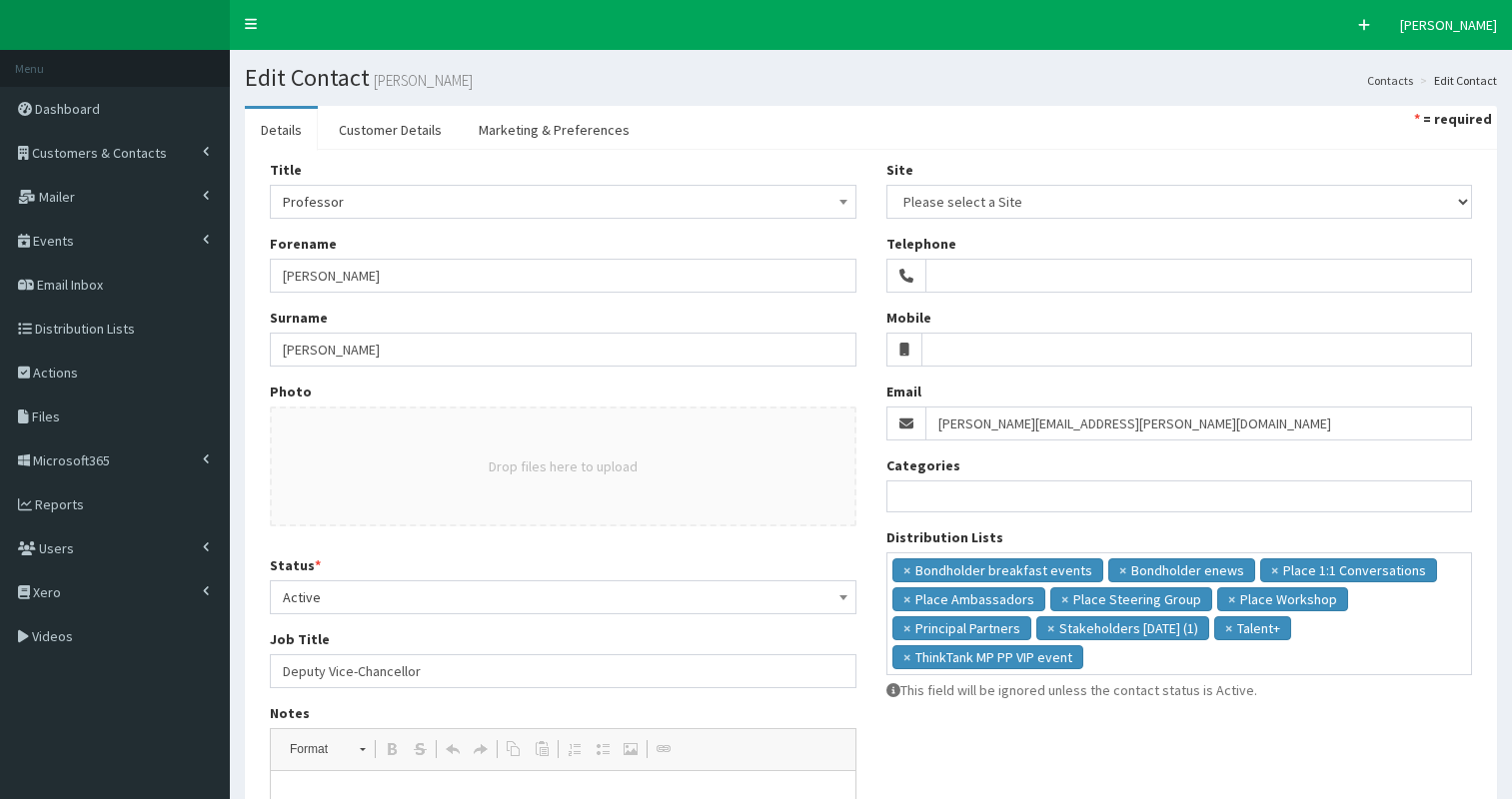 select 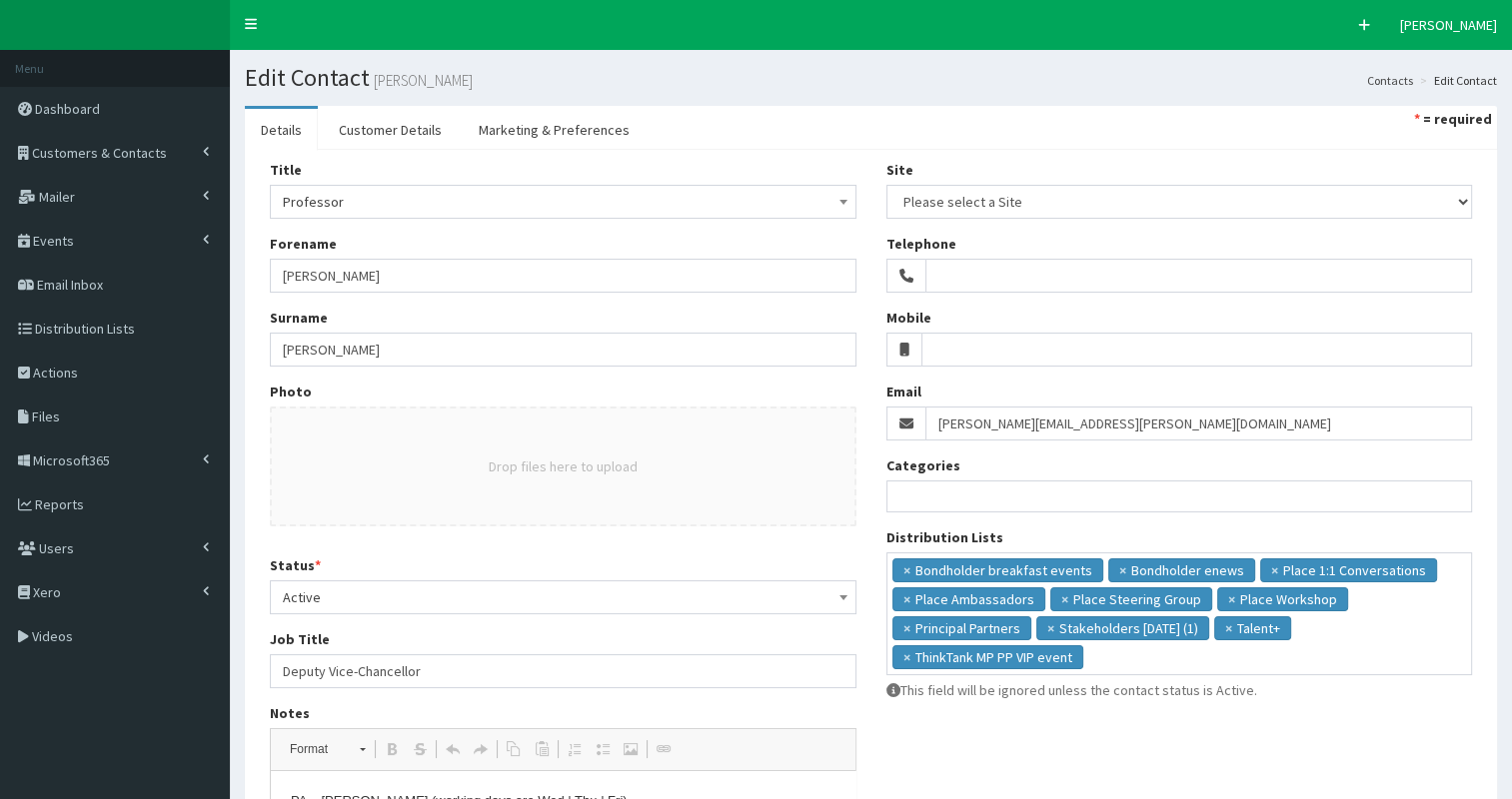 scroll, scrollTop: 0, scrollLeft: 0, axis: both 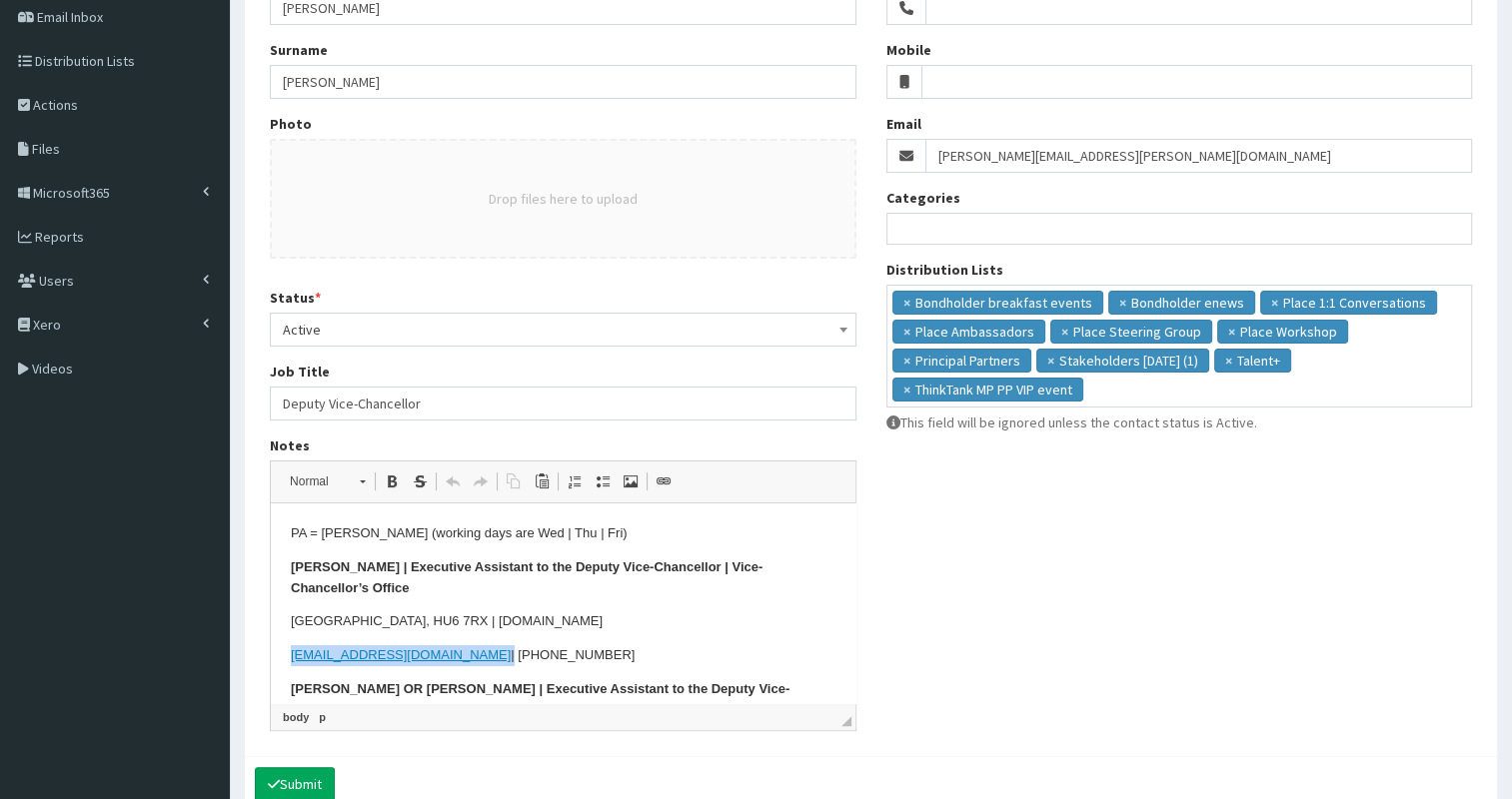 drag, startPoint x: 290, startPoint y: 656, endPoint x: 381, endPoint y: 655, distance: 91.00549 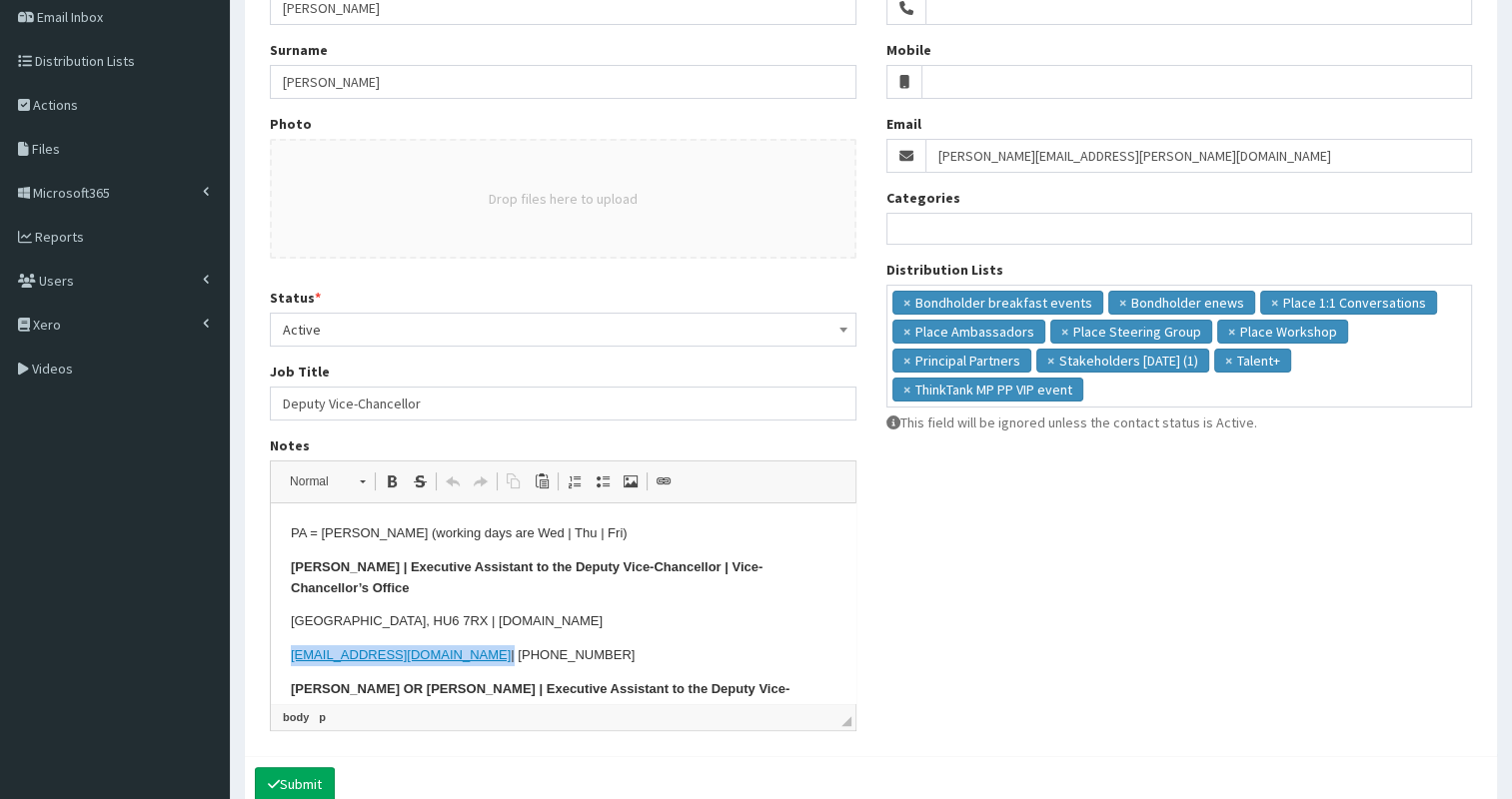 click on "dvc@hull.ac.uk  | +44 (0) 1482 463200" at bounding box center (563, 655) 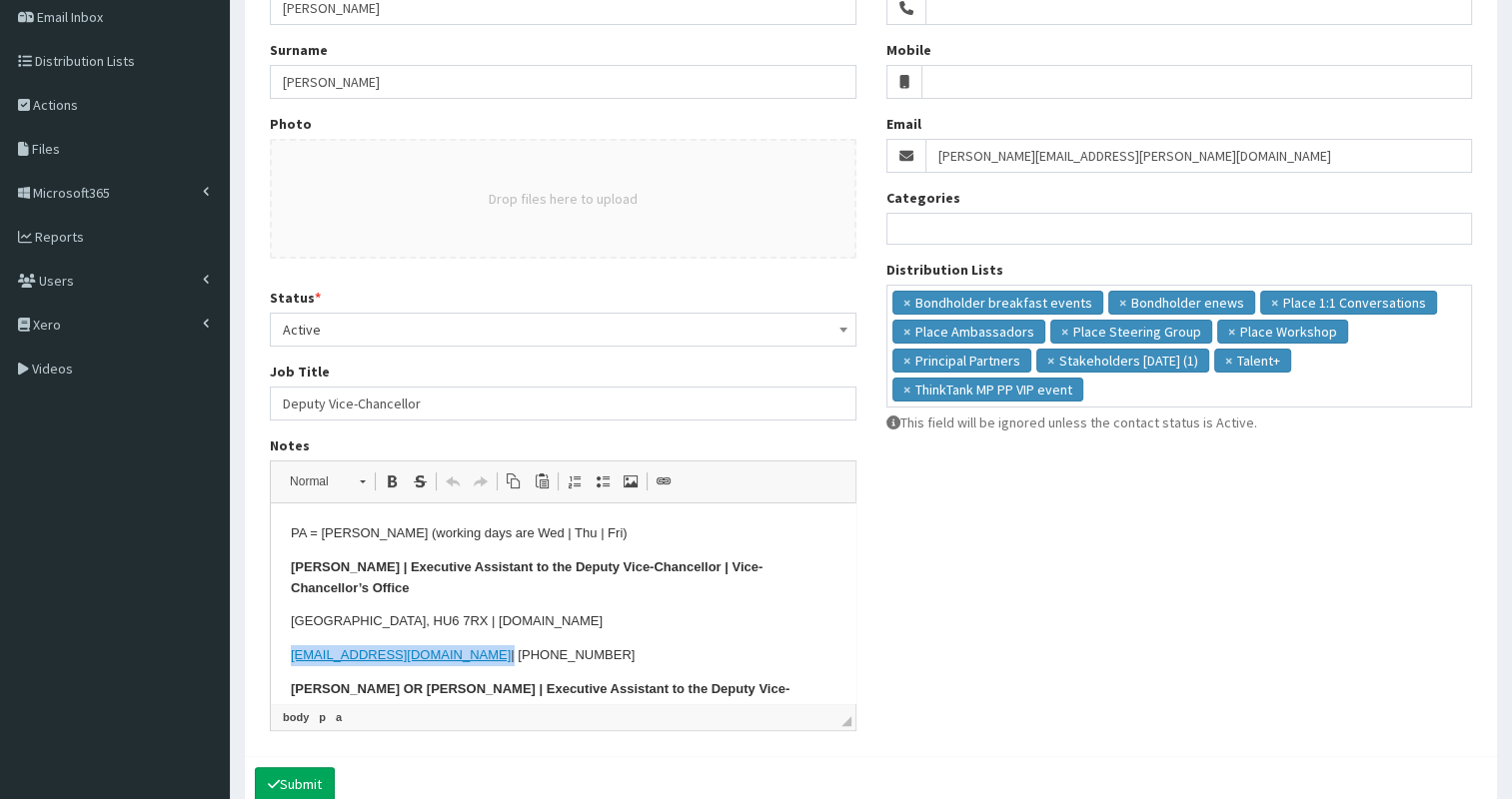 click on "dvc@hull.ac.uk  | +44 (0) 1482 463200" at bounding box center (563, 655) 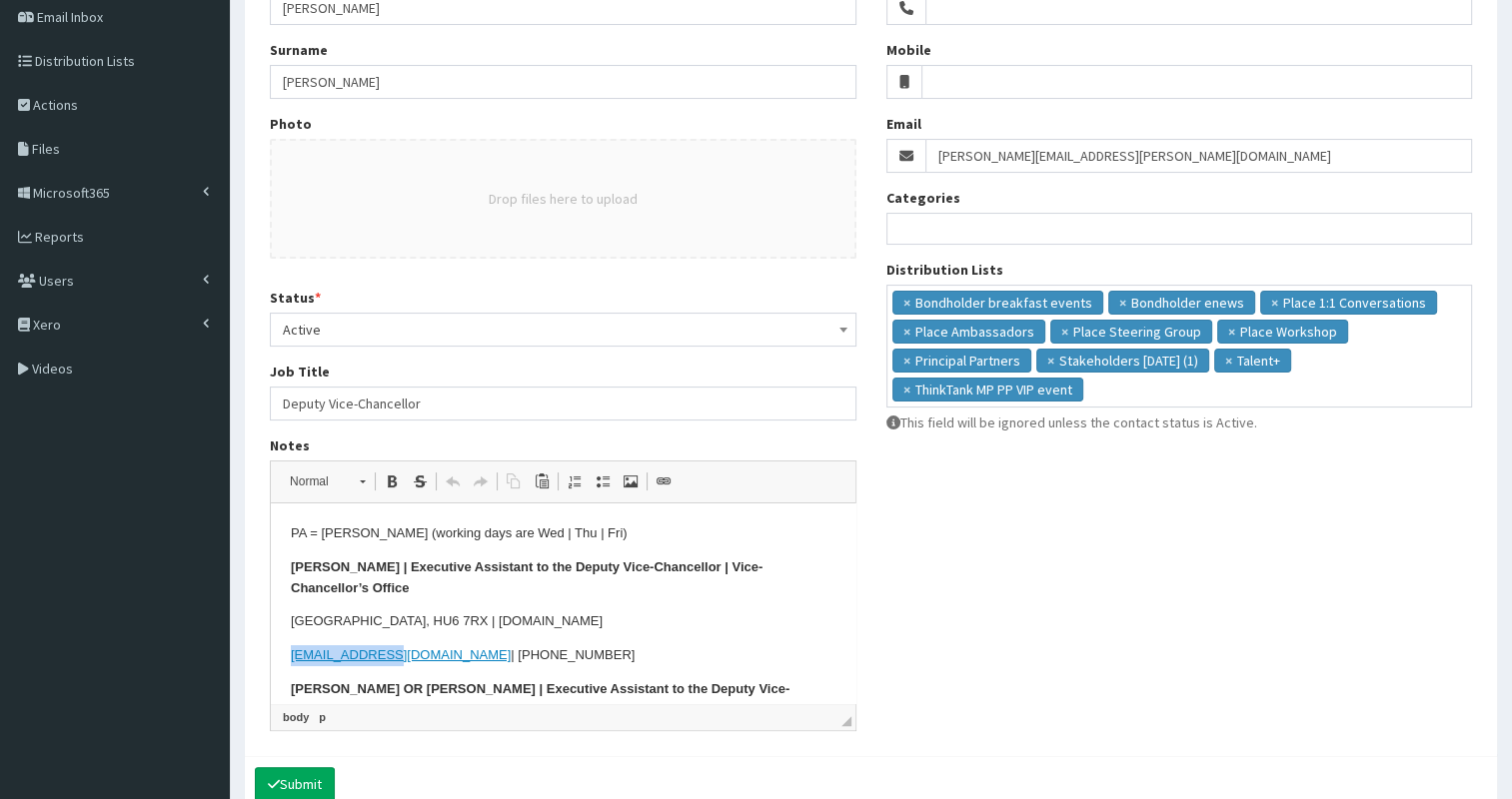 drag, startPoint x: 293, startPoint y: 654, endPoint x: 376, endPoint y: 655, distance: 83.00602 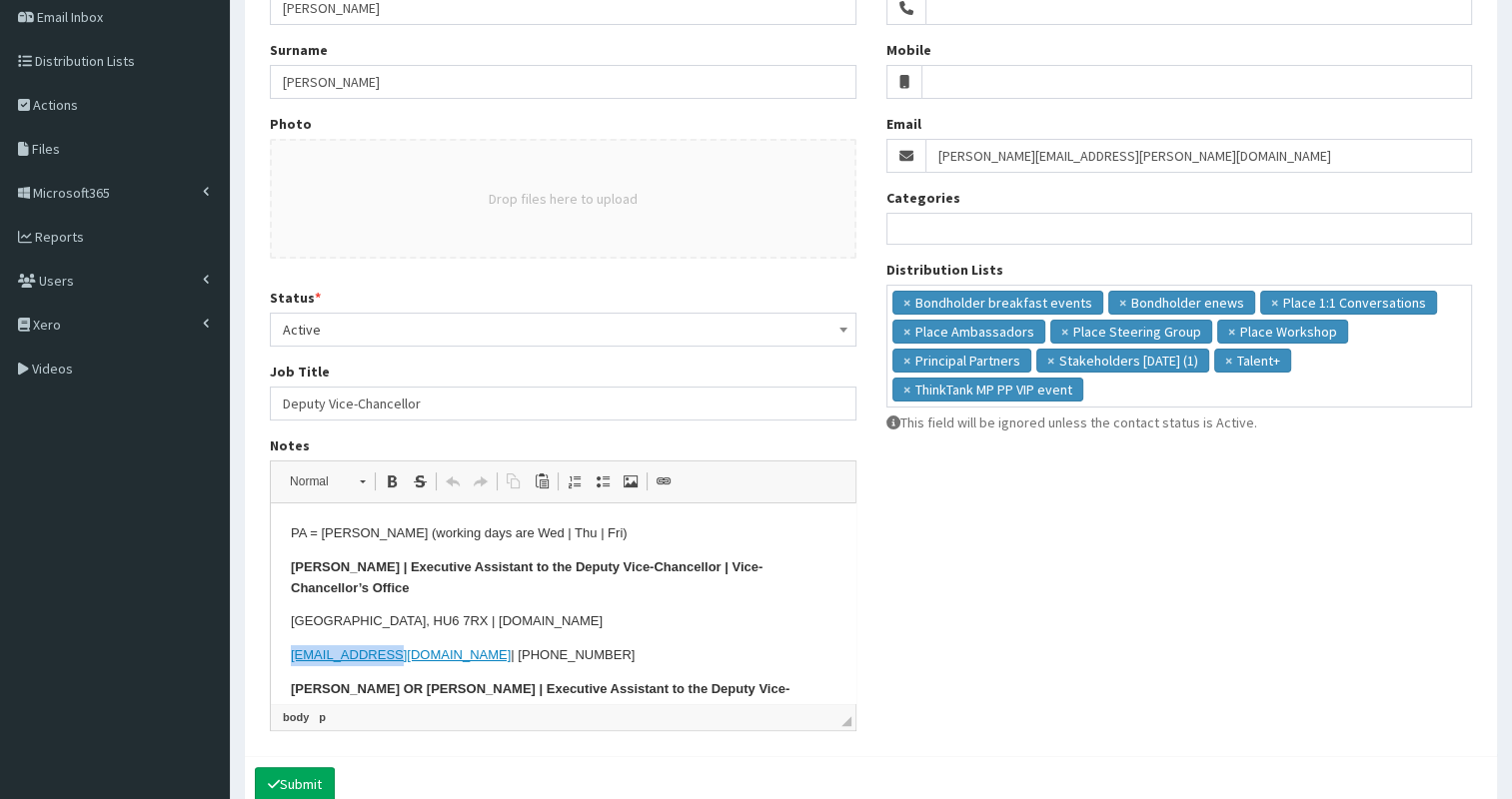 click on "dvc@hull.ac.uk" at bounding box center [401, 654] 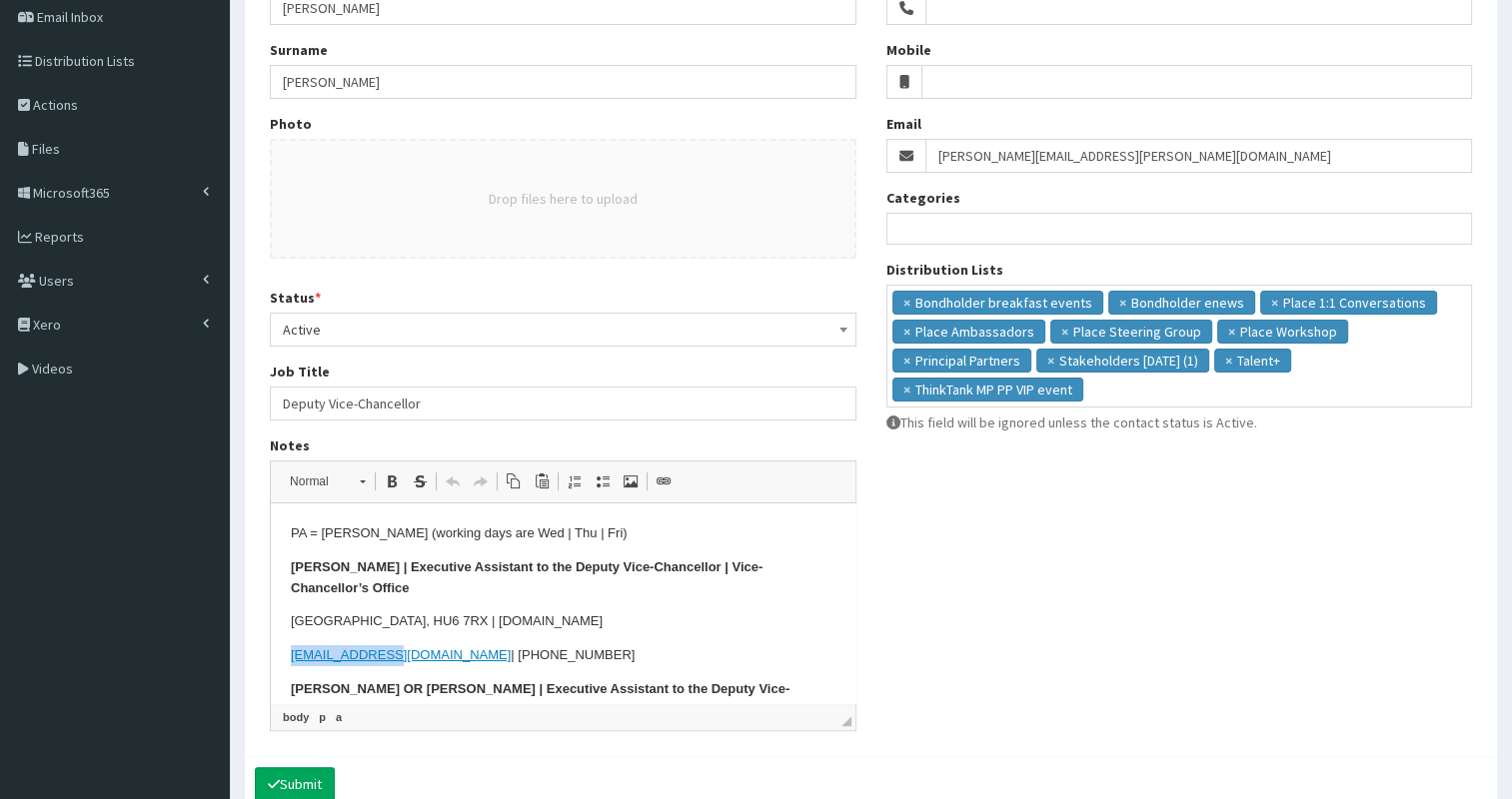 copy on "dvc@hull.ac.uk" 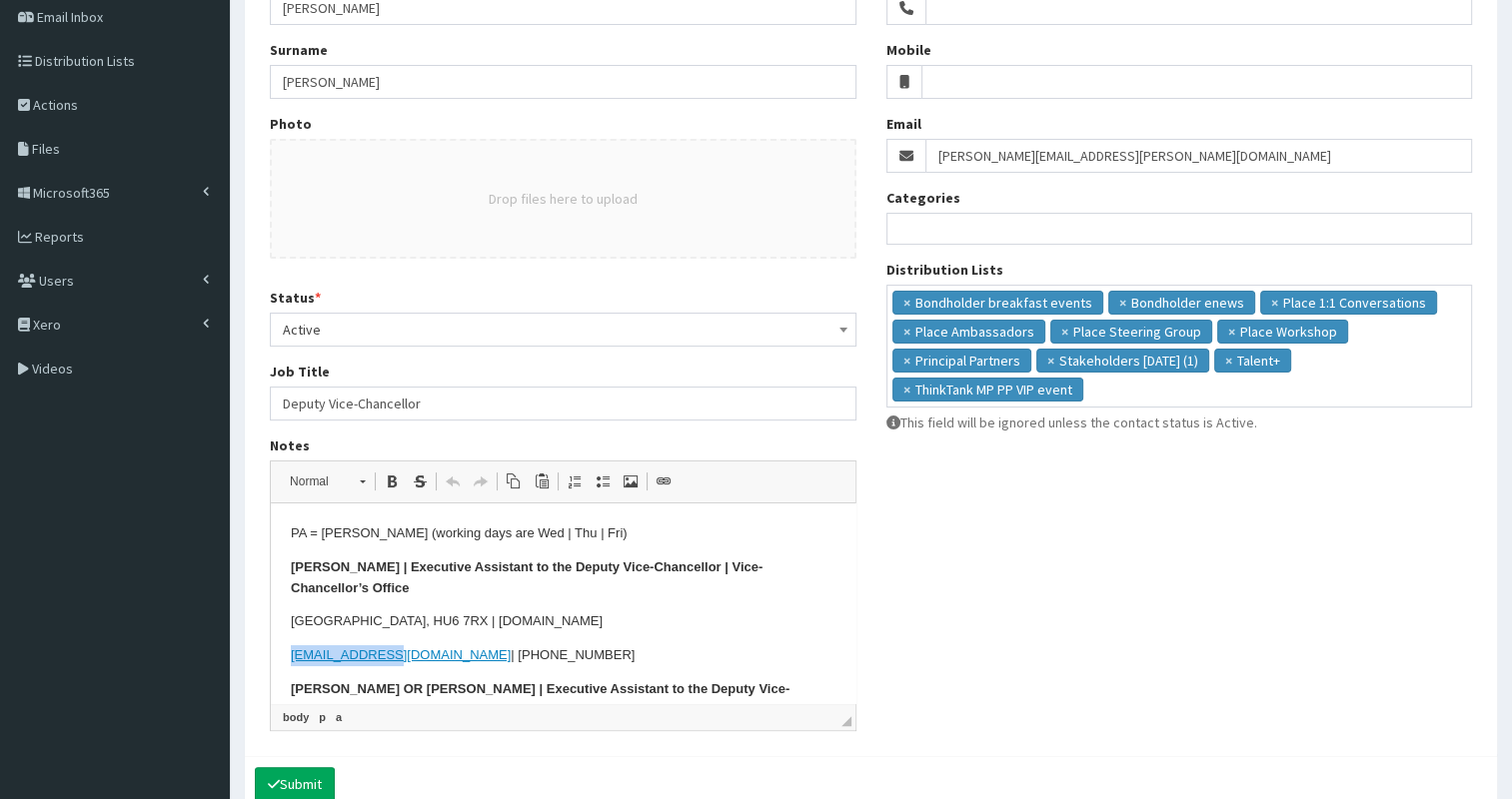 scroll, scrollTop: 0, scrollLeft: 0, axis: both 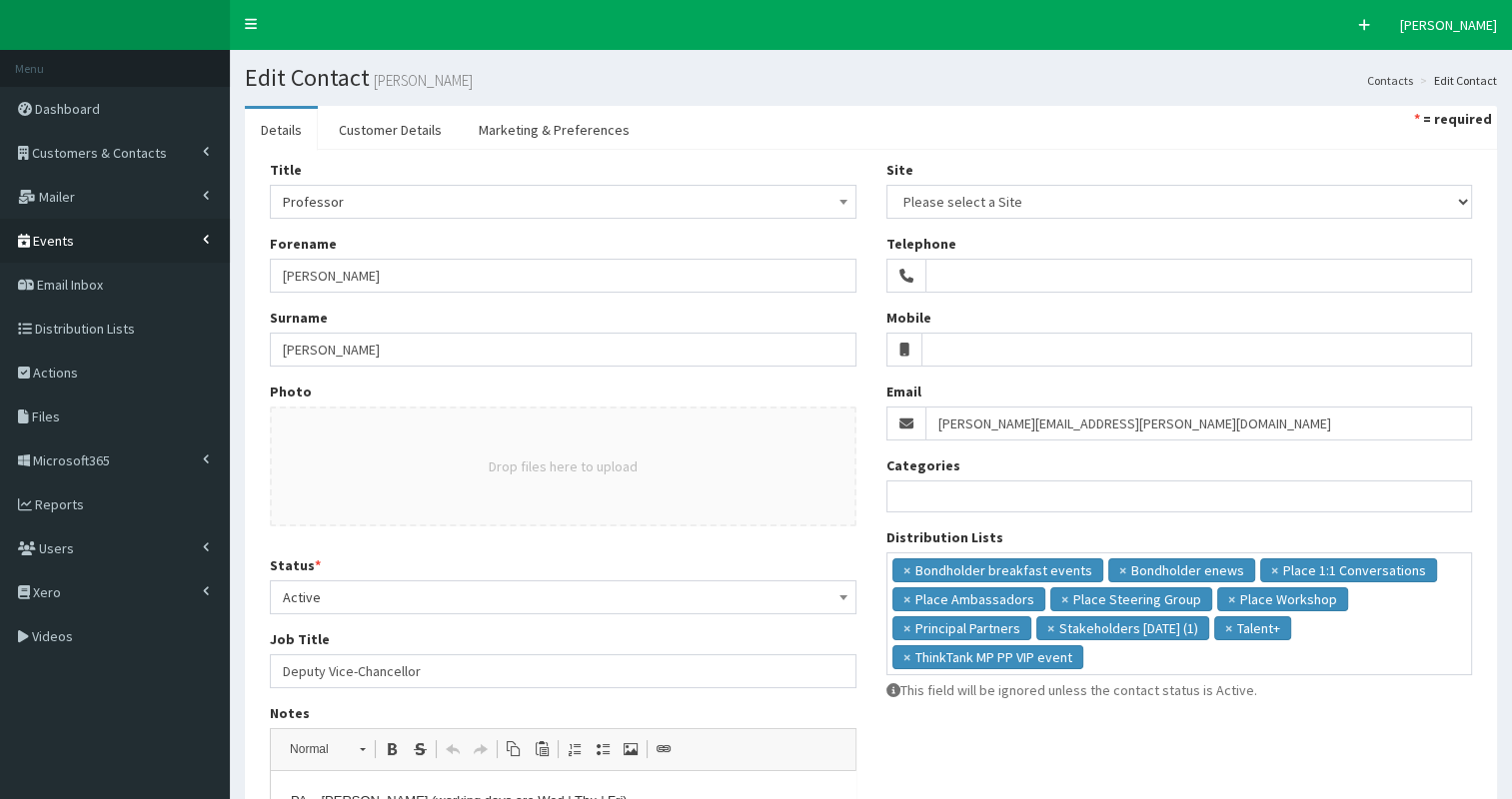 click on "Events" at bounding box center (53, 241) 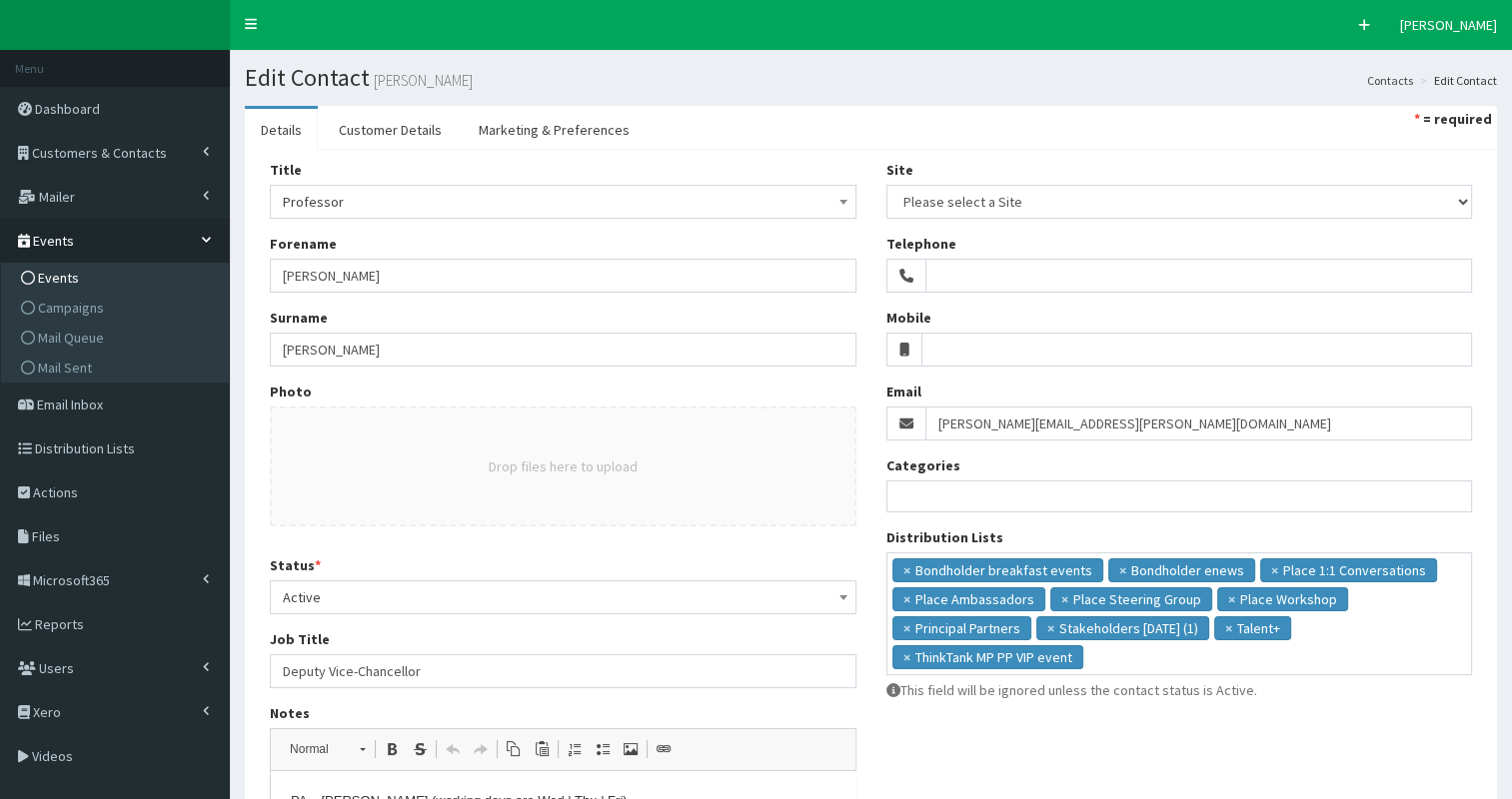 click on "Events" at bounding box center [58, 278] 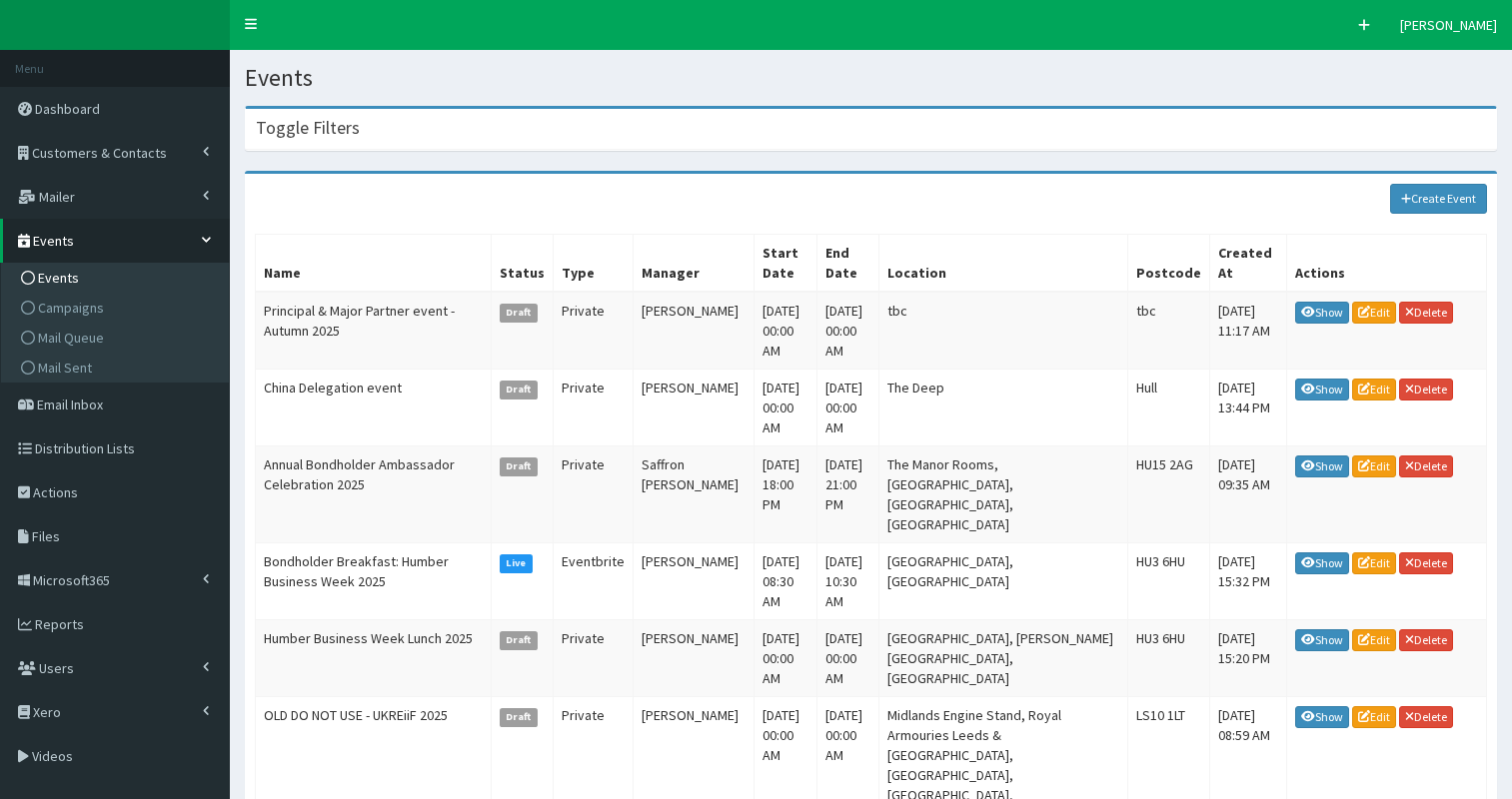 scroll, scrollTop: 0, scrollLeft: 0, axis: both 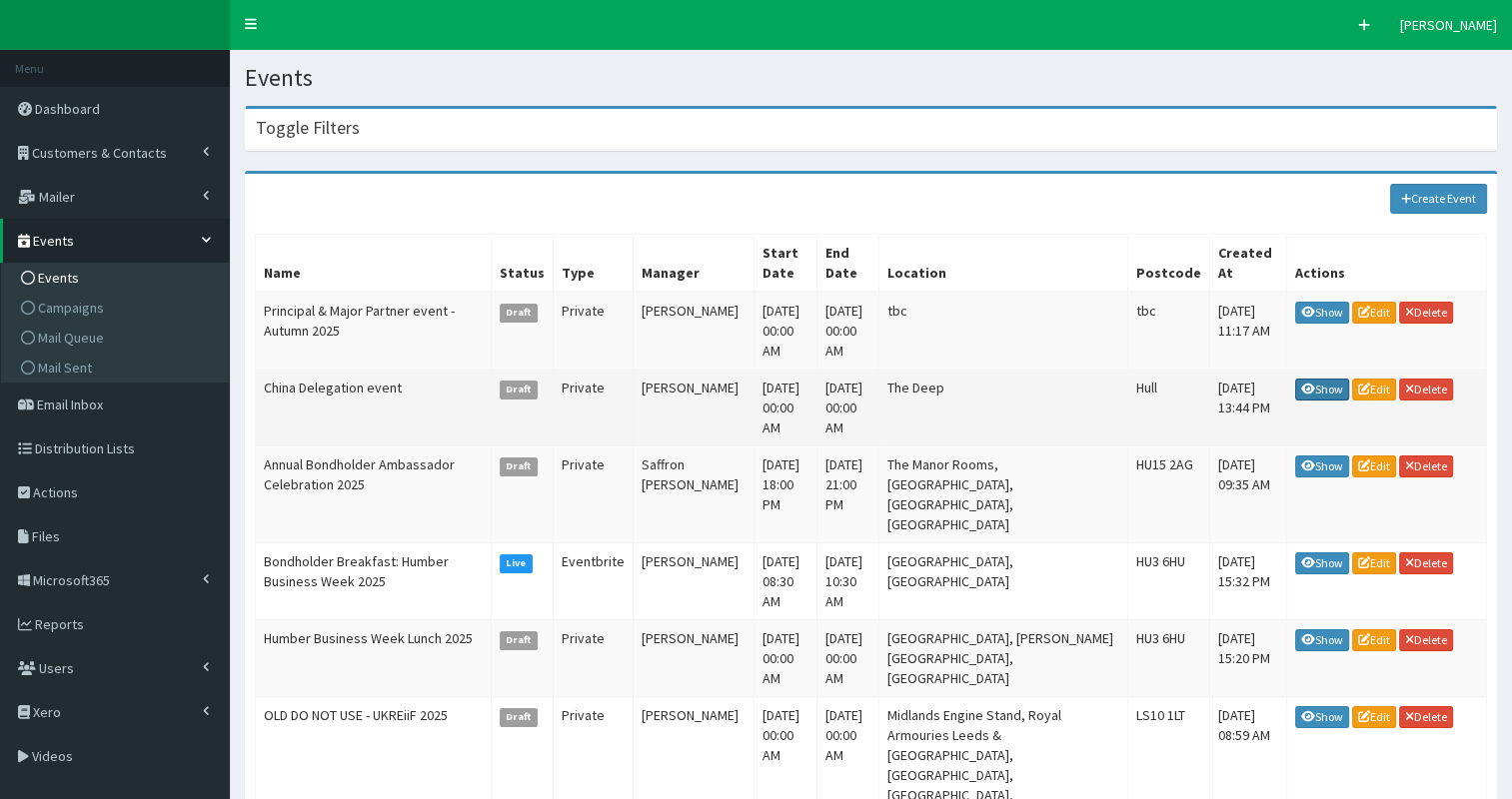click on "Show" at bounding box center (1322, 390) 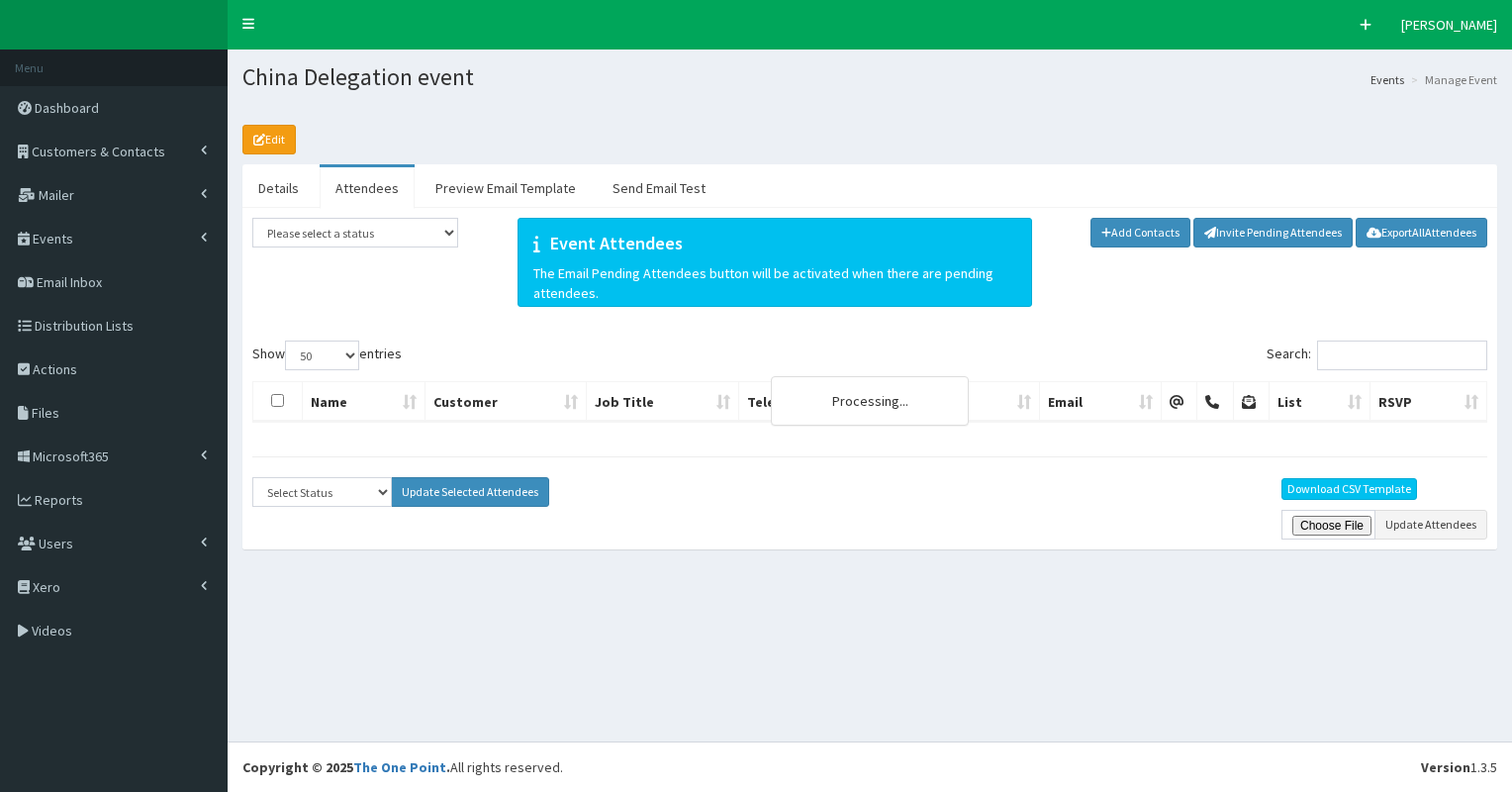 select on "50" 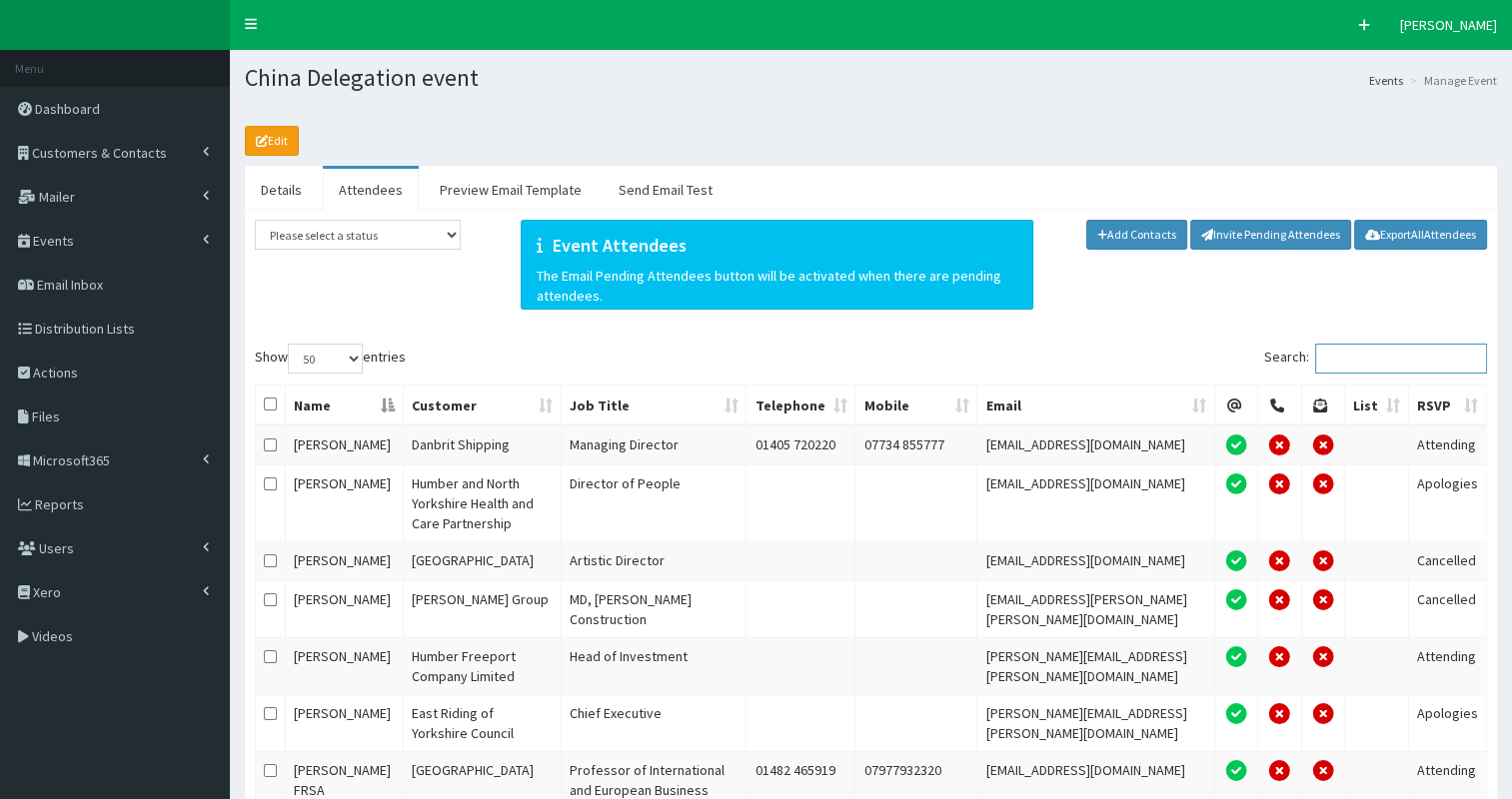 click on "Search:" at bounding box center (1401, 359) 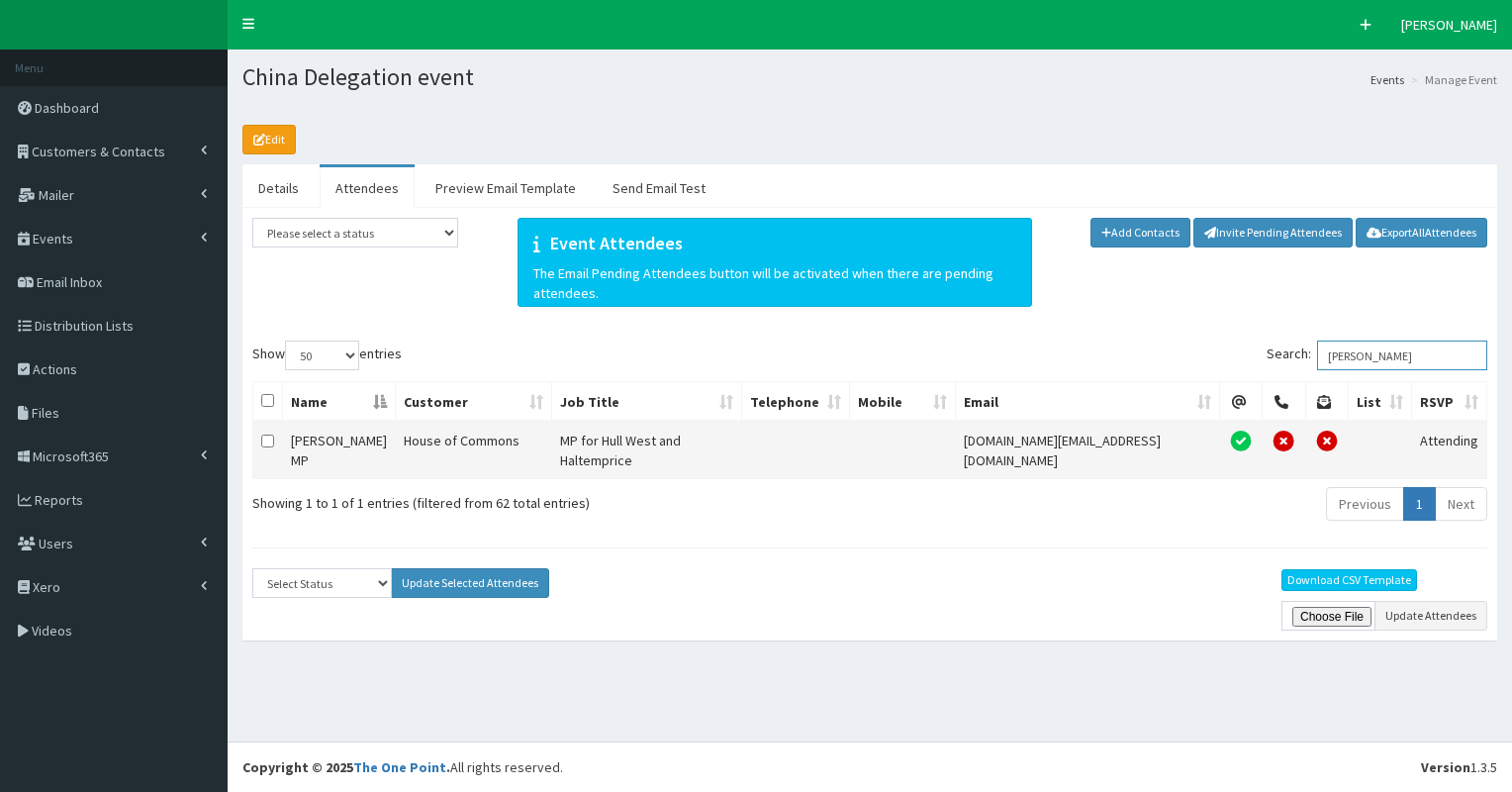 type on "[PERSON_NAME]" 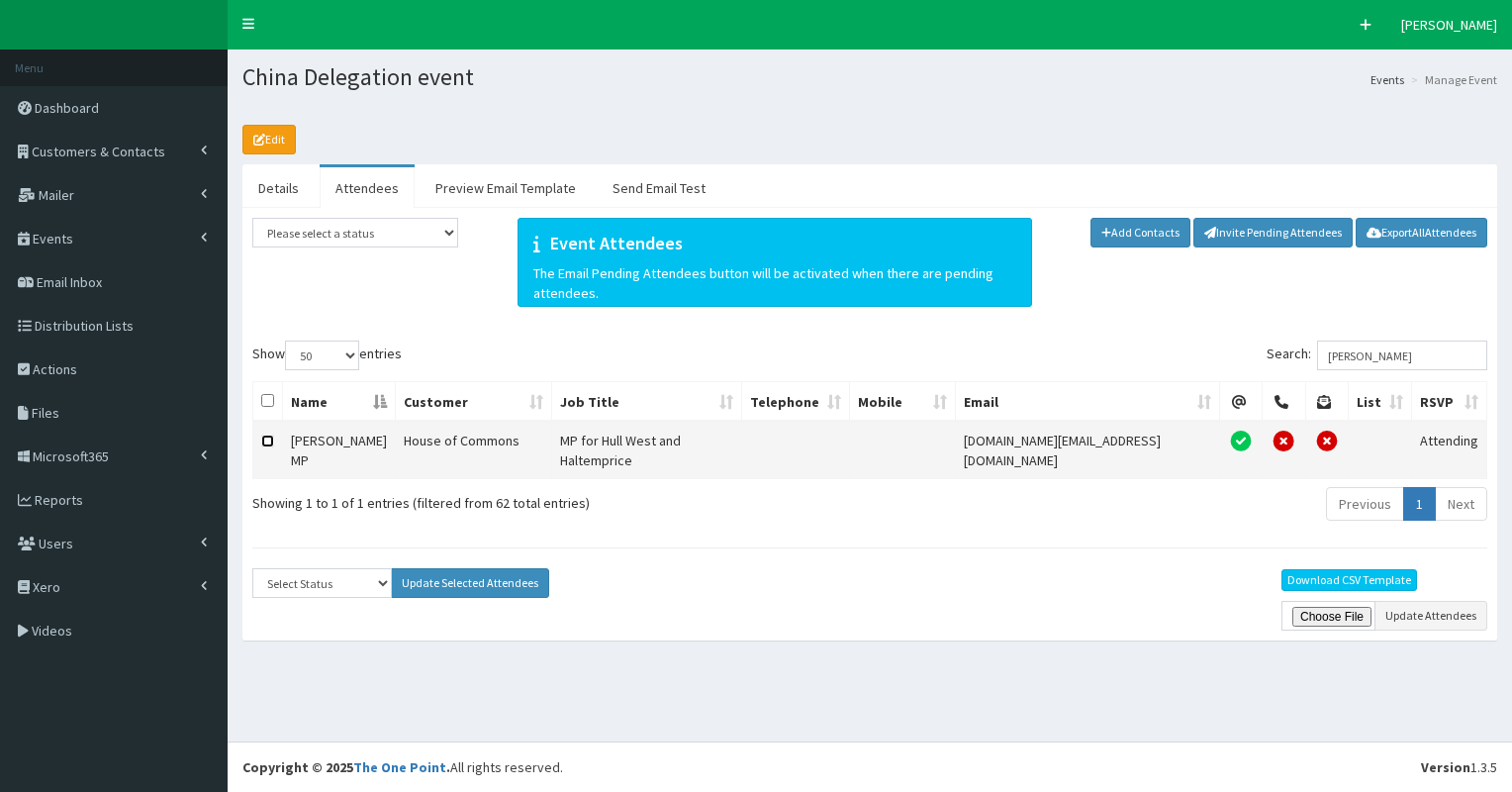 click at bounding box center [267, 441] 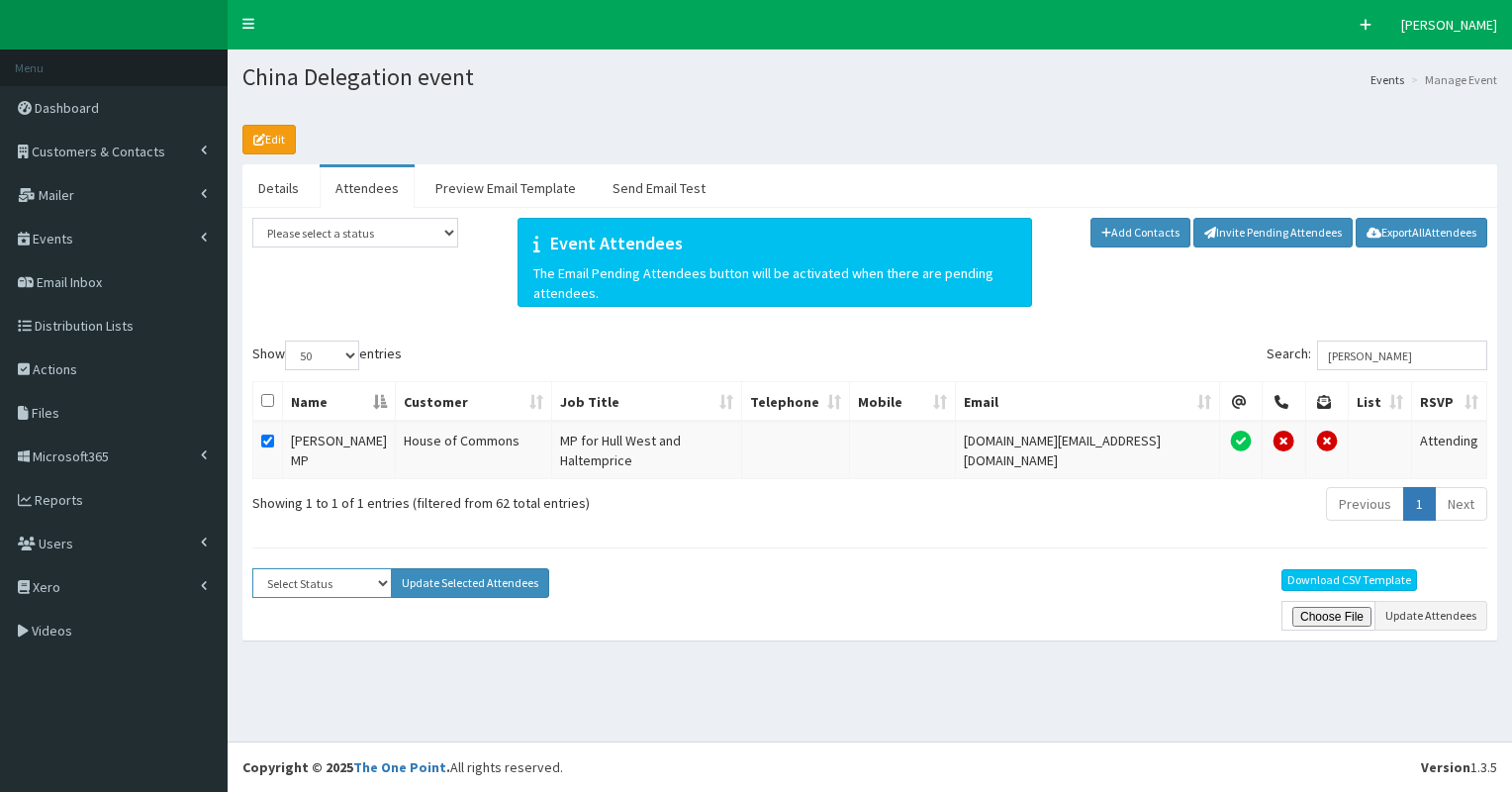 click on "Select Status
Apologies
Attended
Attending
Cancelled
Declined
Did Not Attend
Invited
Pending" at bounding box center (322, 583) 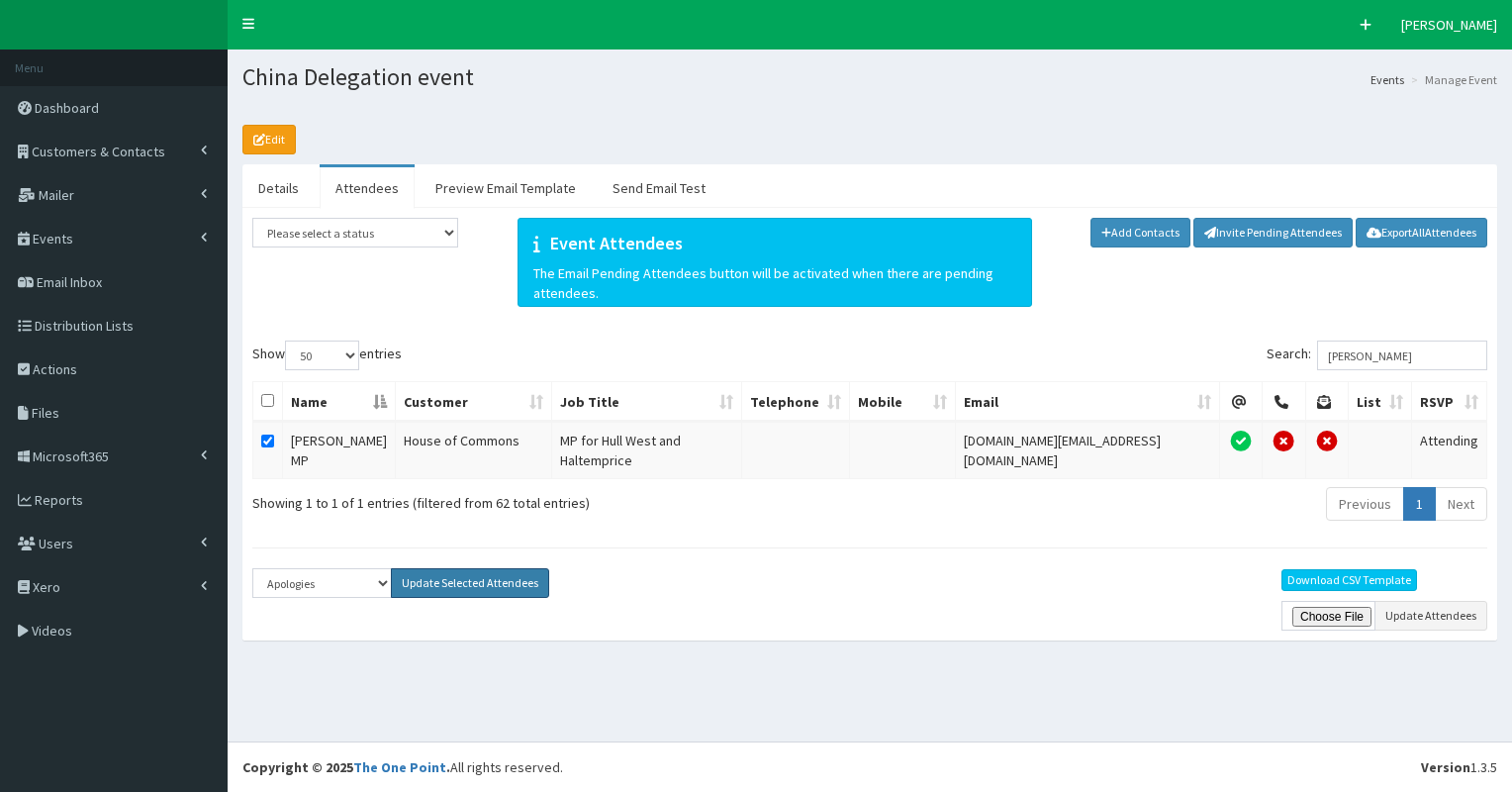 click on "Update Selected Attendees" at bounding box center (470, 583) 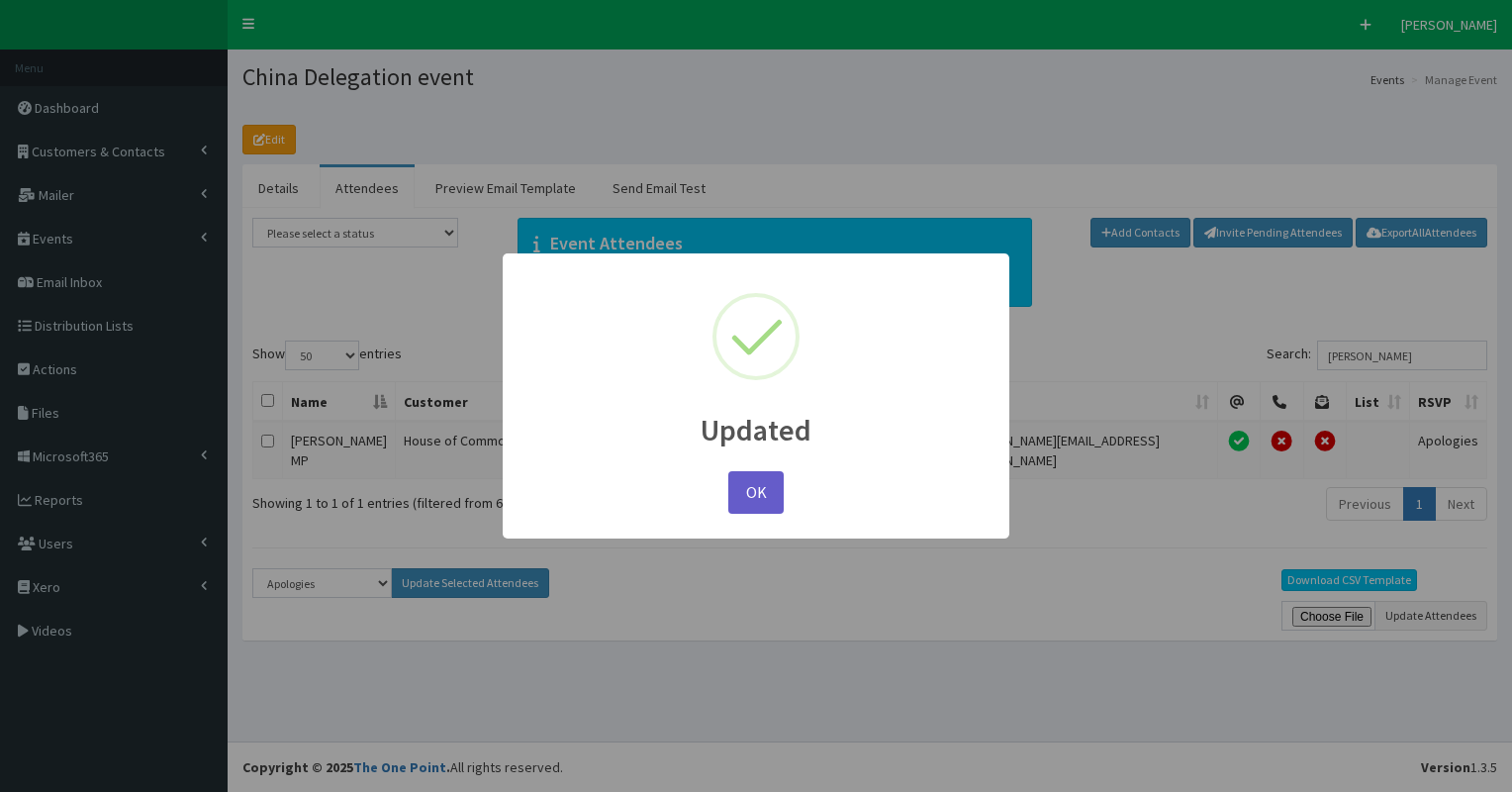 click on "OK" at bounding box center [756, 492] 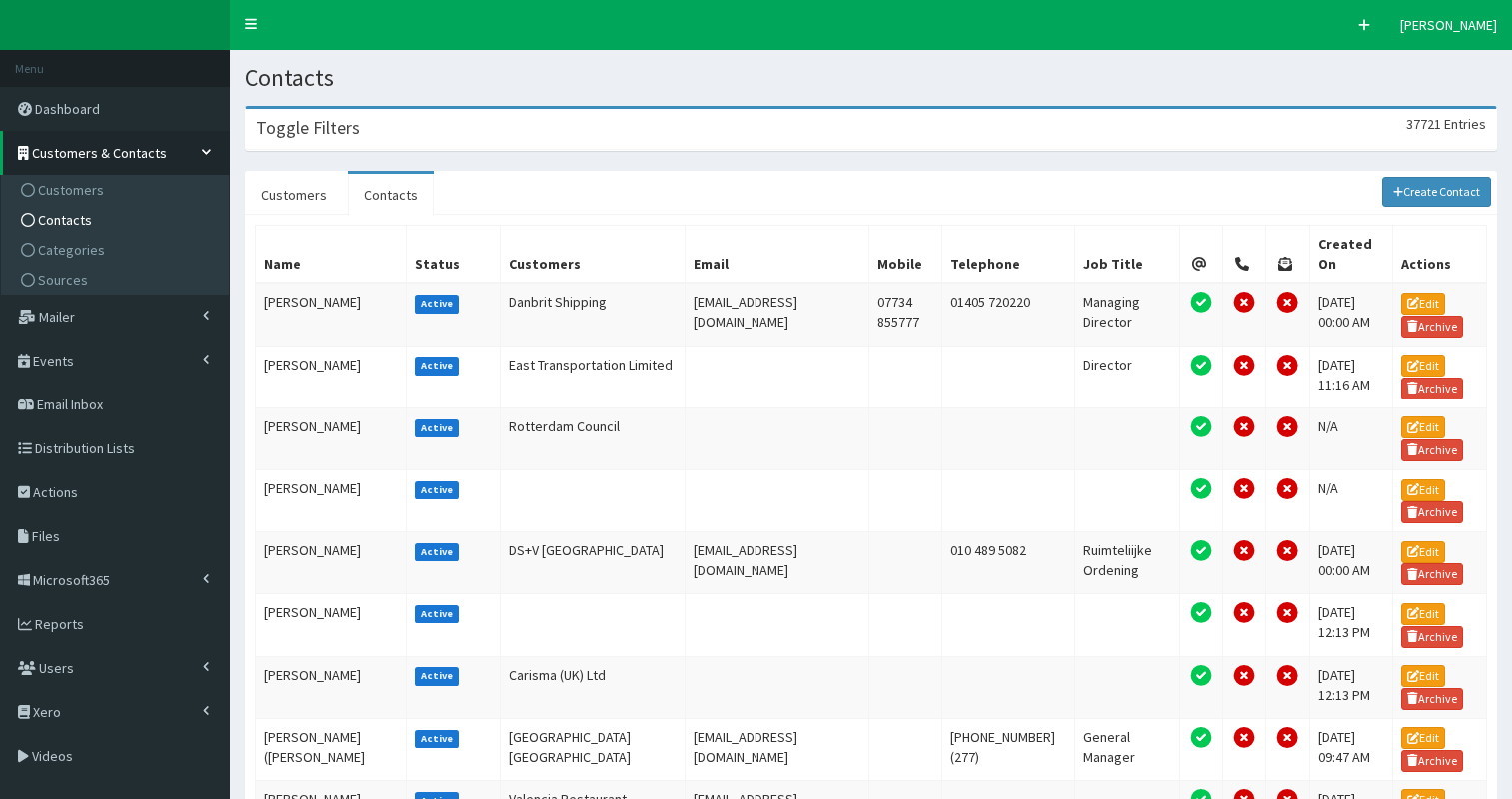 scroll, scrollTop: 0, scrollLeft: 0, axis: both 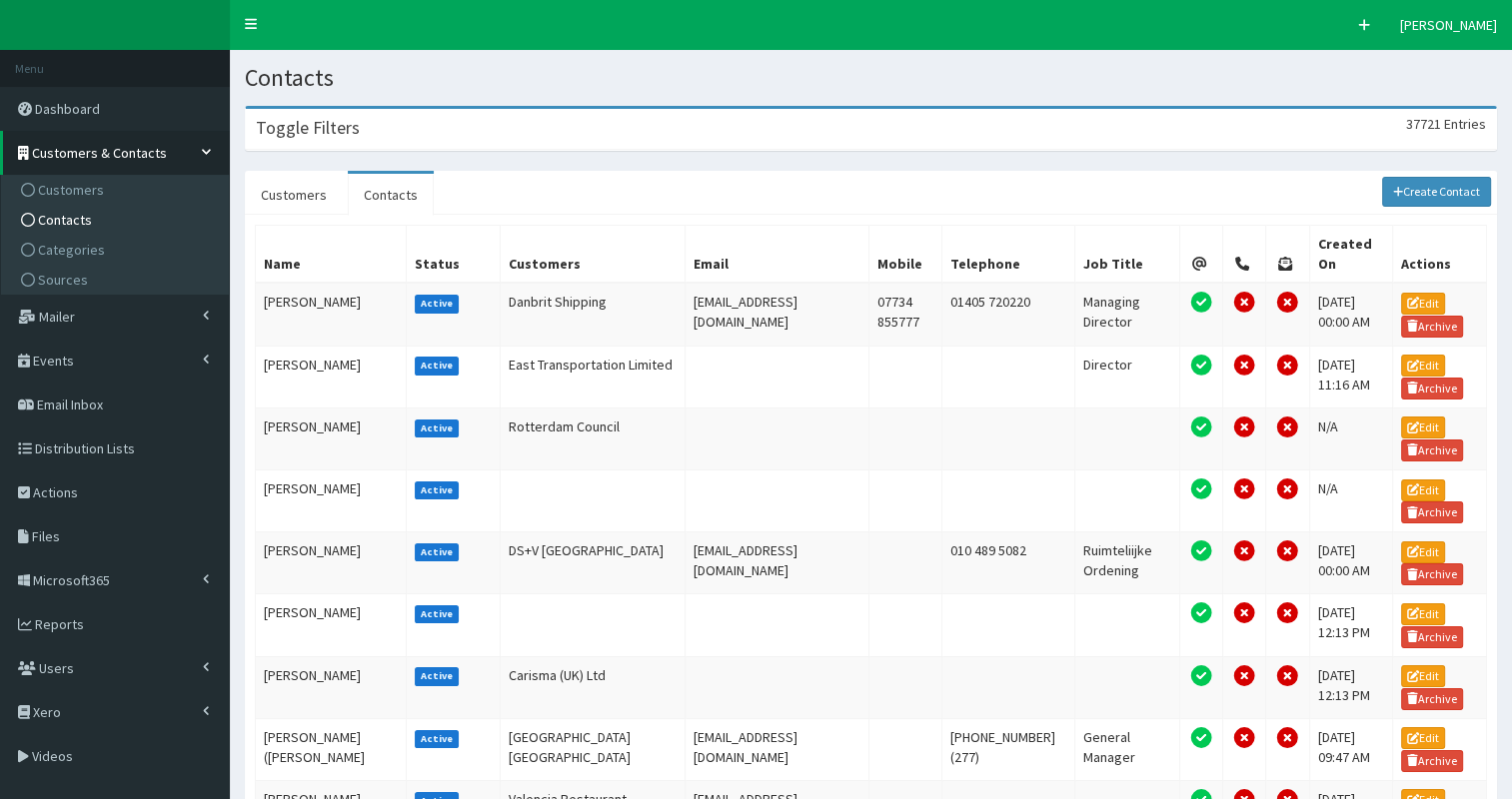 click on "Toggle Filters
37721   Entries" at bounding box center (870, 129) 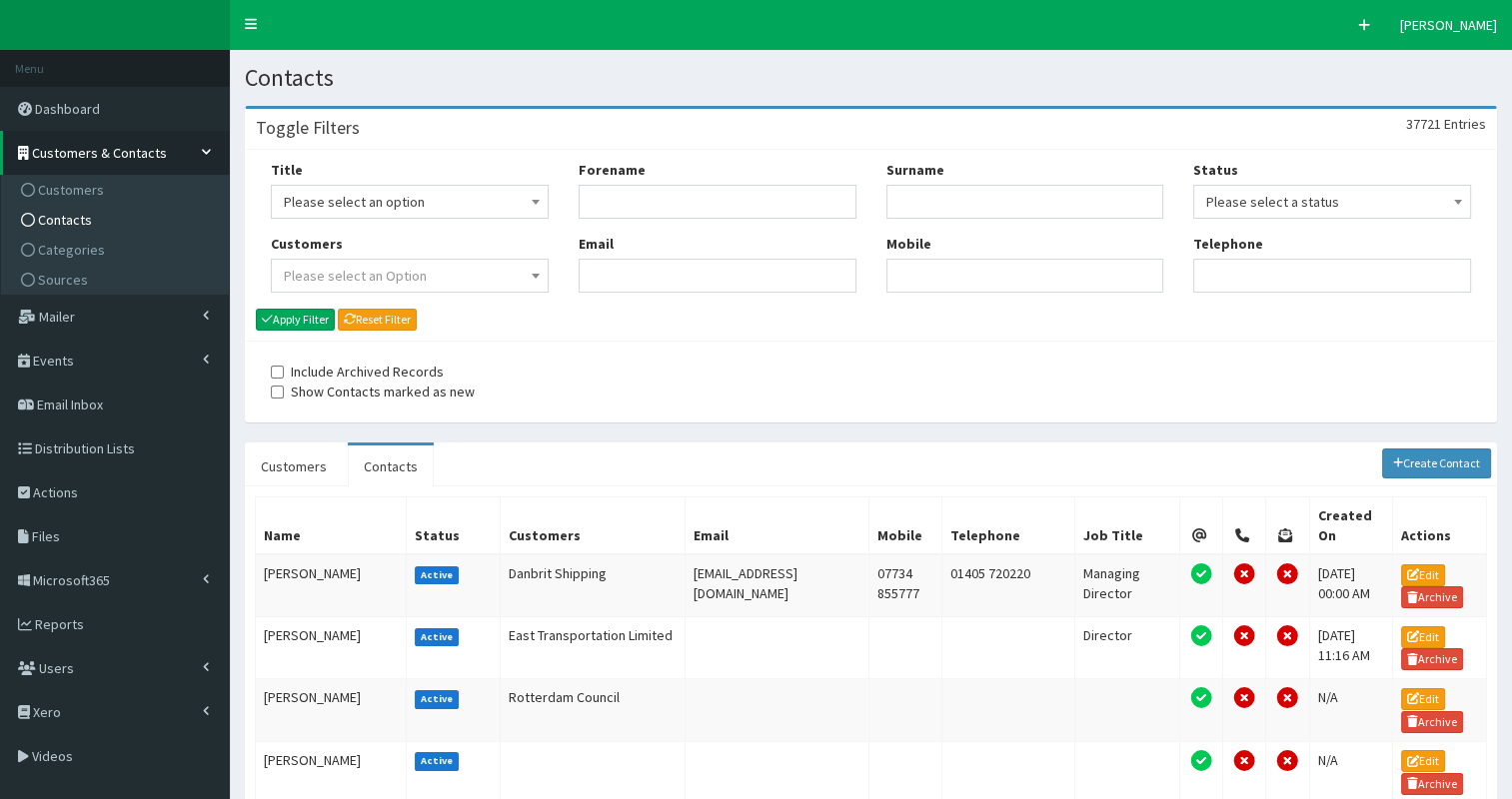 click on "Forename
Email" at bounding box center [718, 234] 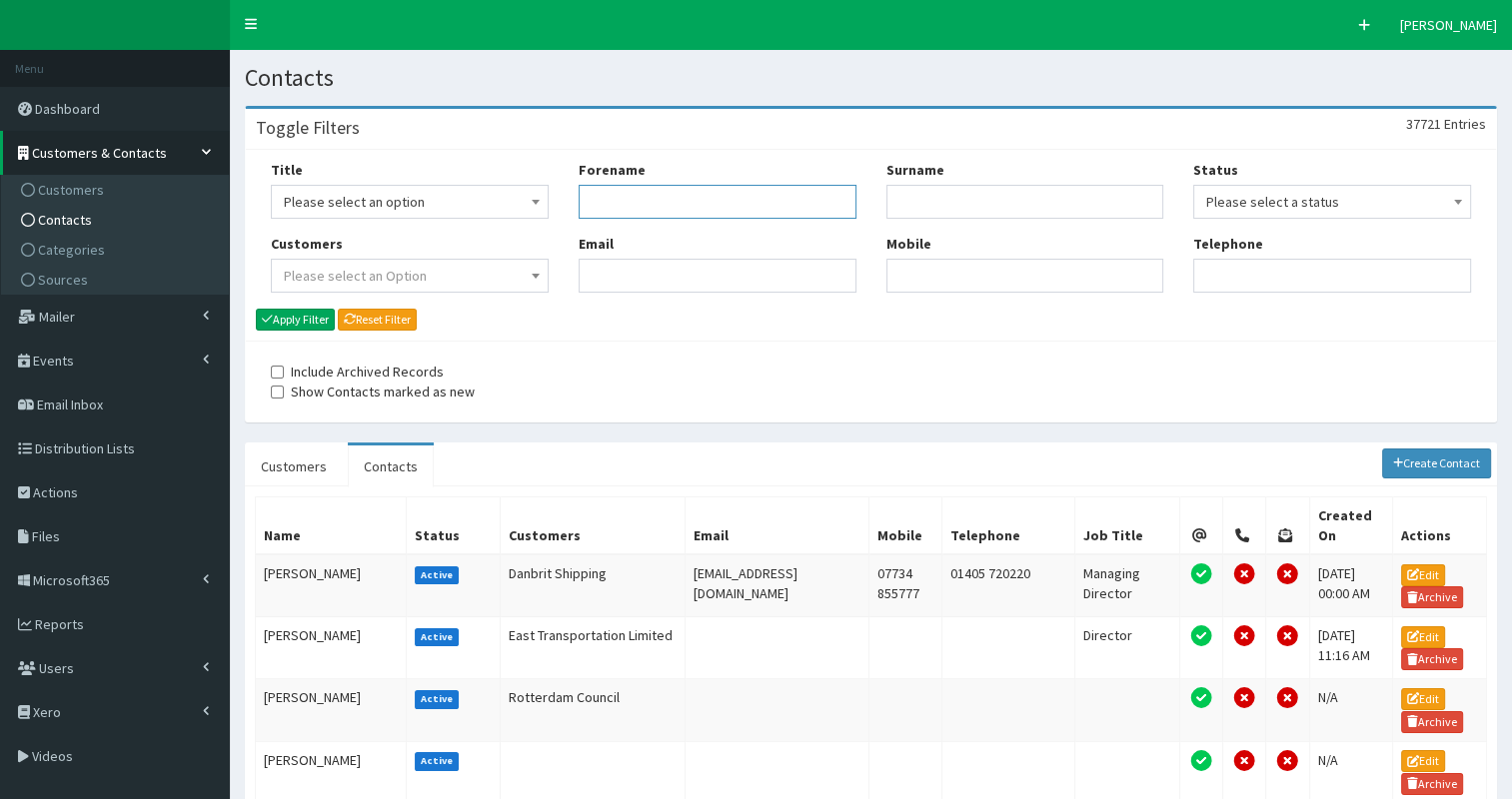click on "Forename" at bounding box center (718, 202) 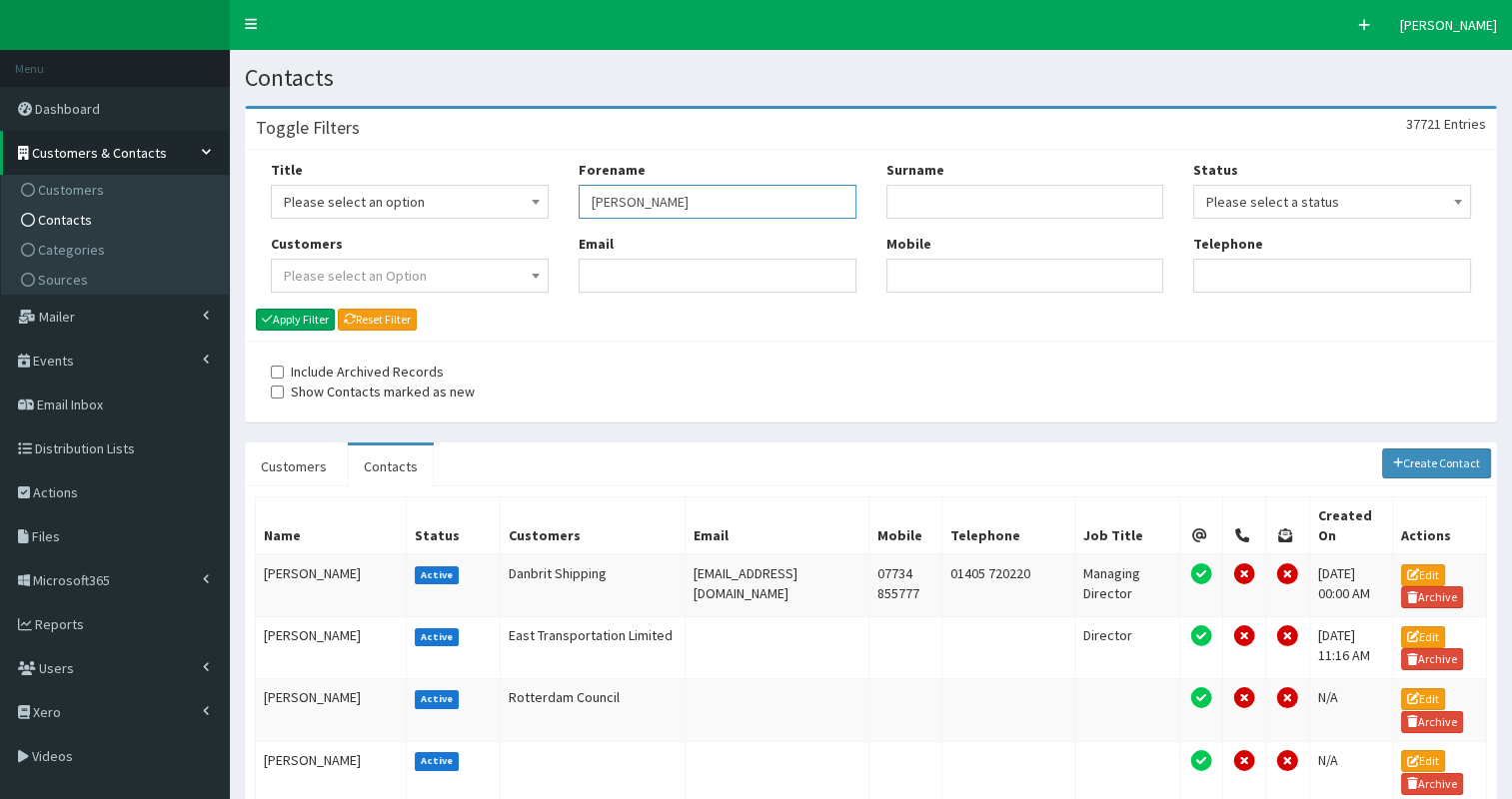 type on "[PERSON_NAME]" 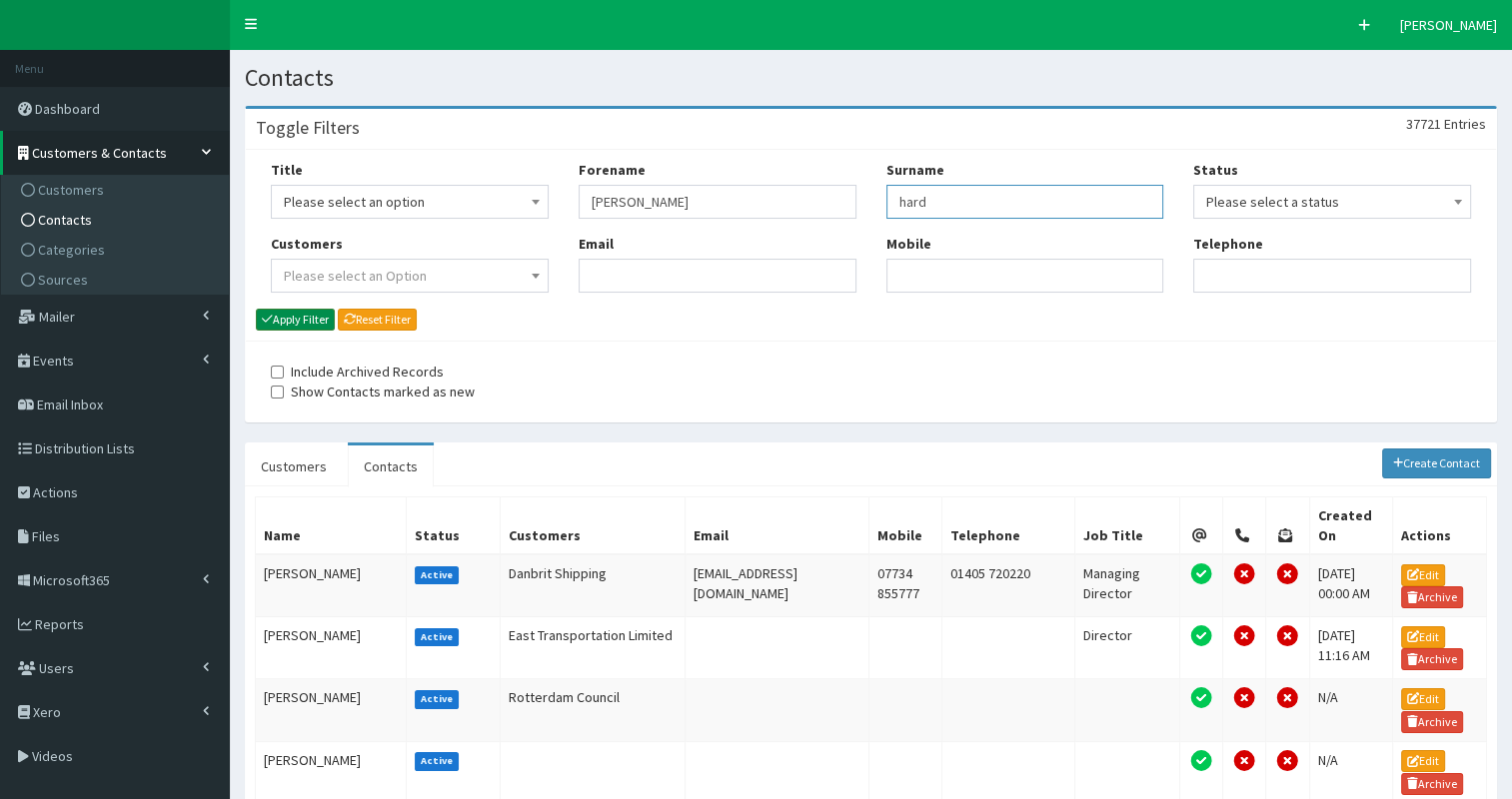 type on "hard" 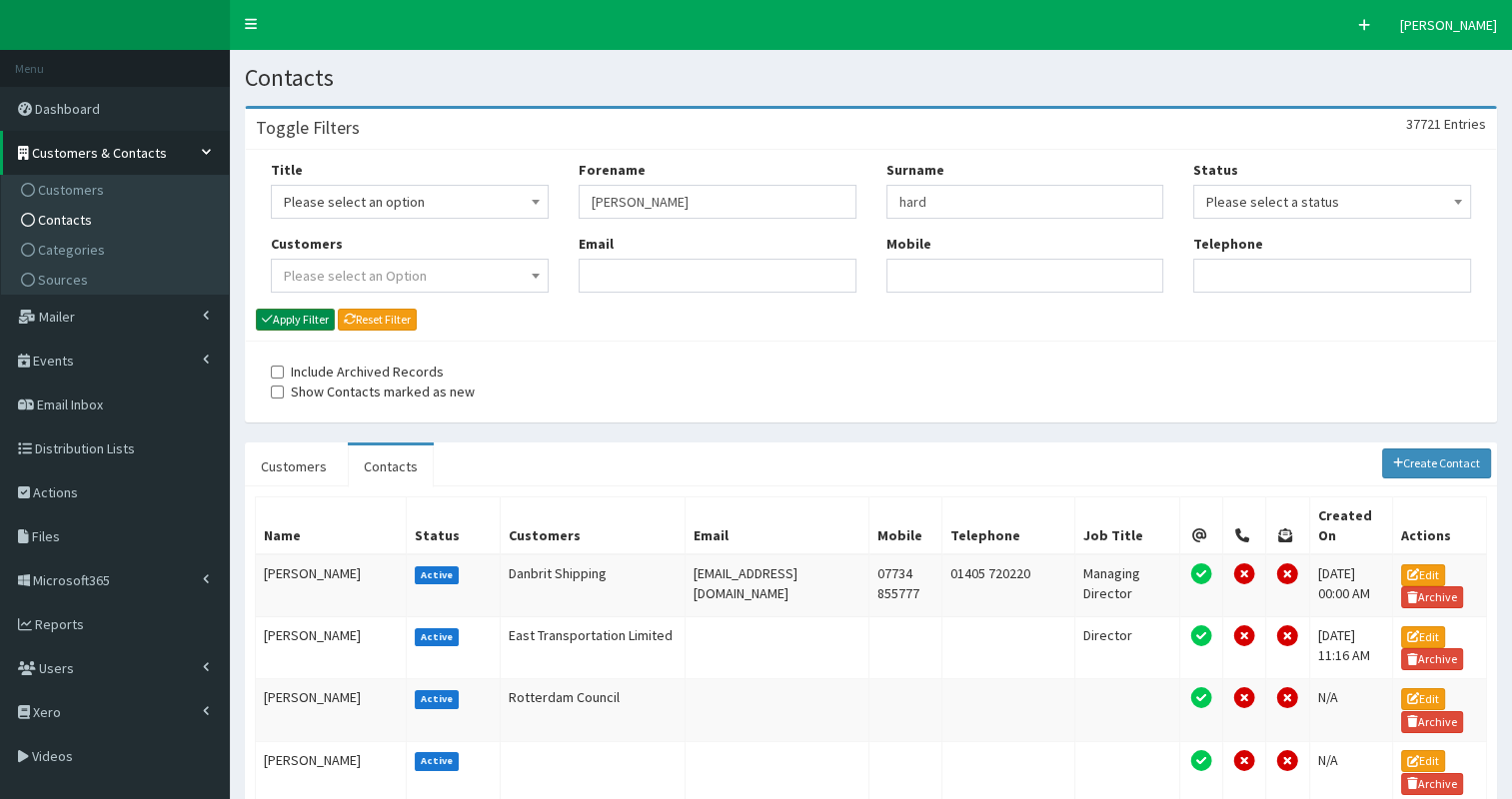 click on "Apply Filter" at bounding box center [295, 320] 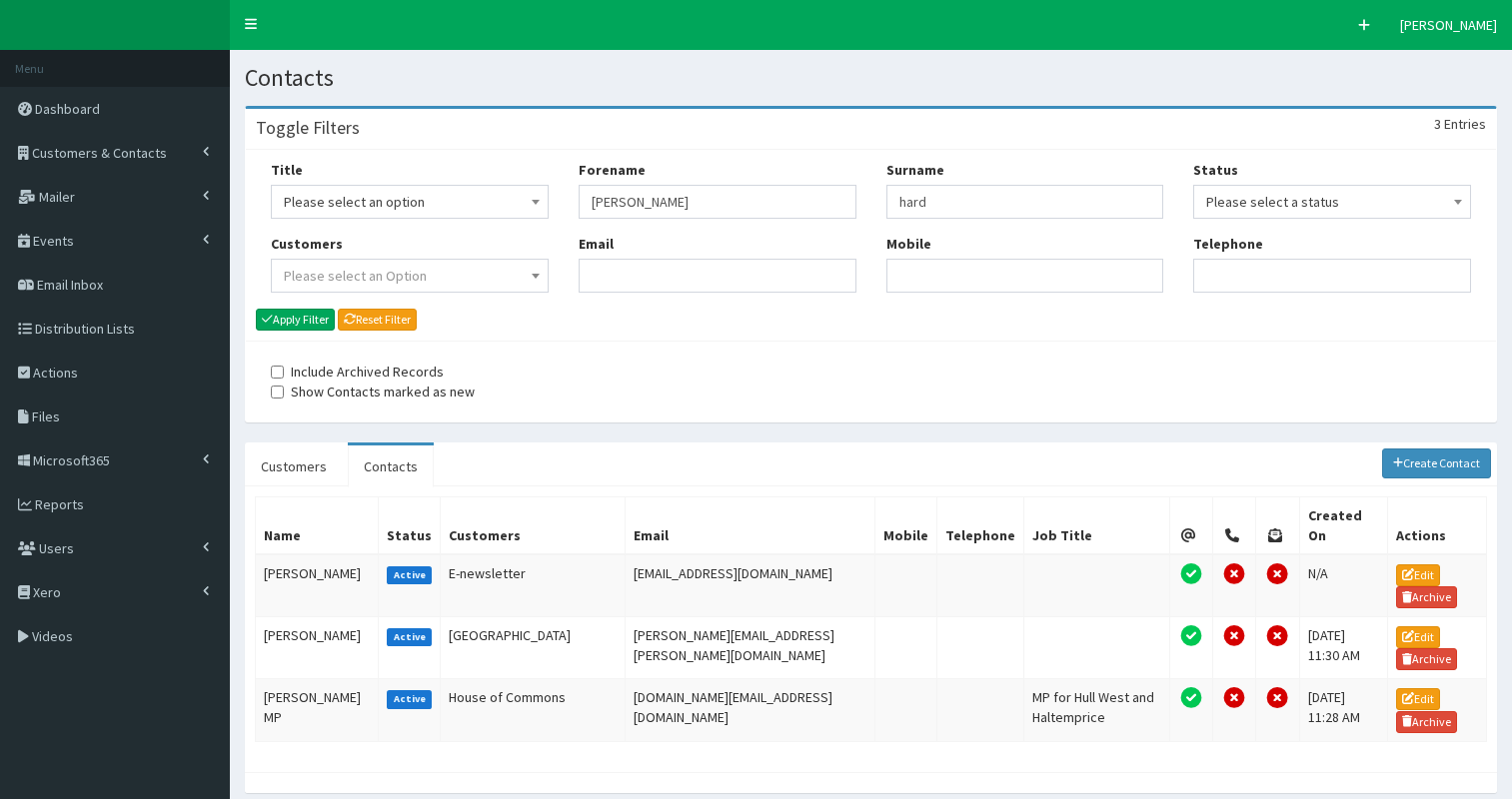 scroll, scrollTop: 0, scrollLeft: 0, axis: both 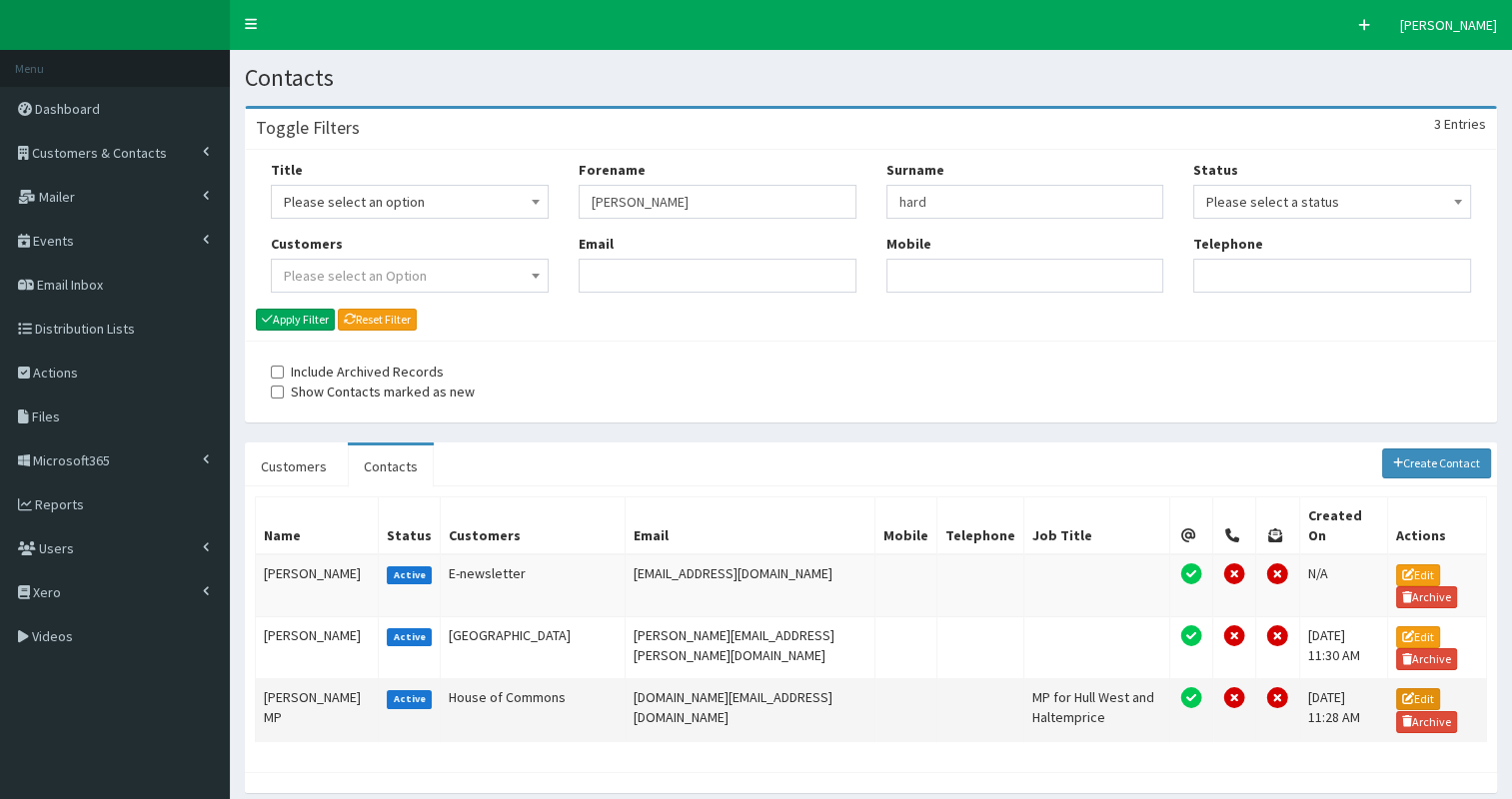 click on "Edit" at bounding box center [1418, 699] 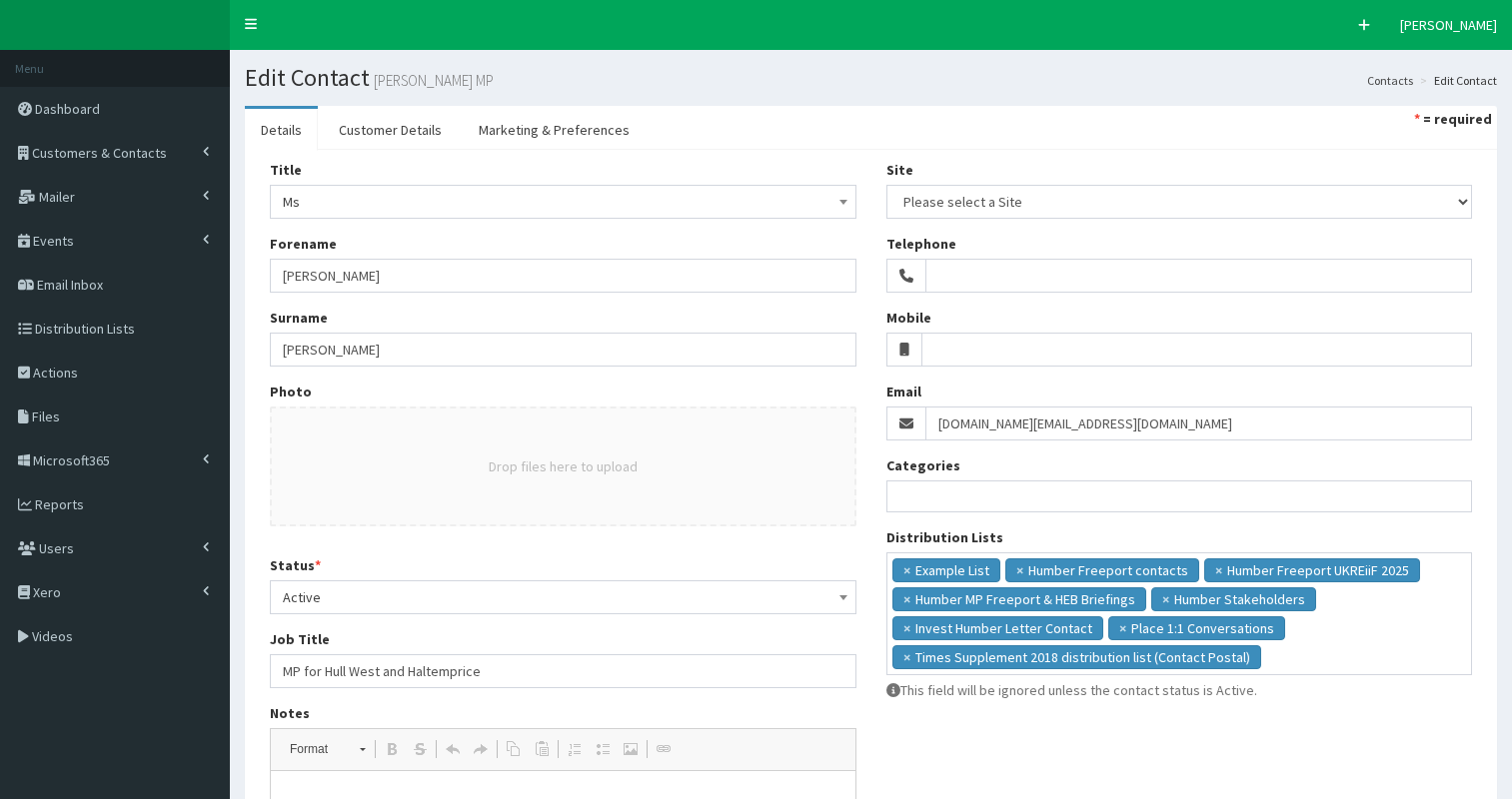select 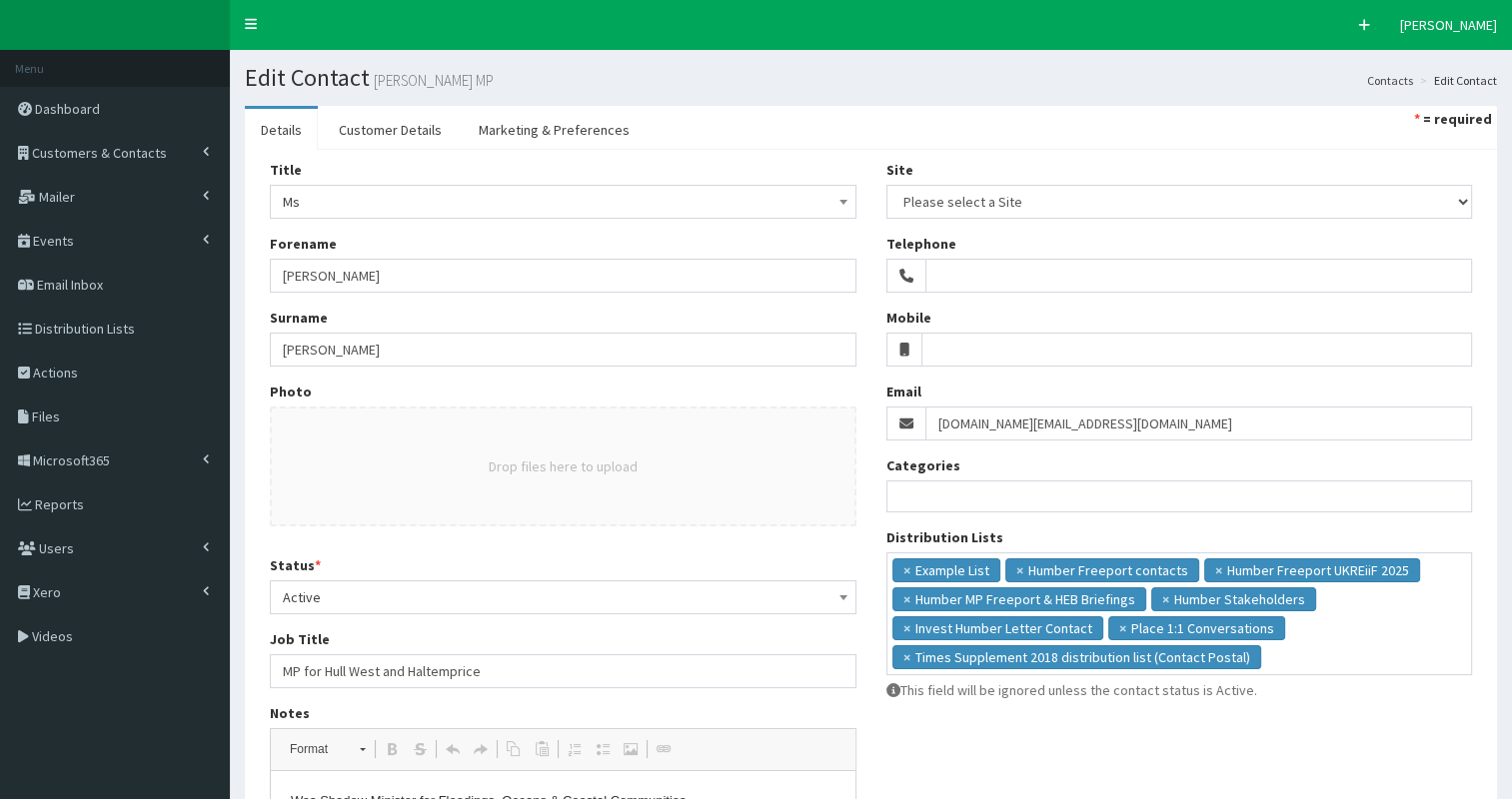 scroll, scrollTop: 0, scrollLeft: 0, axis: both 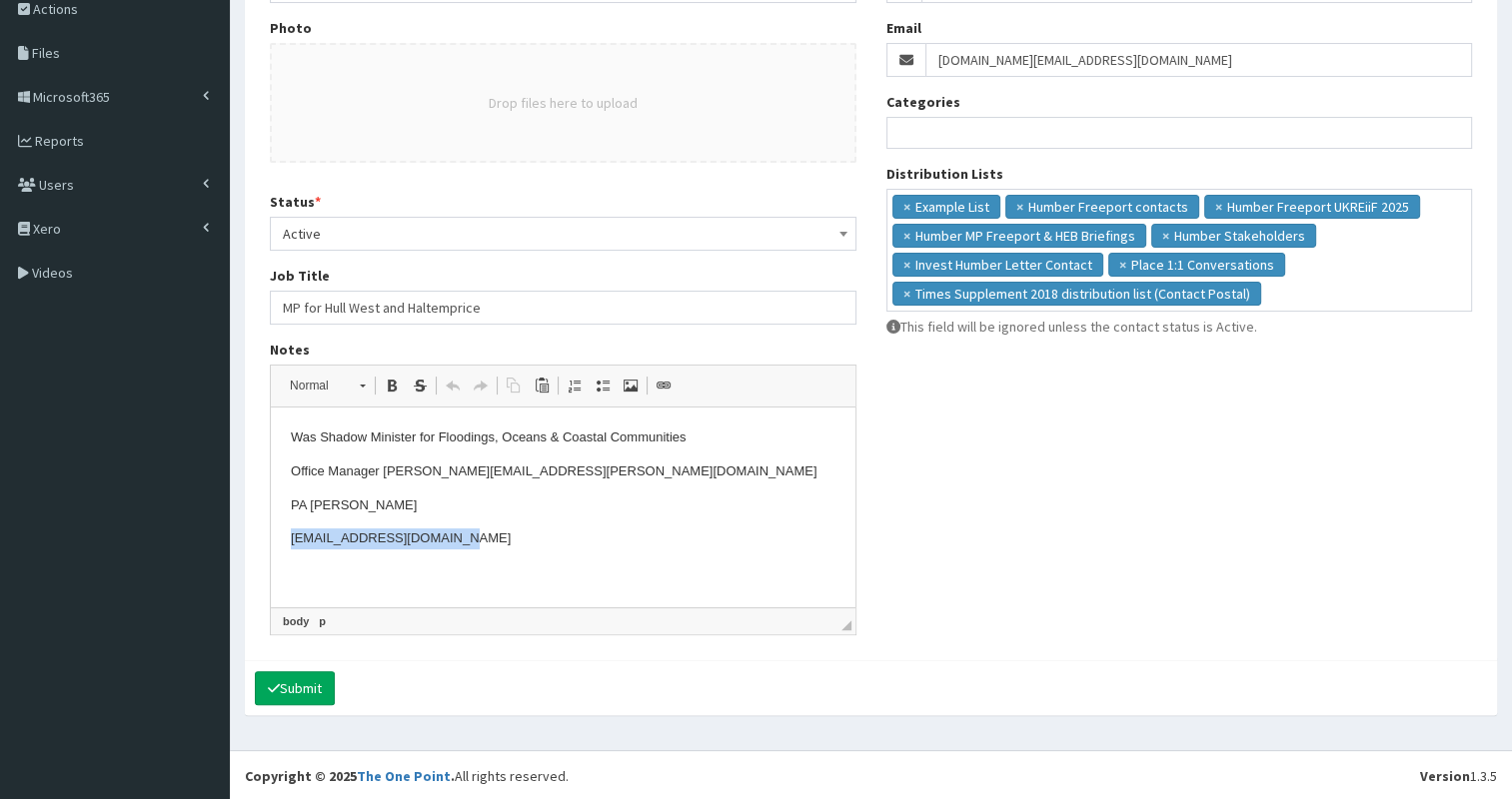 drag, startPoint x: 286, startPoint y: 540, endPoint x: 464, endPoint y: 549, distance: 178.22738 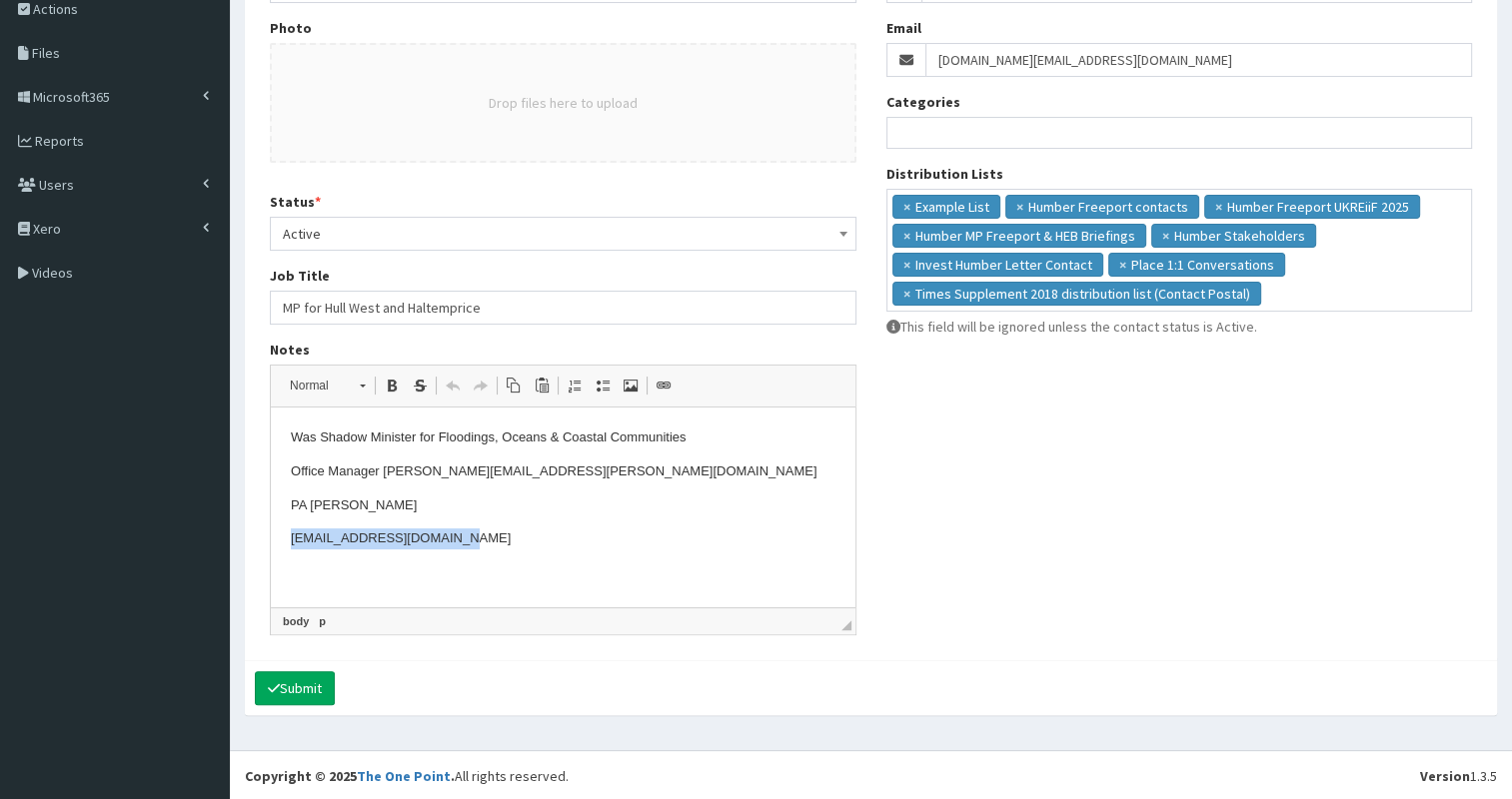 copy on "[EMAIL_ADDRESS][DOMAIN_NAME]" 